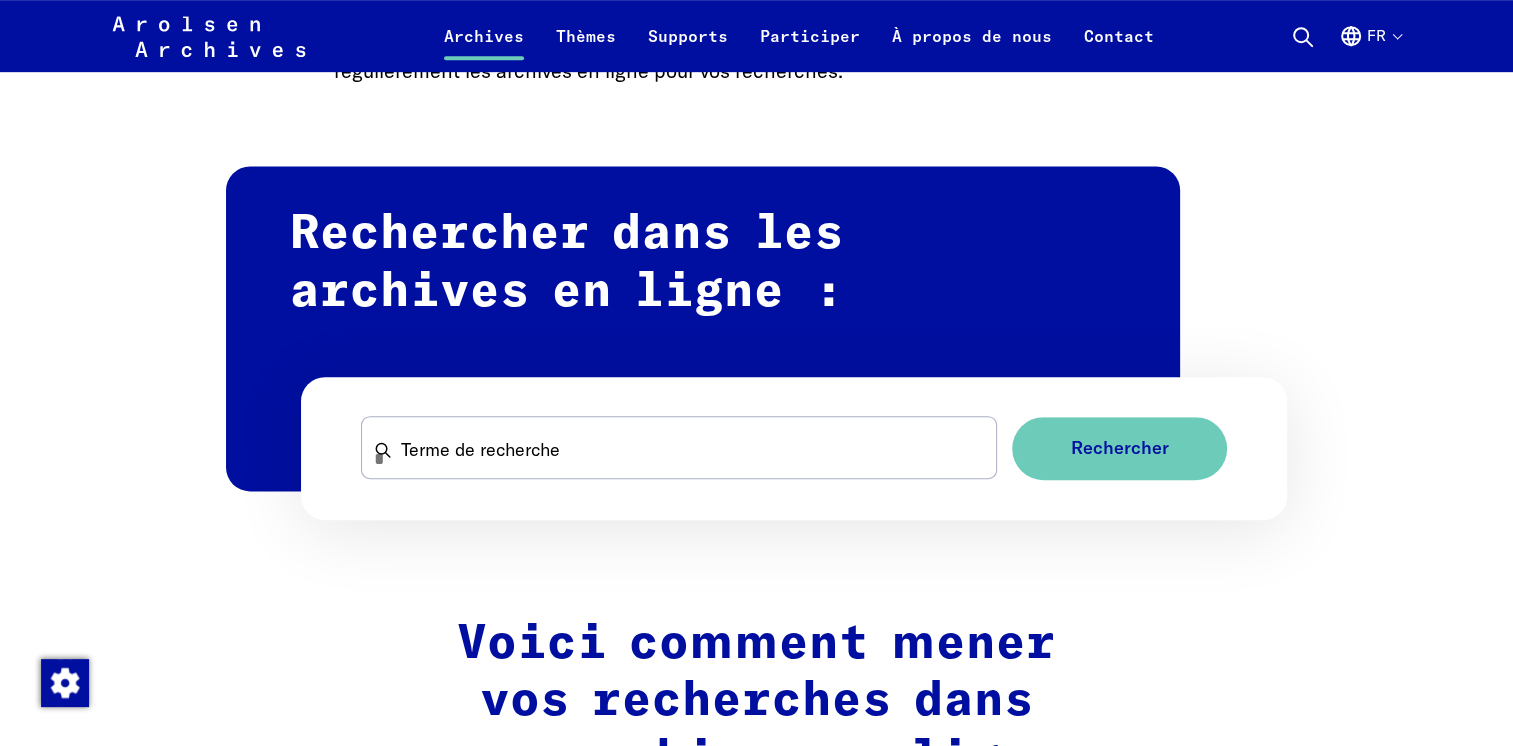 scroll, scrollTop: 1100, scrollLeft: 0, axis: vertical 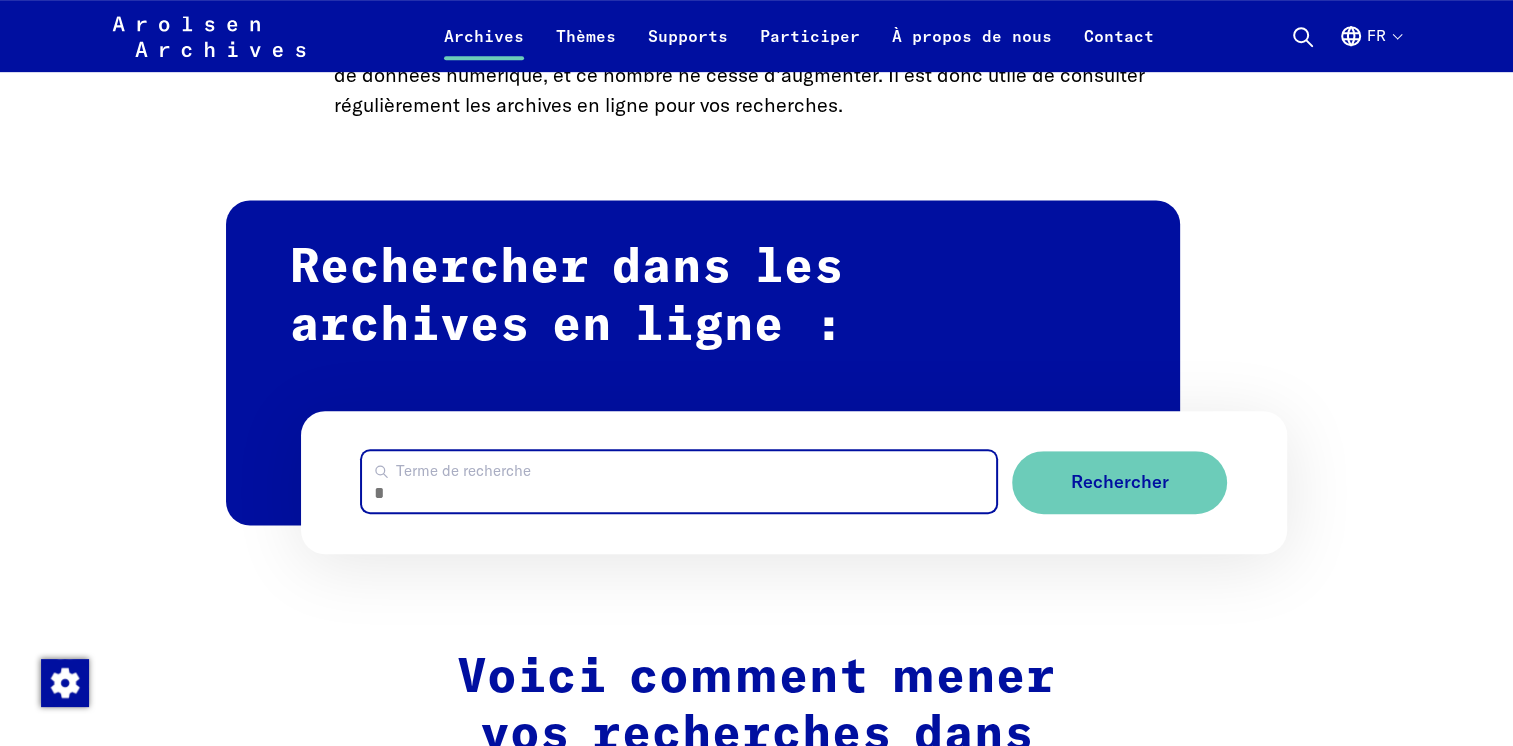 click on "Terme de recherche" at bounding box center [679, 481] 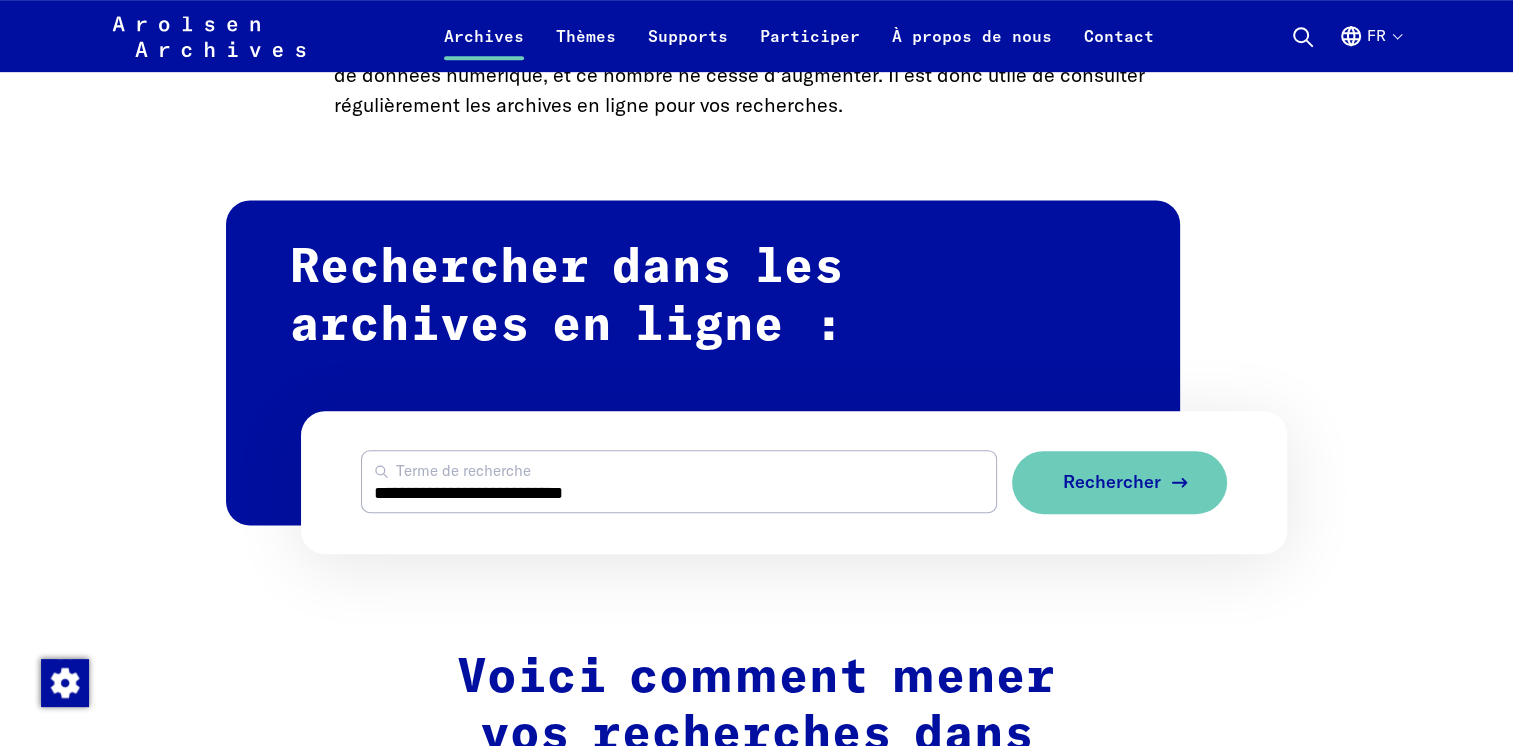 click on "Rechercher" at bounding box center [1111, 482] 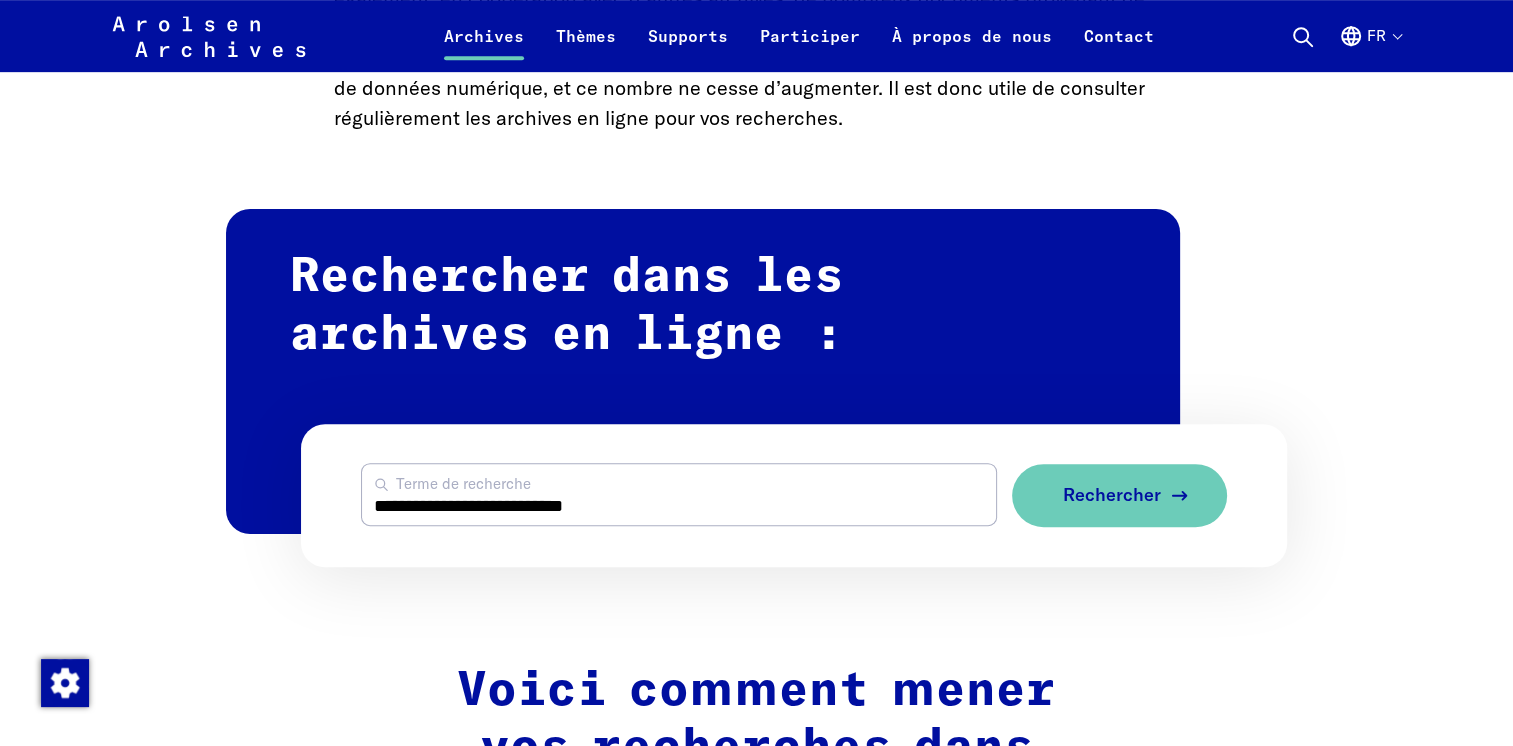 scroll, scrollTop: 1200, scrollLeft: 0, axis: vertical 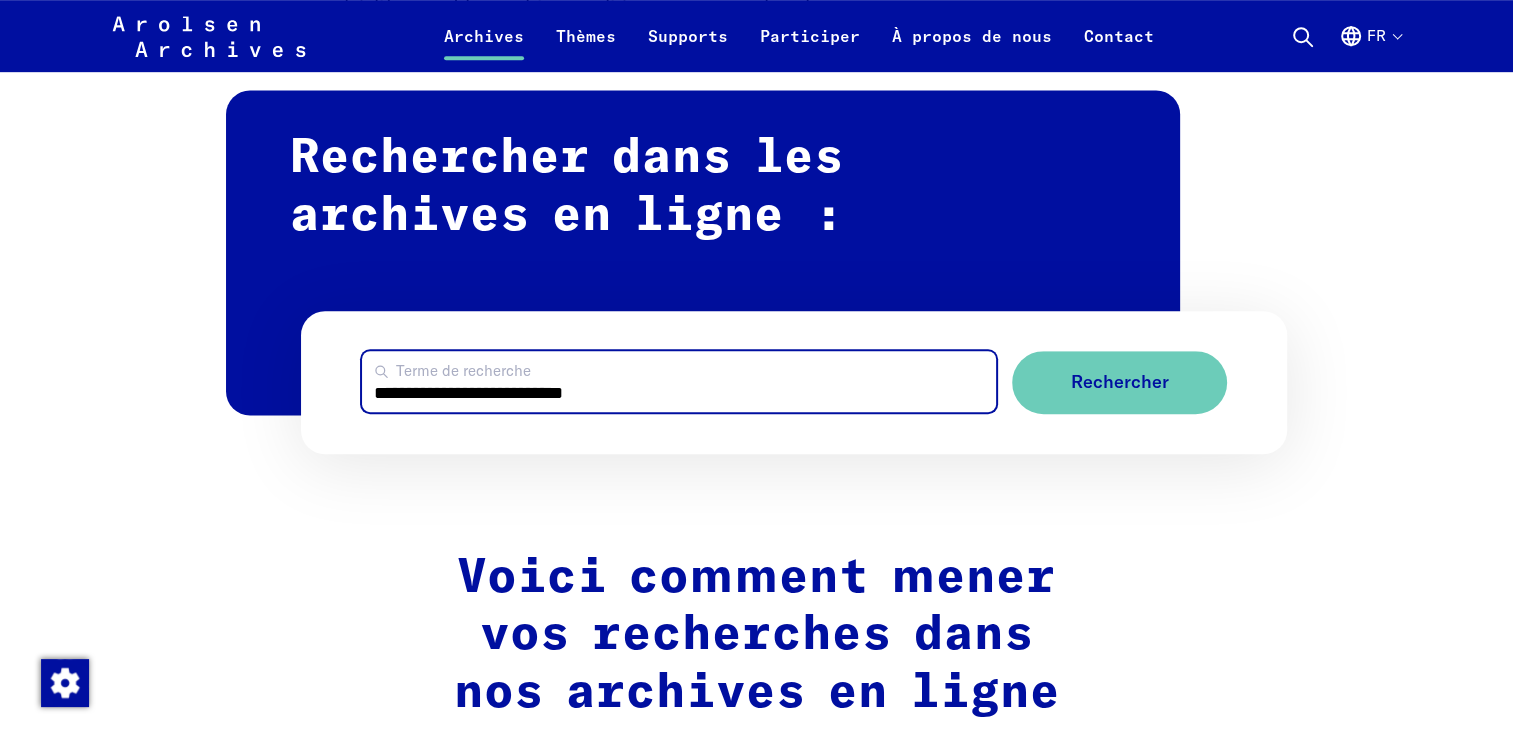 drag, startPoint x: 589, startPoint y: 391, endPoint x: 346, endPoint y: 390, distance: 243.00206 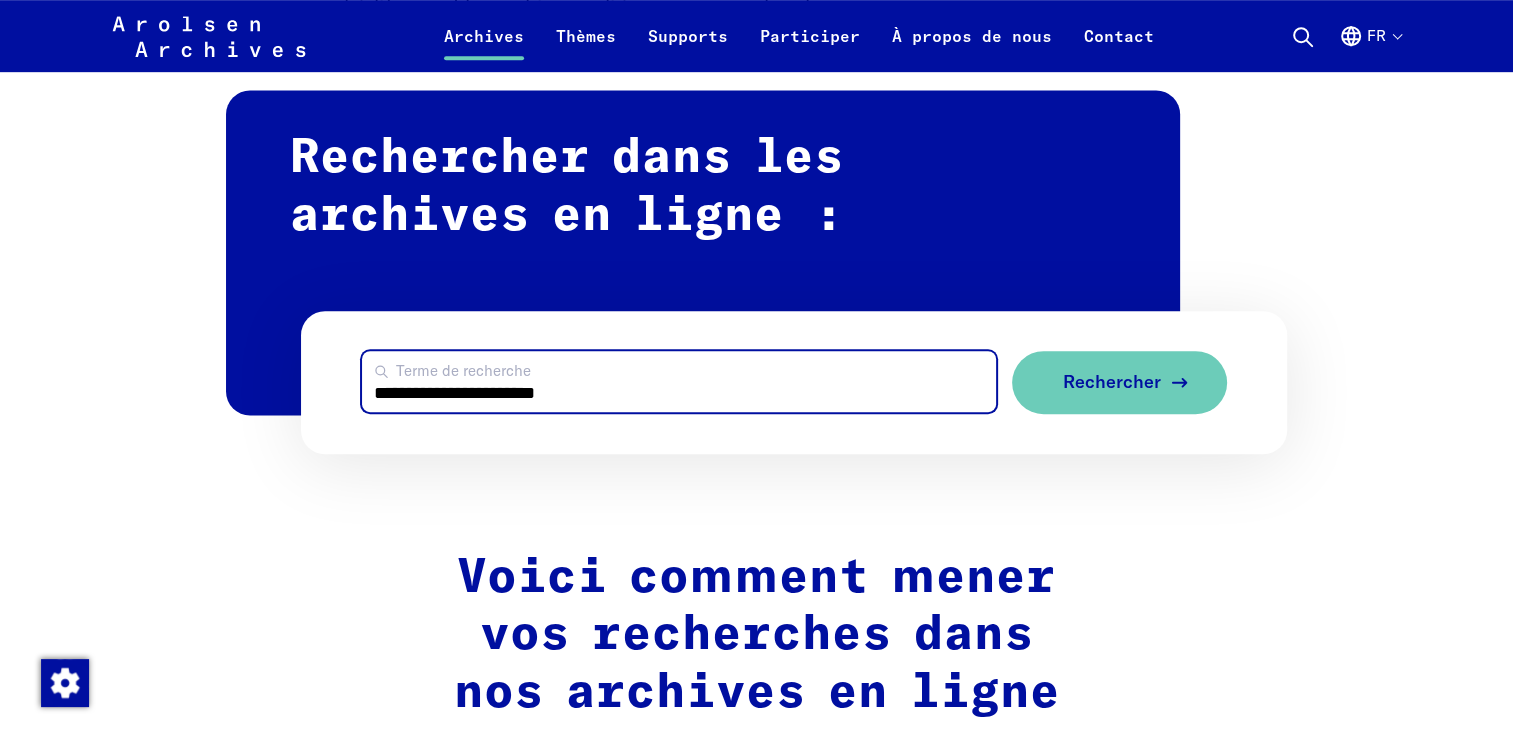 type on "**********" 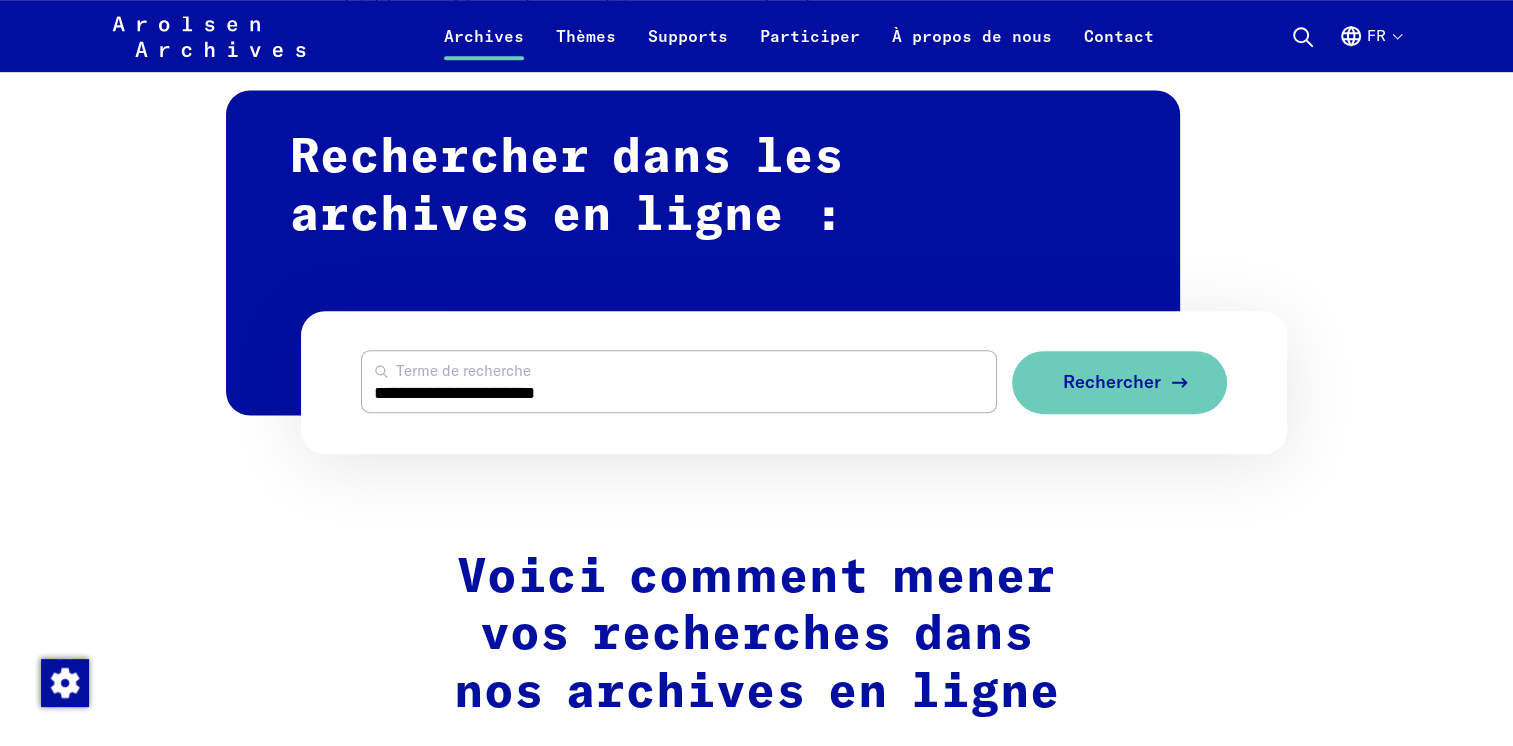 click on "Rechercher" at bounding box center (1111, 382) 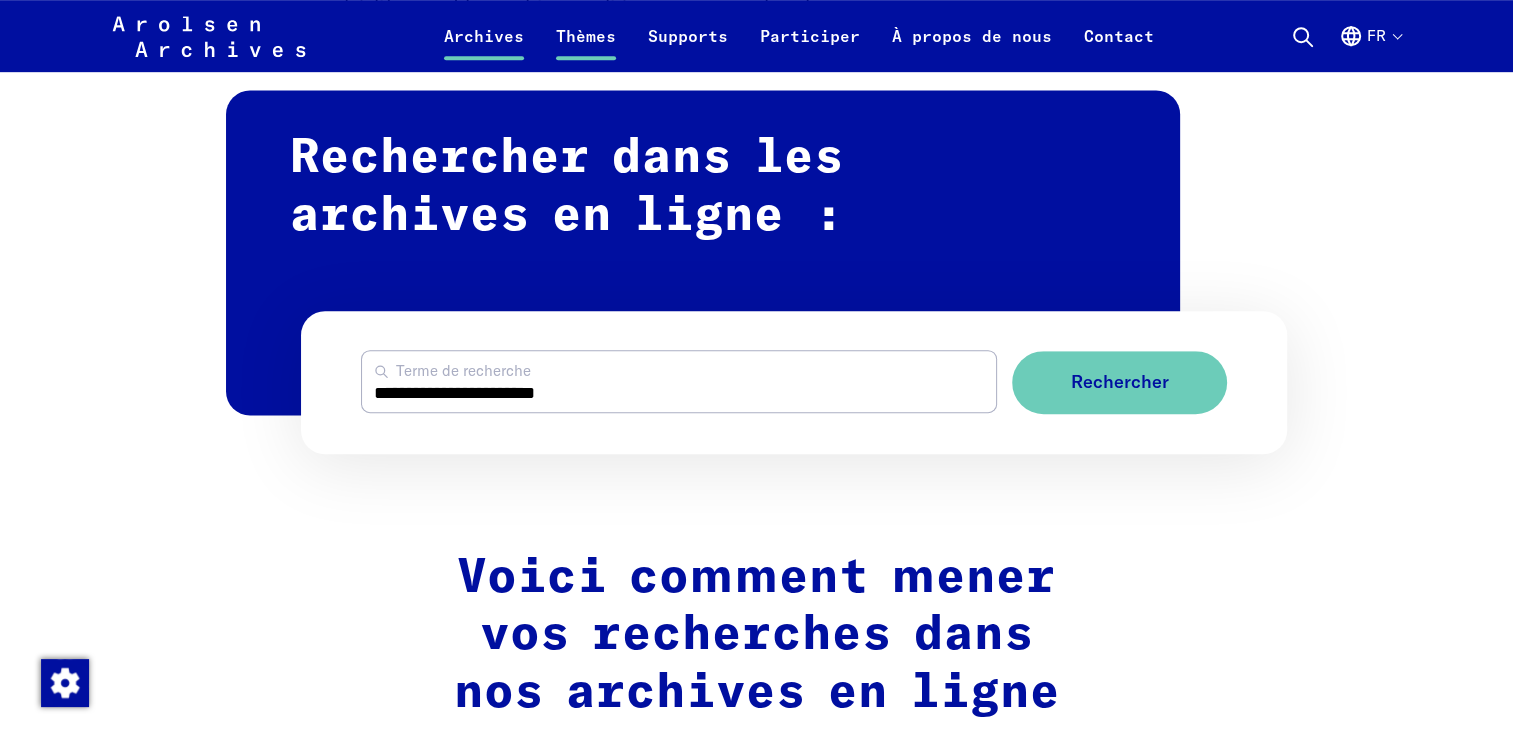 click on "Thèmes" at bounding box center [586, 48] 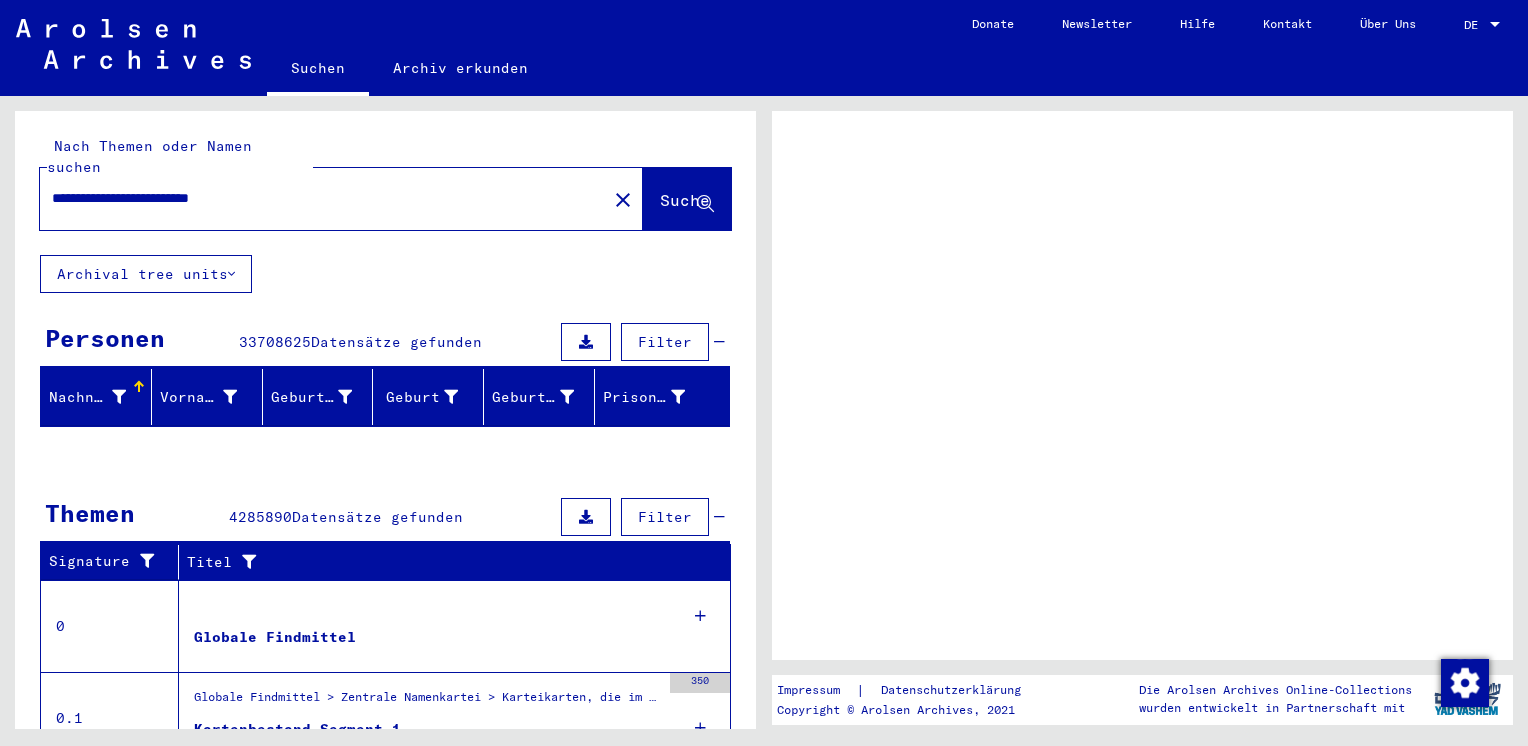 scroll, scrollTop: 0, scrollLeft: 0, axis: both 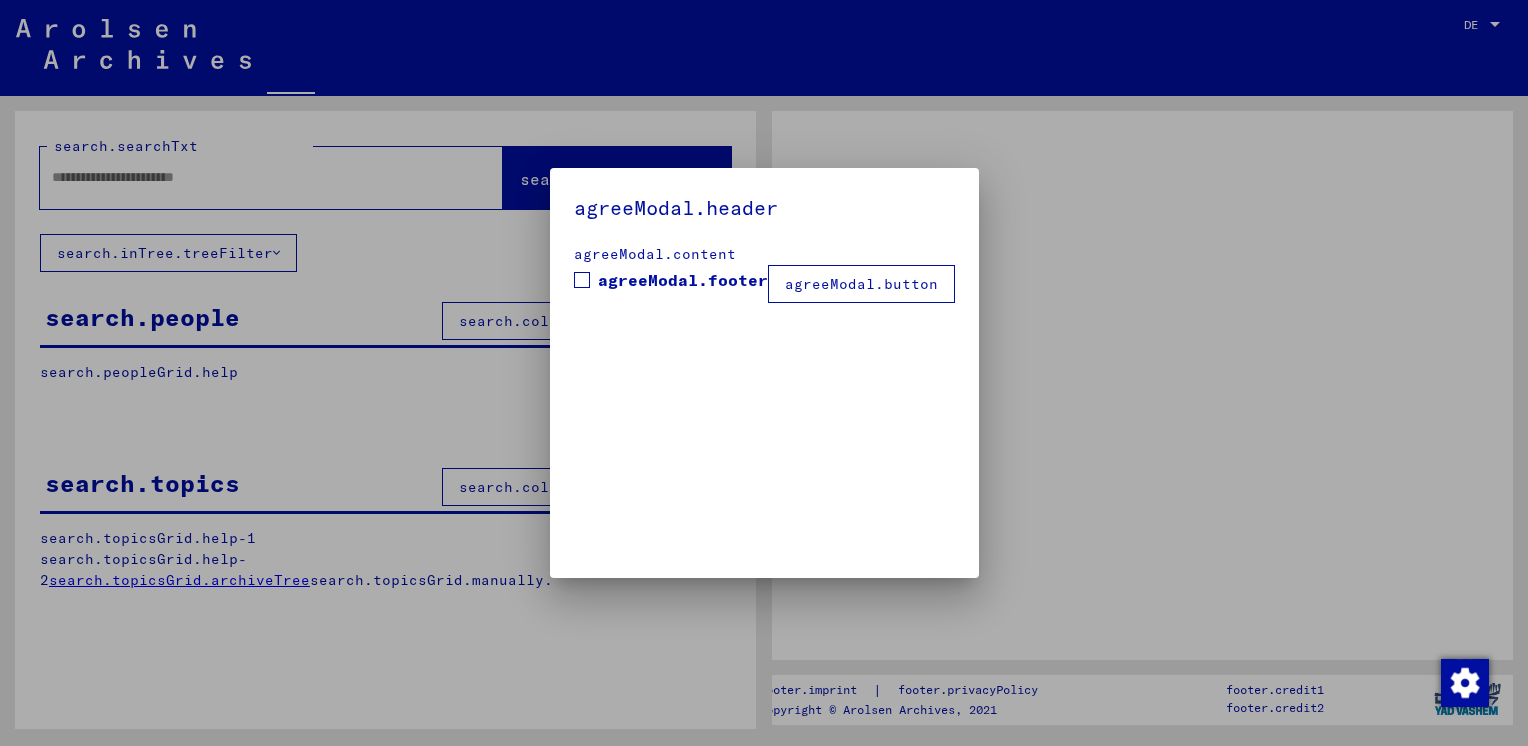 click on "agreeModal.header agreeModal.content    agreeModal.footer  agreeModal.button" at bounding box center [764, 373] 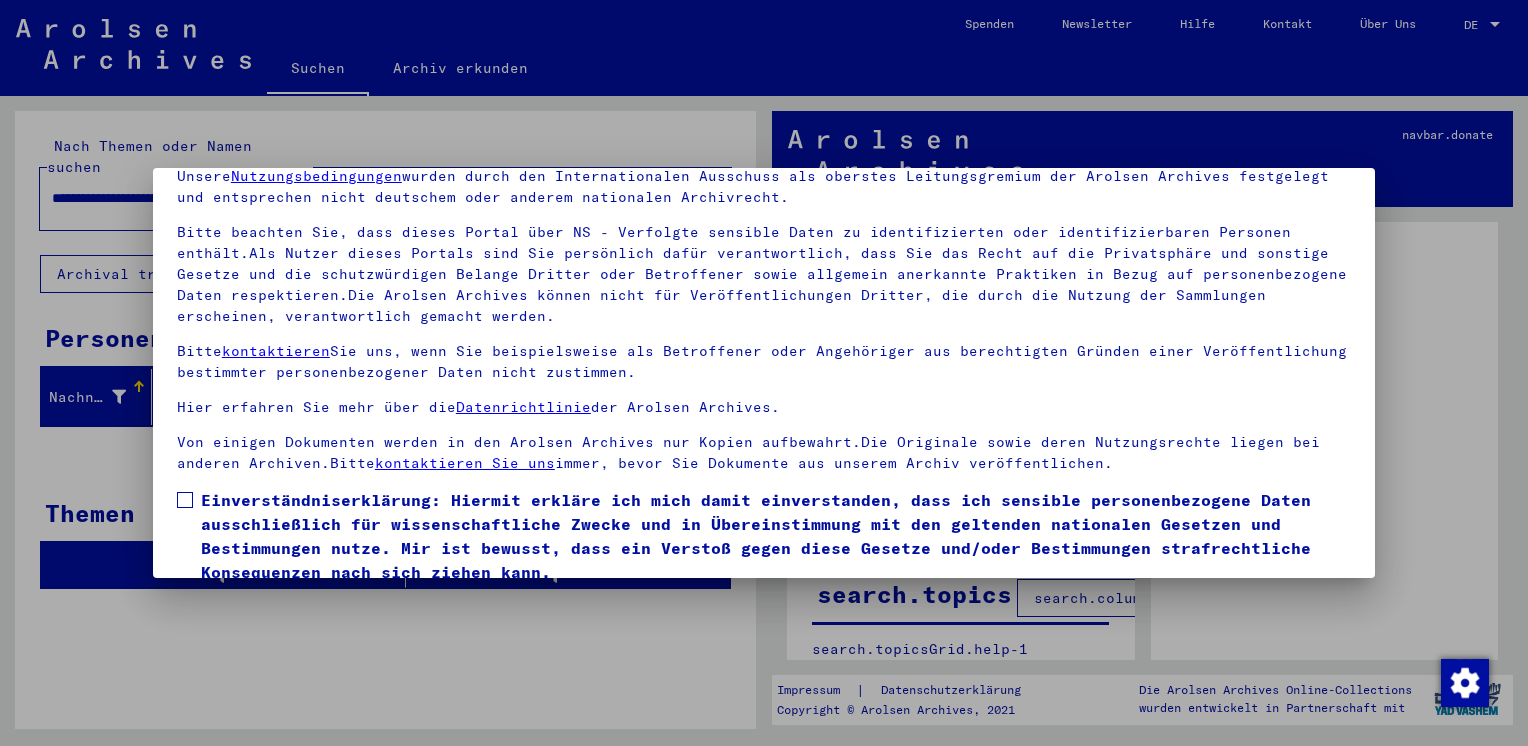 scroll, scrollTop: 168, scrollLeft: 0, axis: vertical 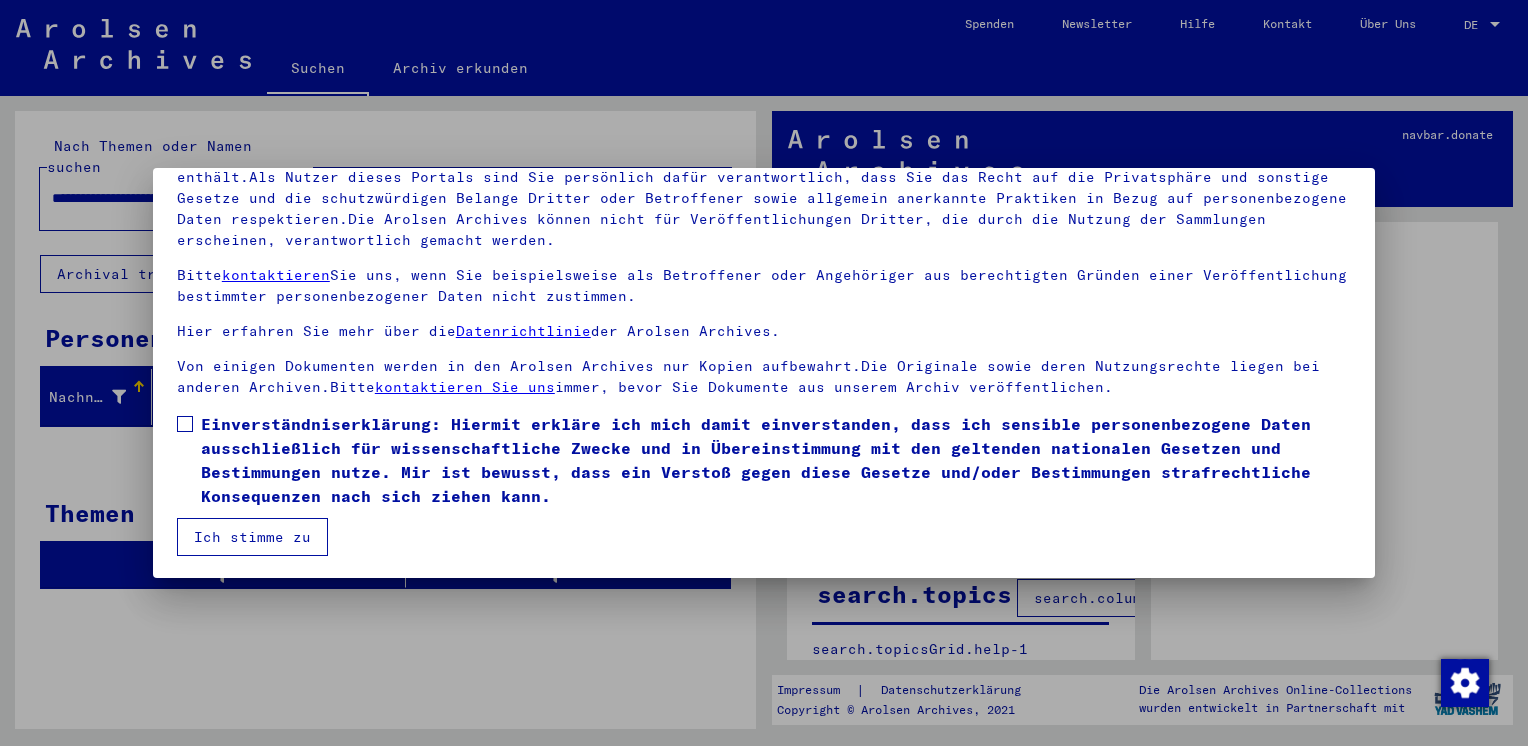 click at bounding box center (185, 424) 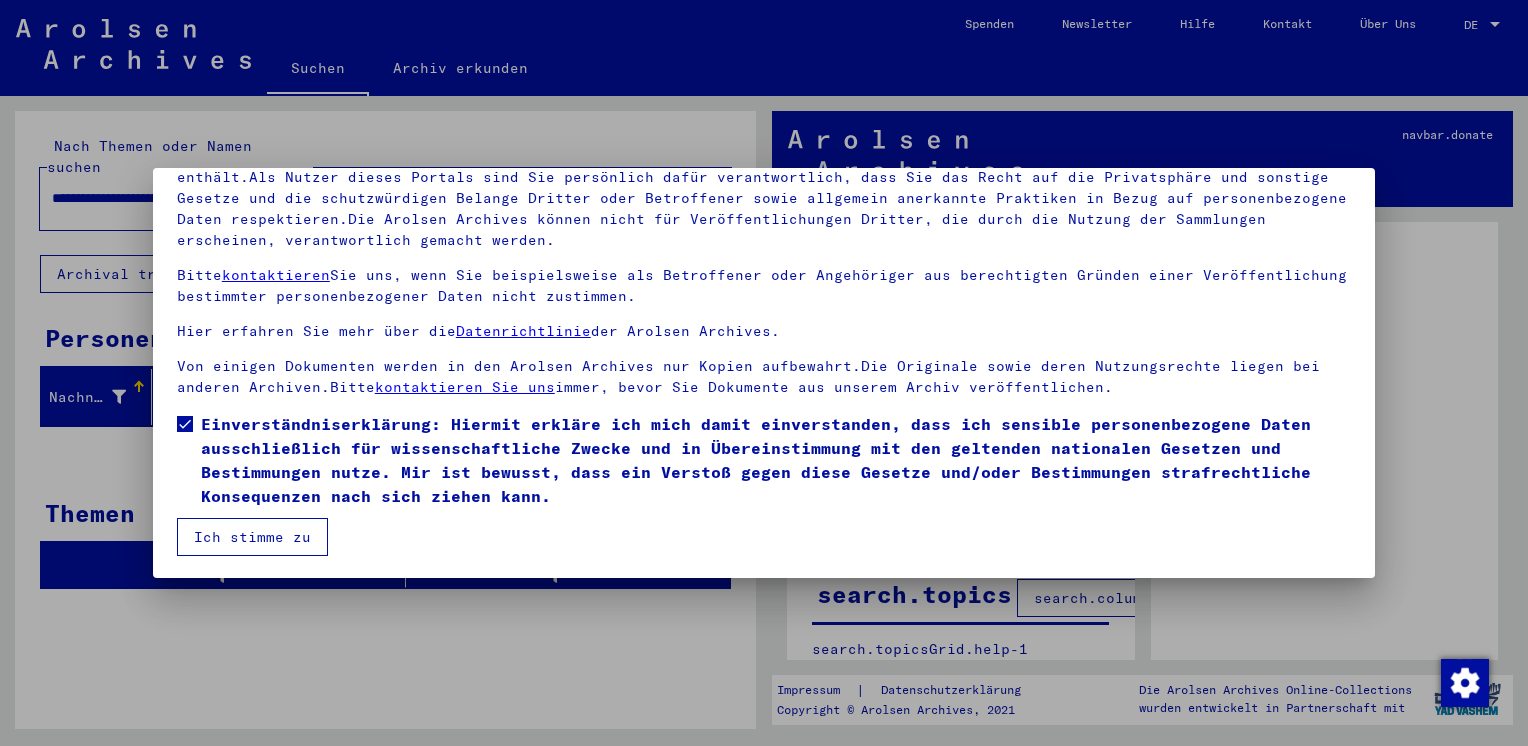 click on "Ich stimme zu" at bounding box center [252, 537] 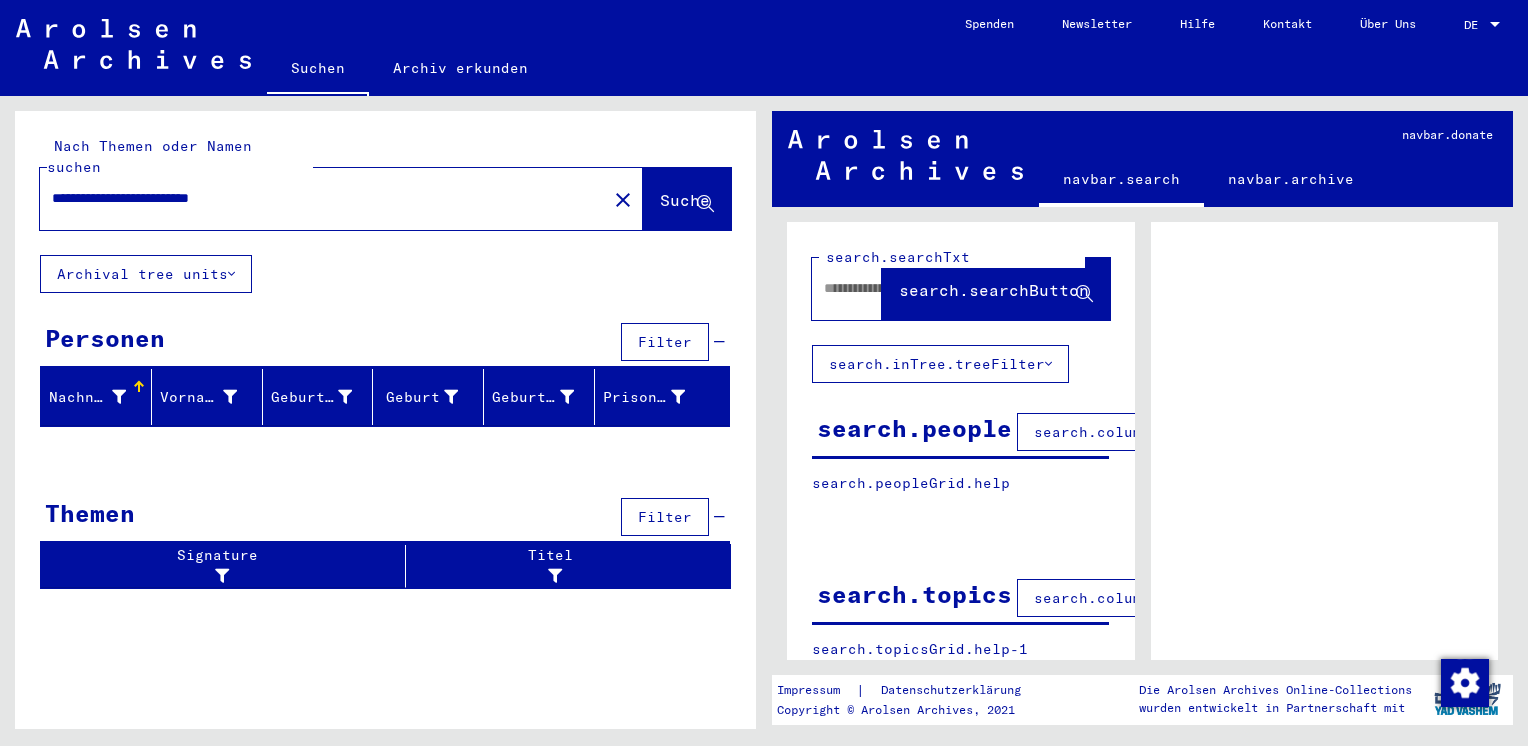 click on "**********" at bounding box center (323, 198) 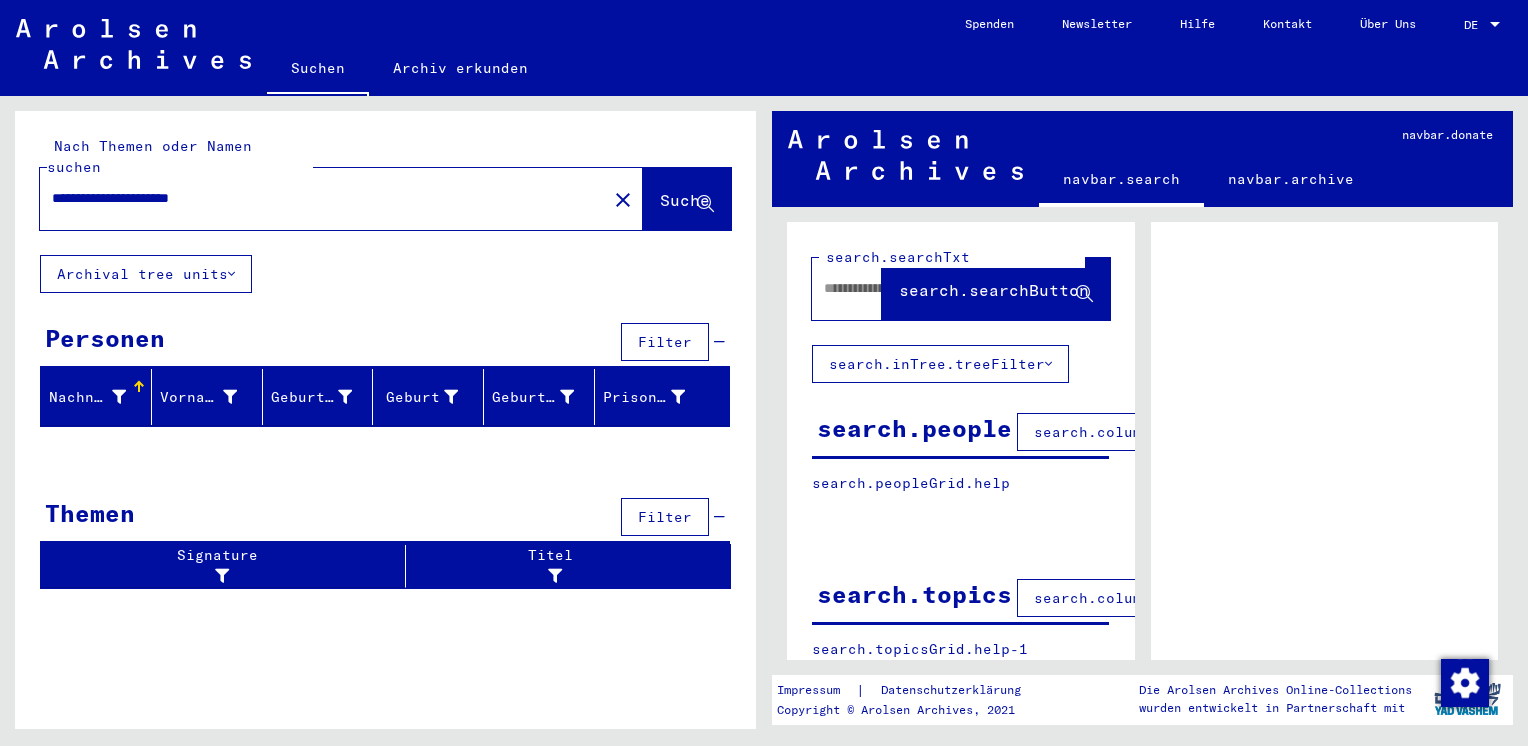 type on "**********" 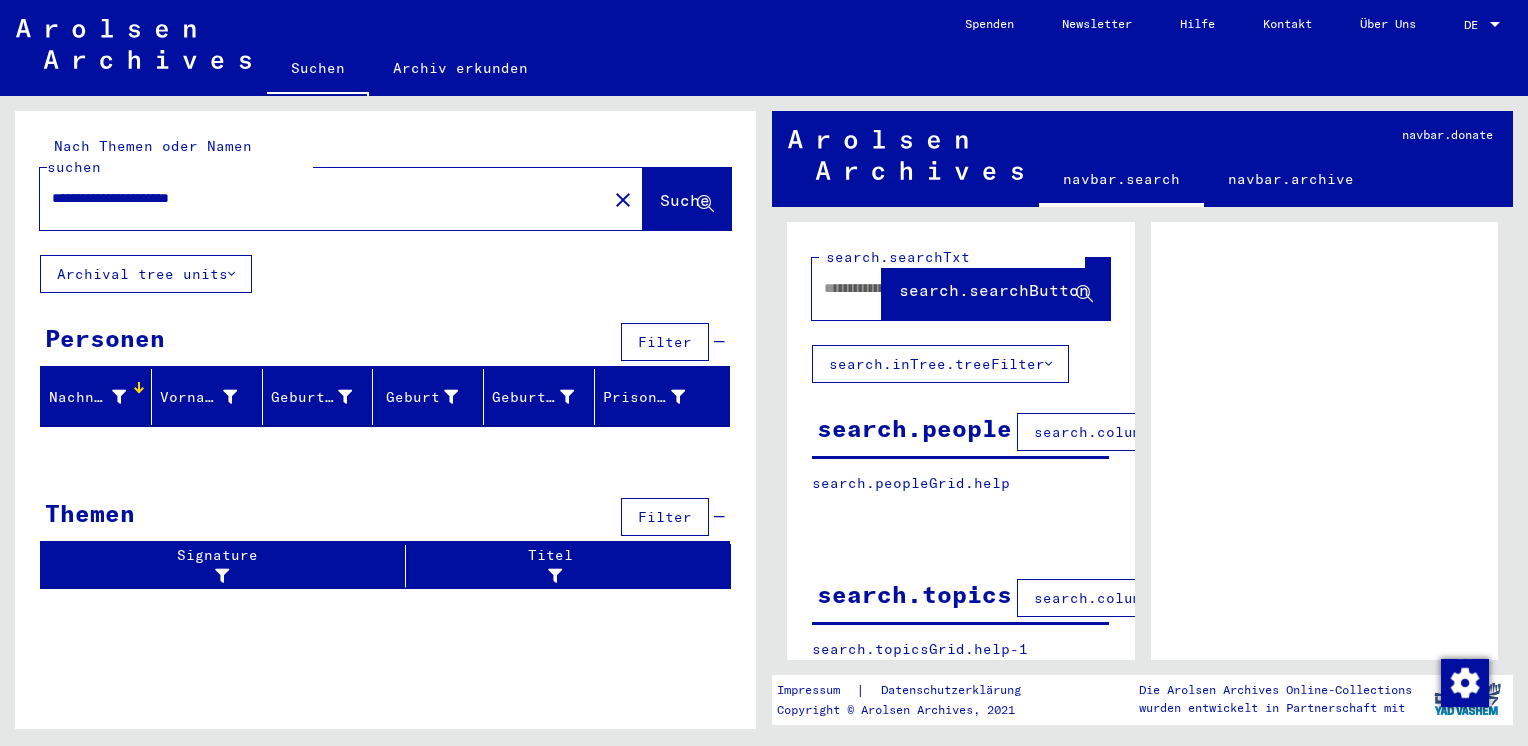click 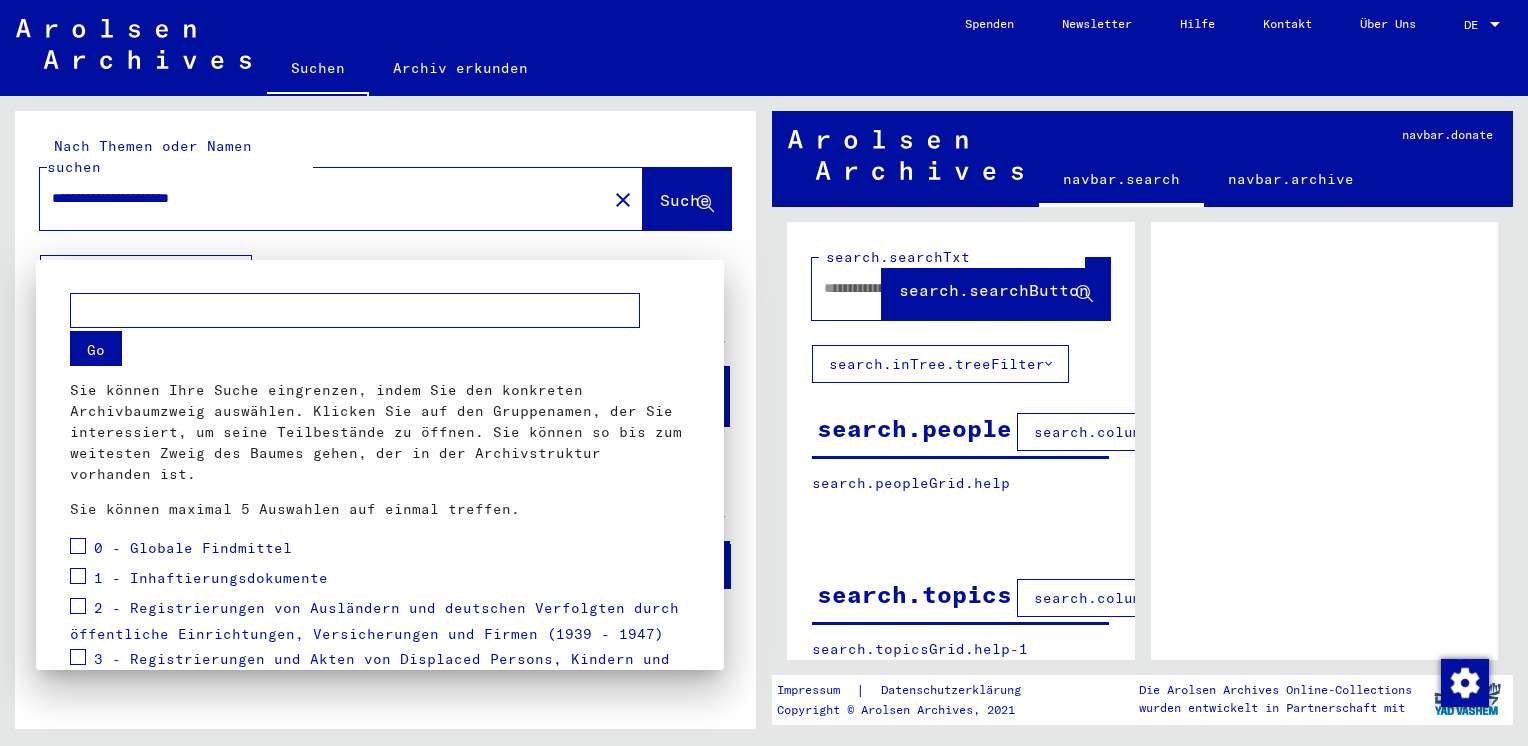 click at bounding box center (764, 373) 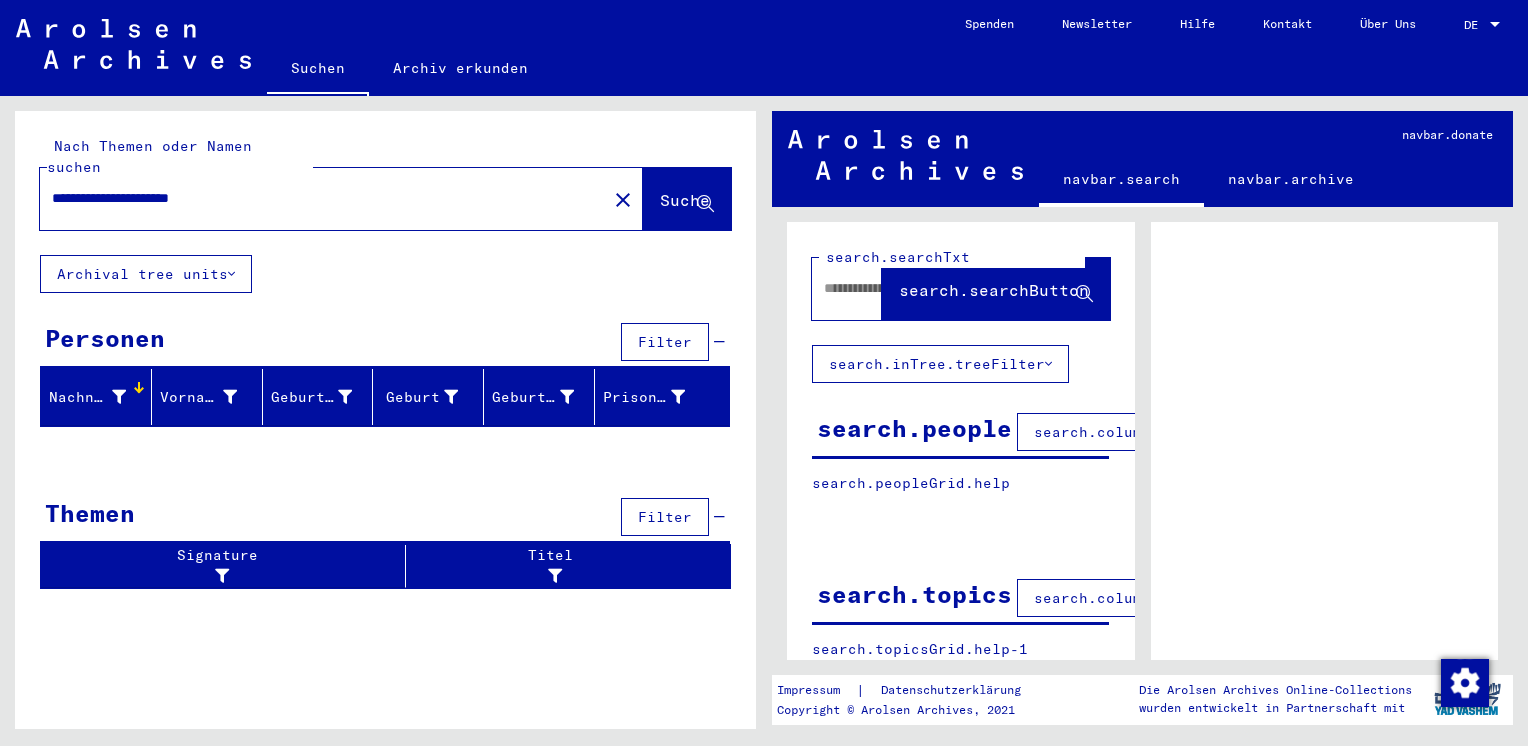 click on "Filter" at bounding box center (665, 342) 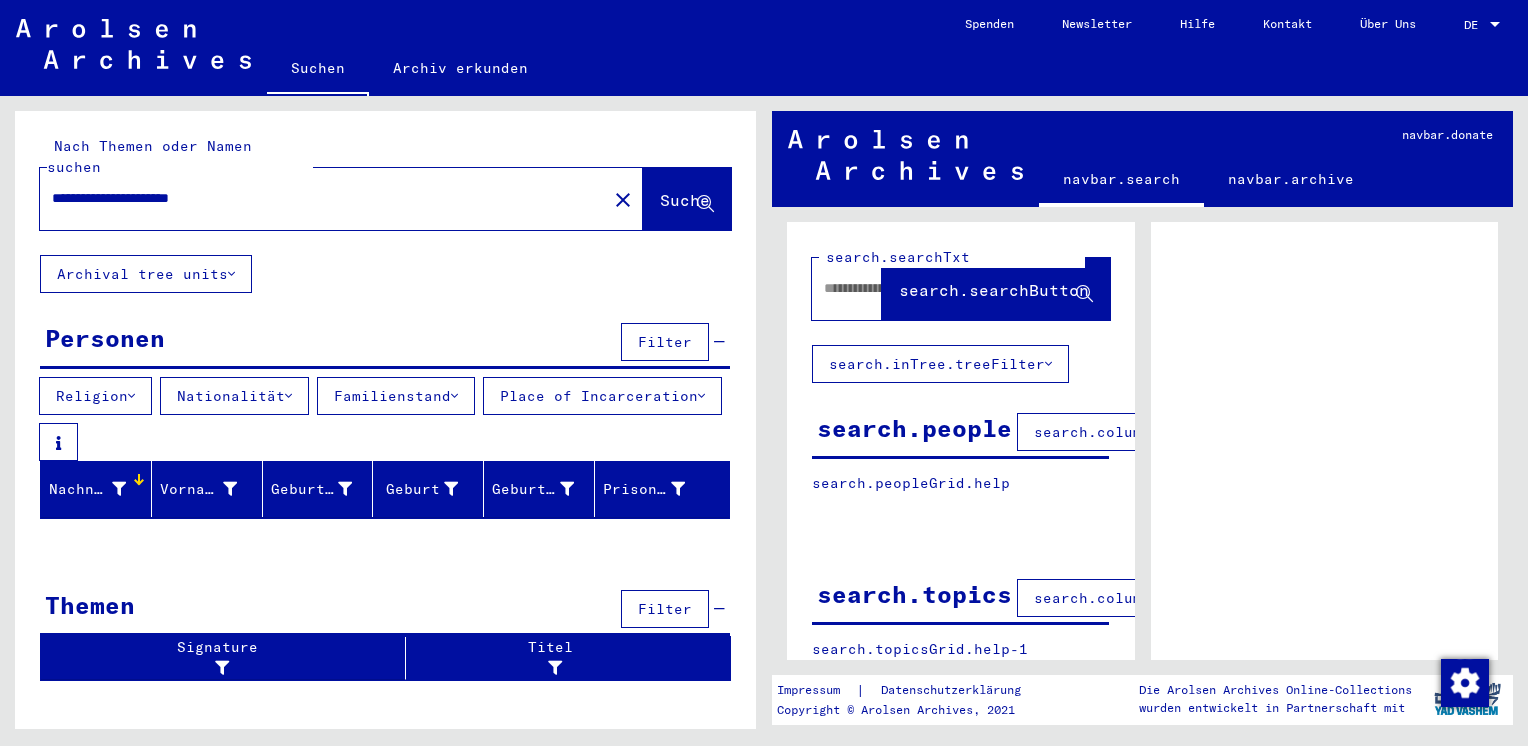 click on "Nachname" at bounding box center [87, 489] 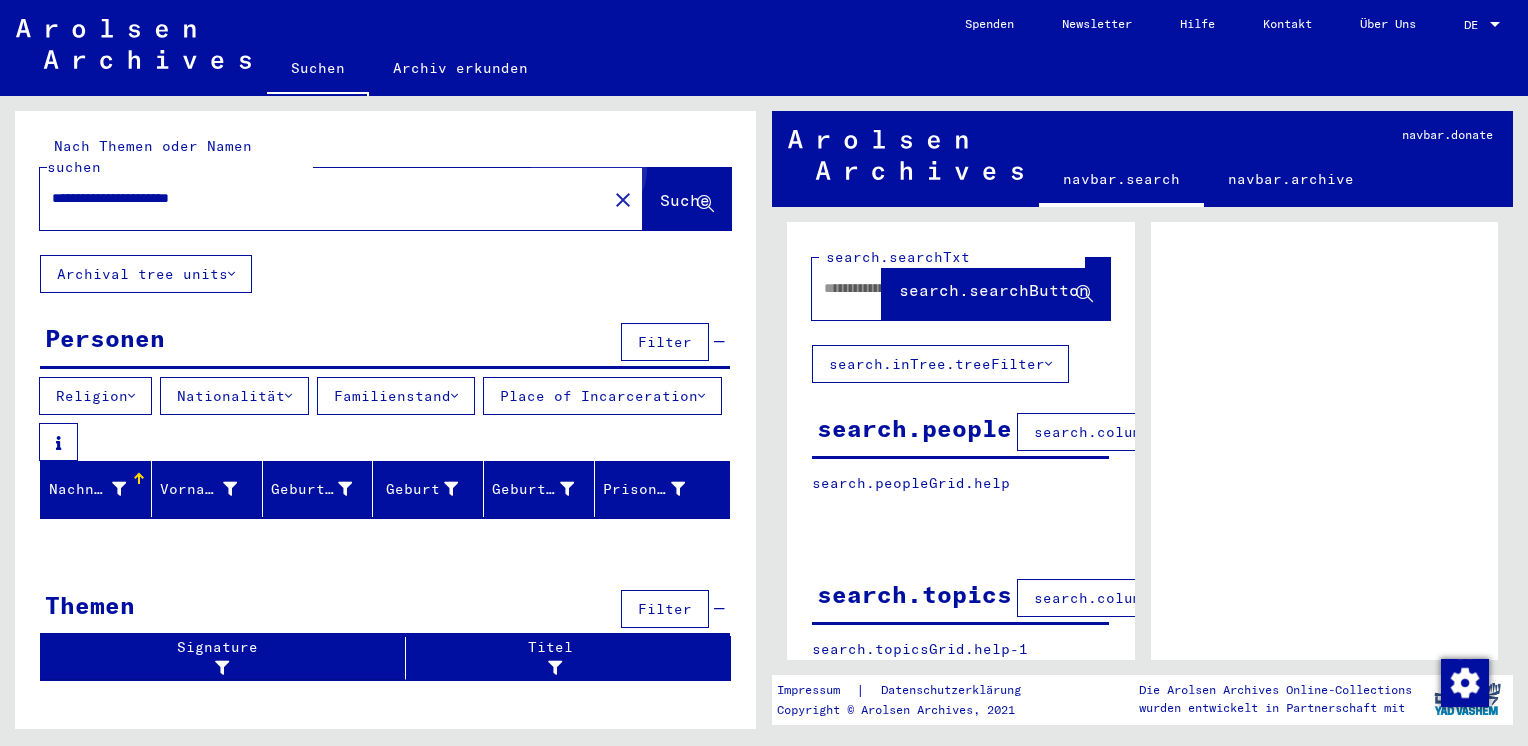 click on "Suche" 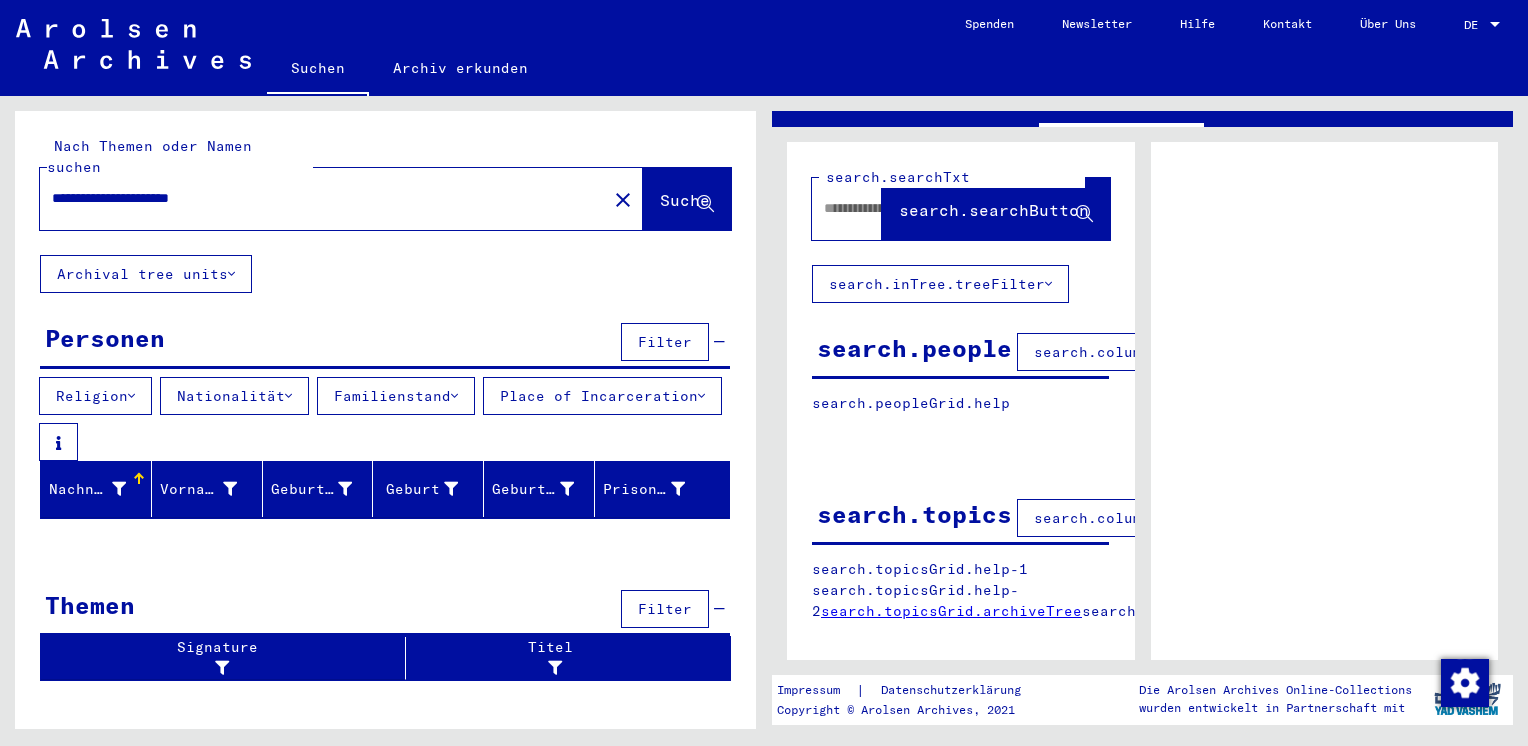 scroll, scrollTop: 0, scrollLeft: 0, axis: both 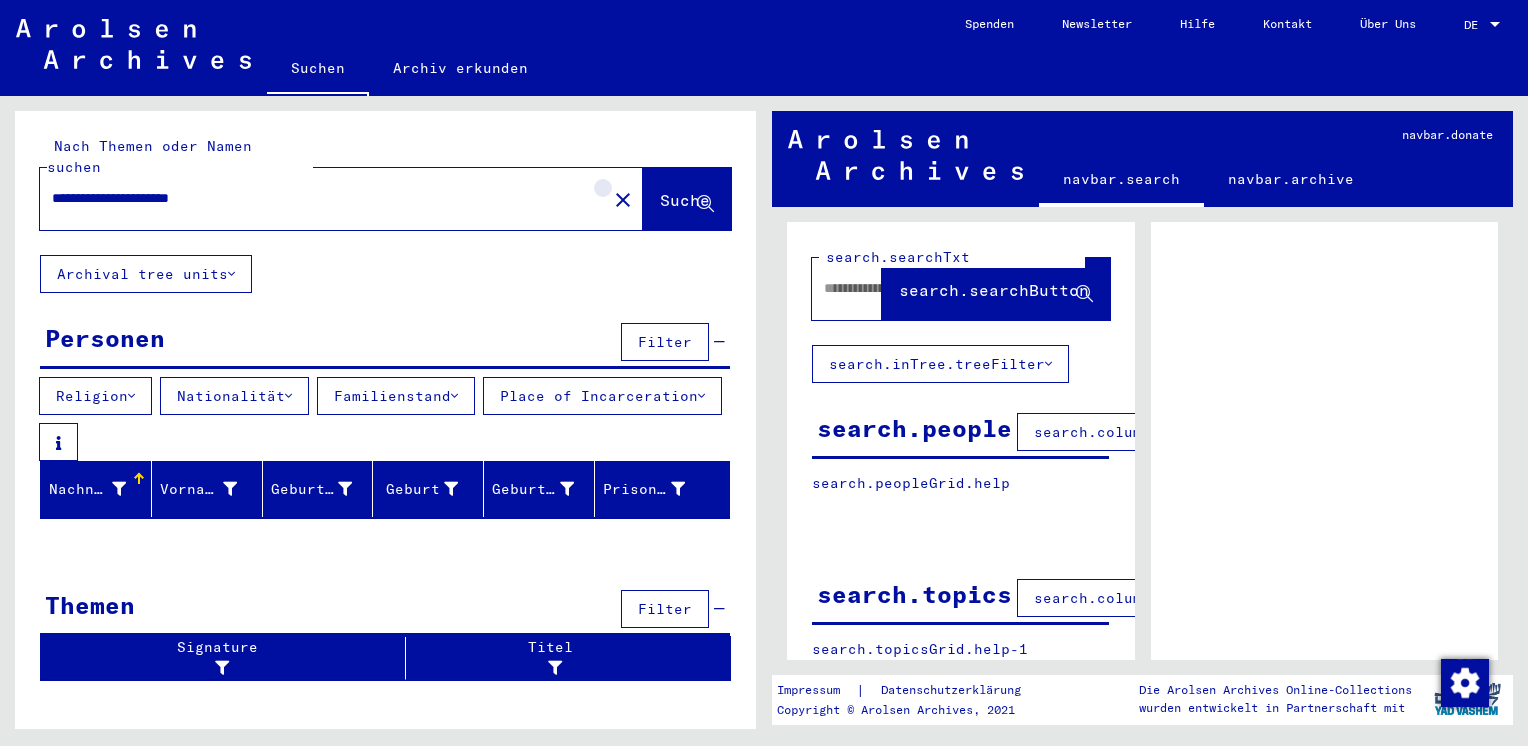 click on "close" 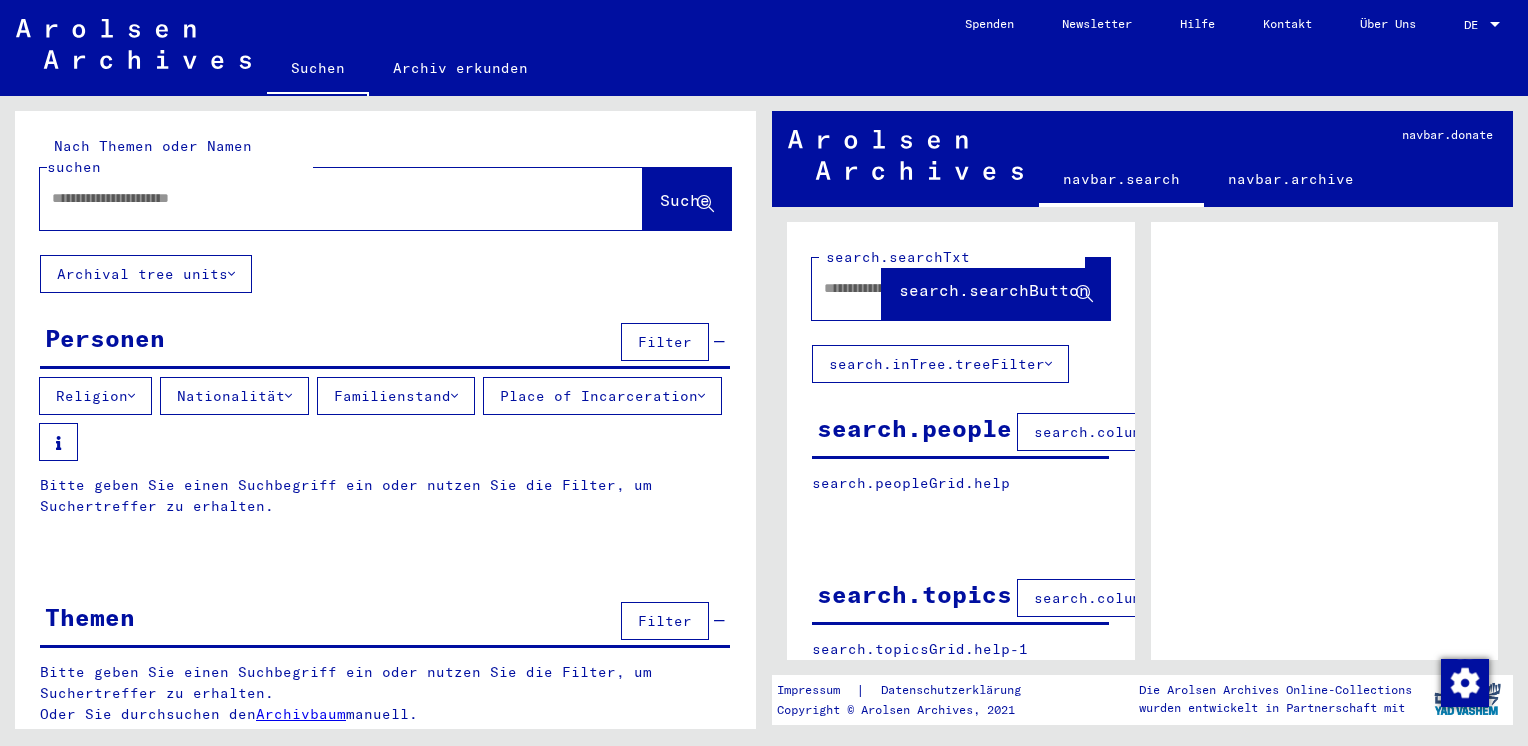 click at bounding box center [323, 198] 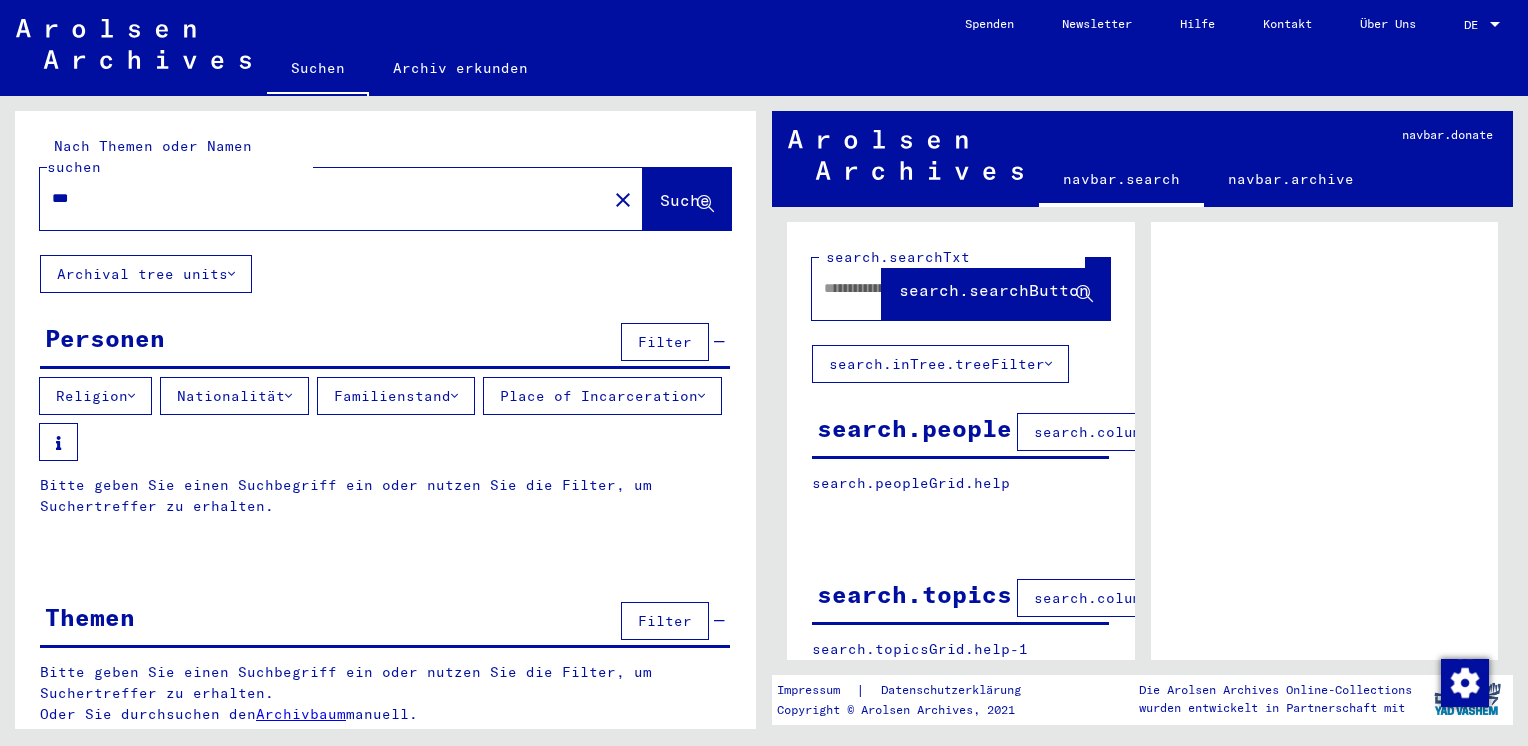 type on "***" 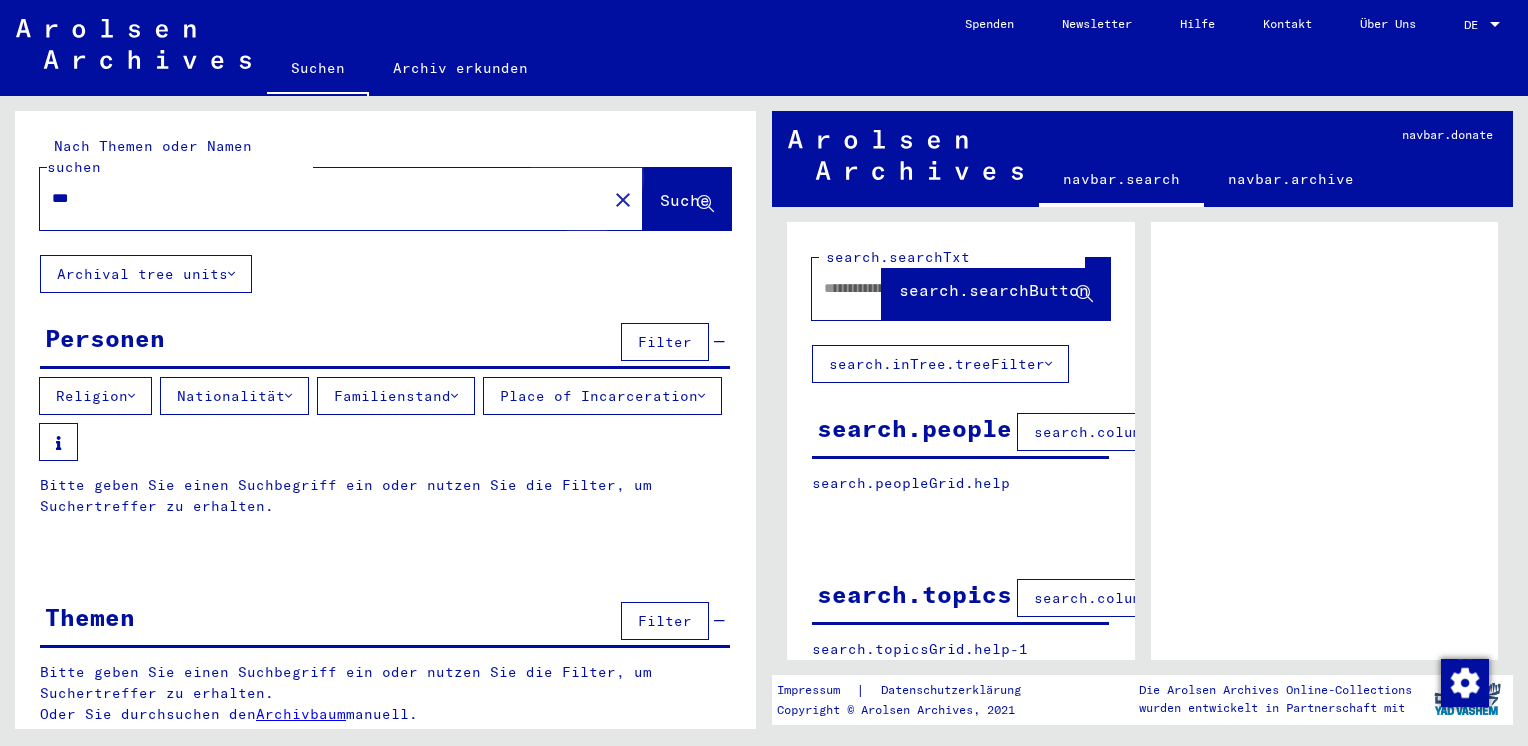 click on "Suche" 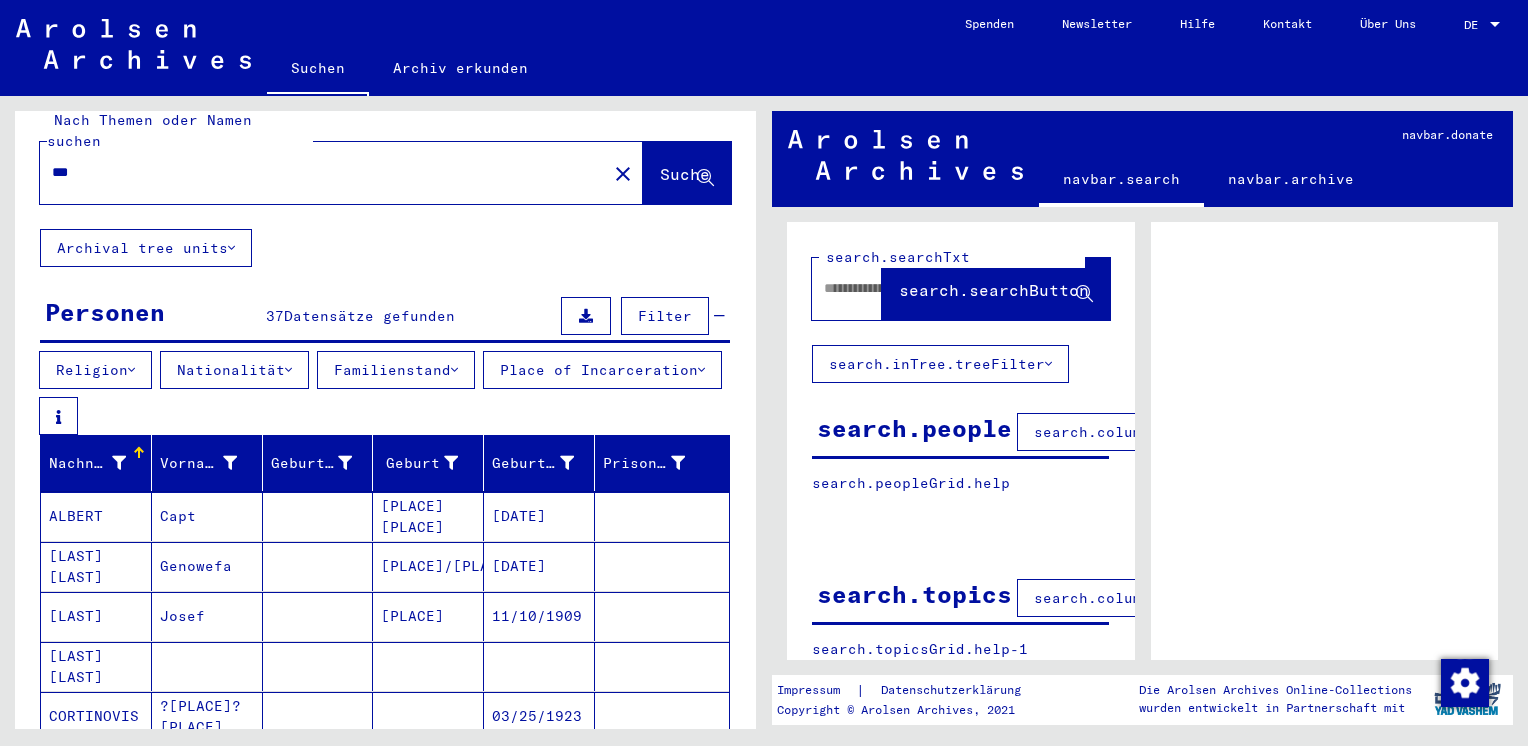 scroll, scrollTop: 0, scrollLeft: 0, axis: both 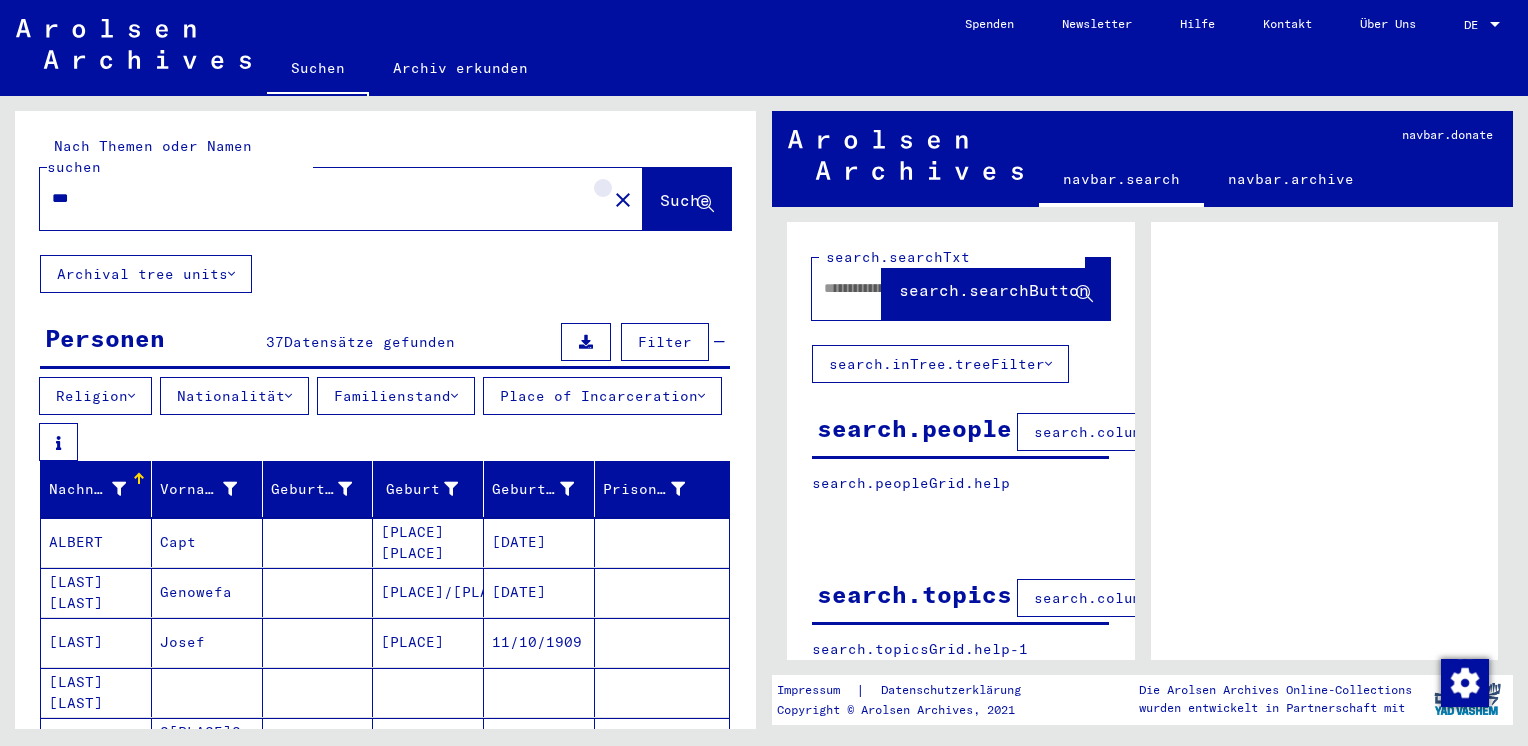 click on "close" 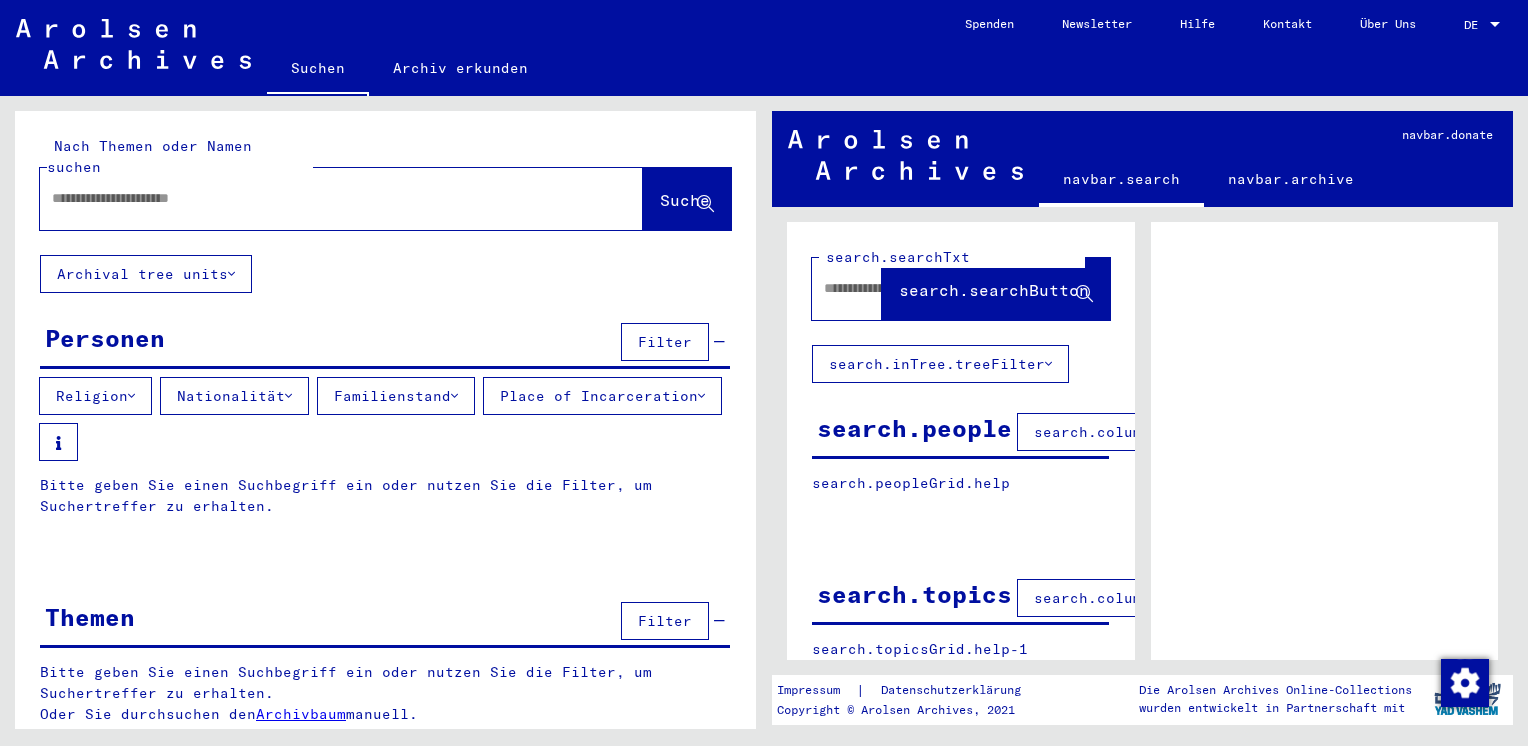 click at bounding box center (323, 198) 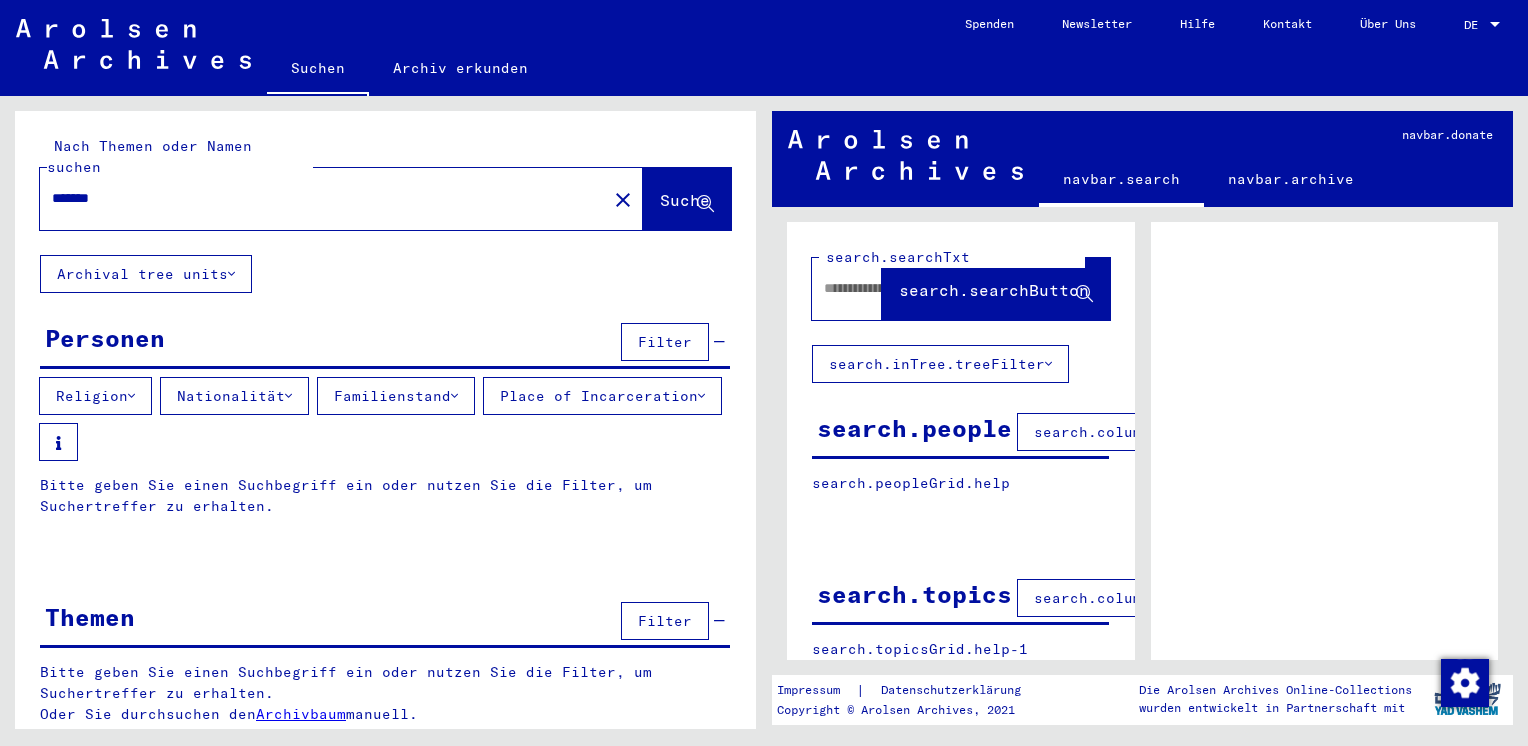 type on "*******" 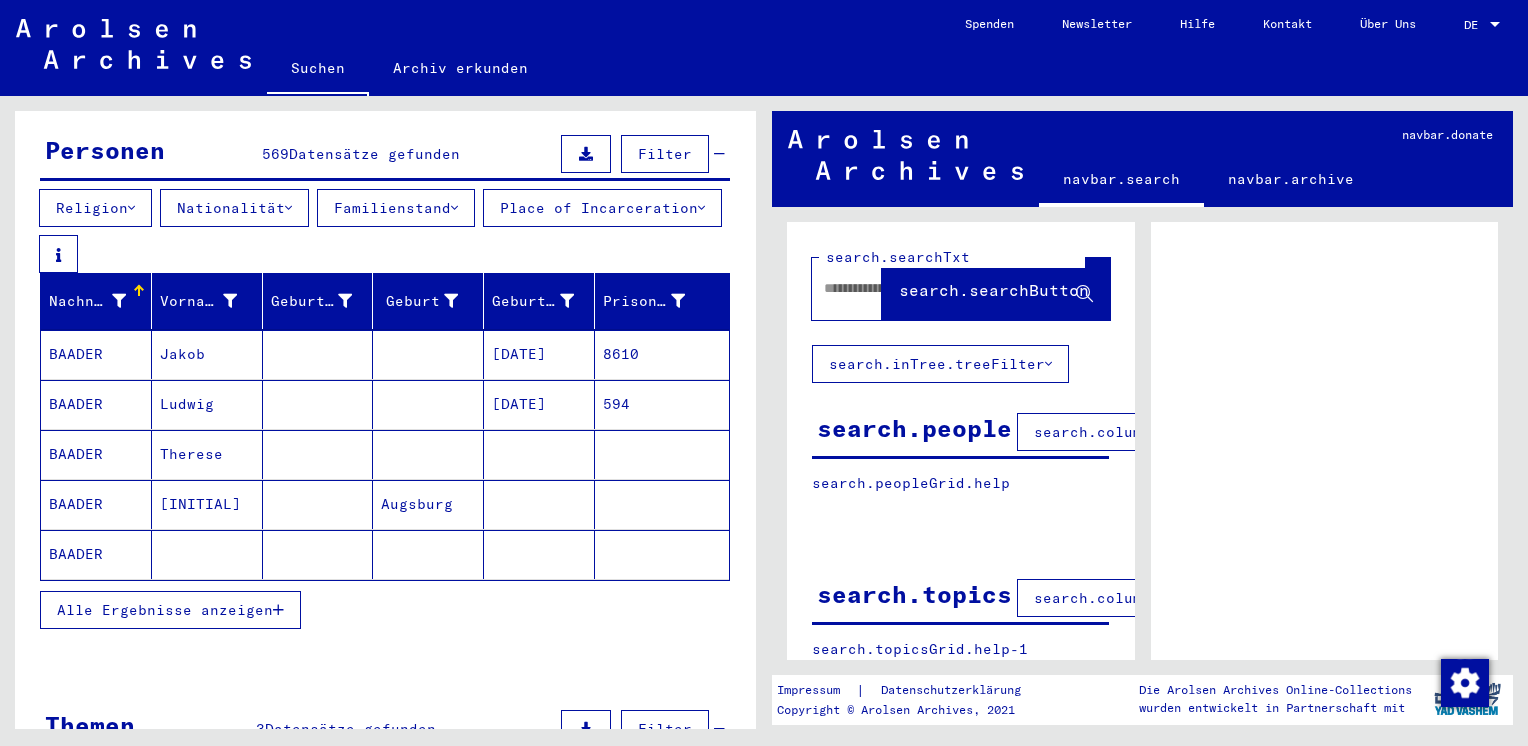 scroll, scrollTop: 200, scrollLeft: 0, axis: vertical 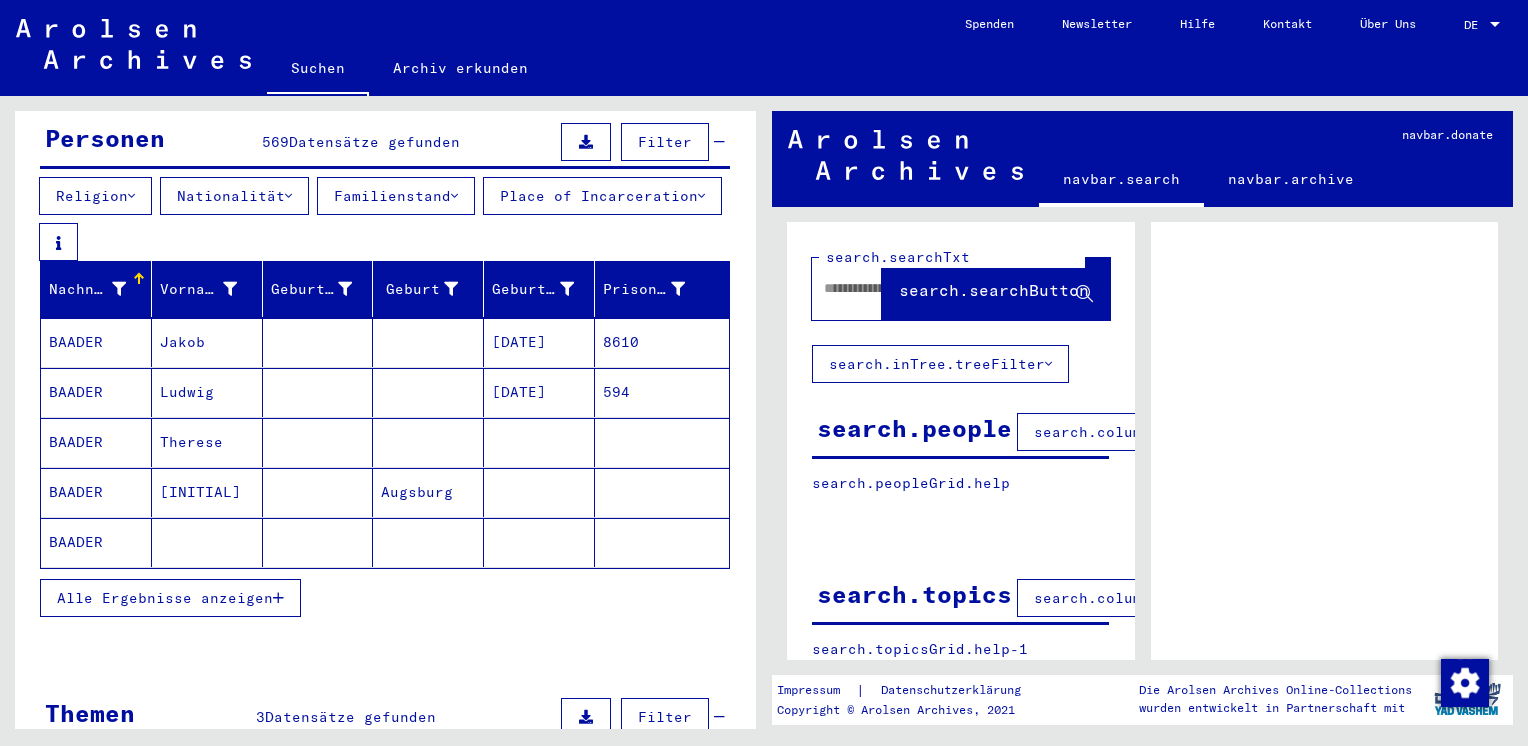click at bounding box center (278, 598) 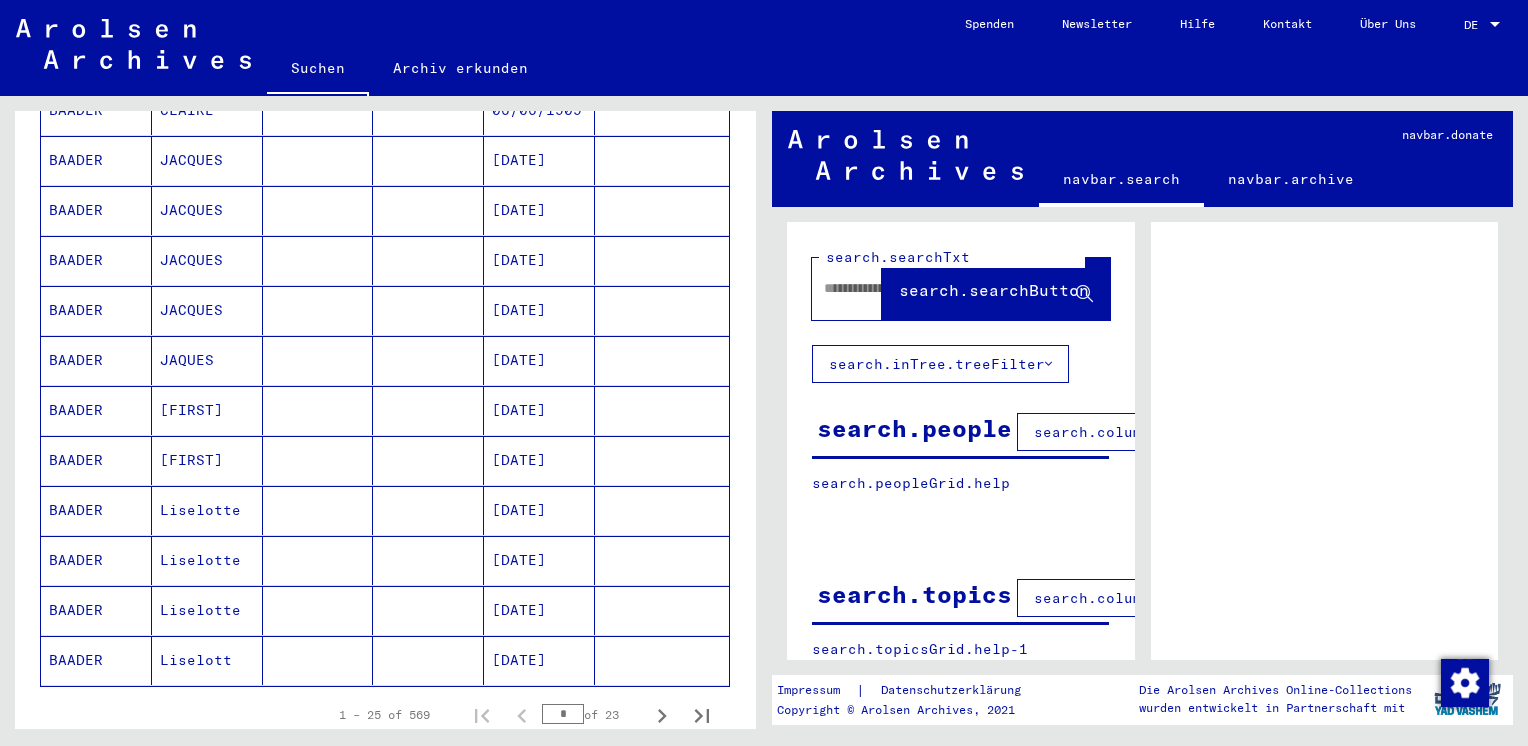 scroll, scrollTop: 1200, scrollLeft: 0, axis: vertical 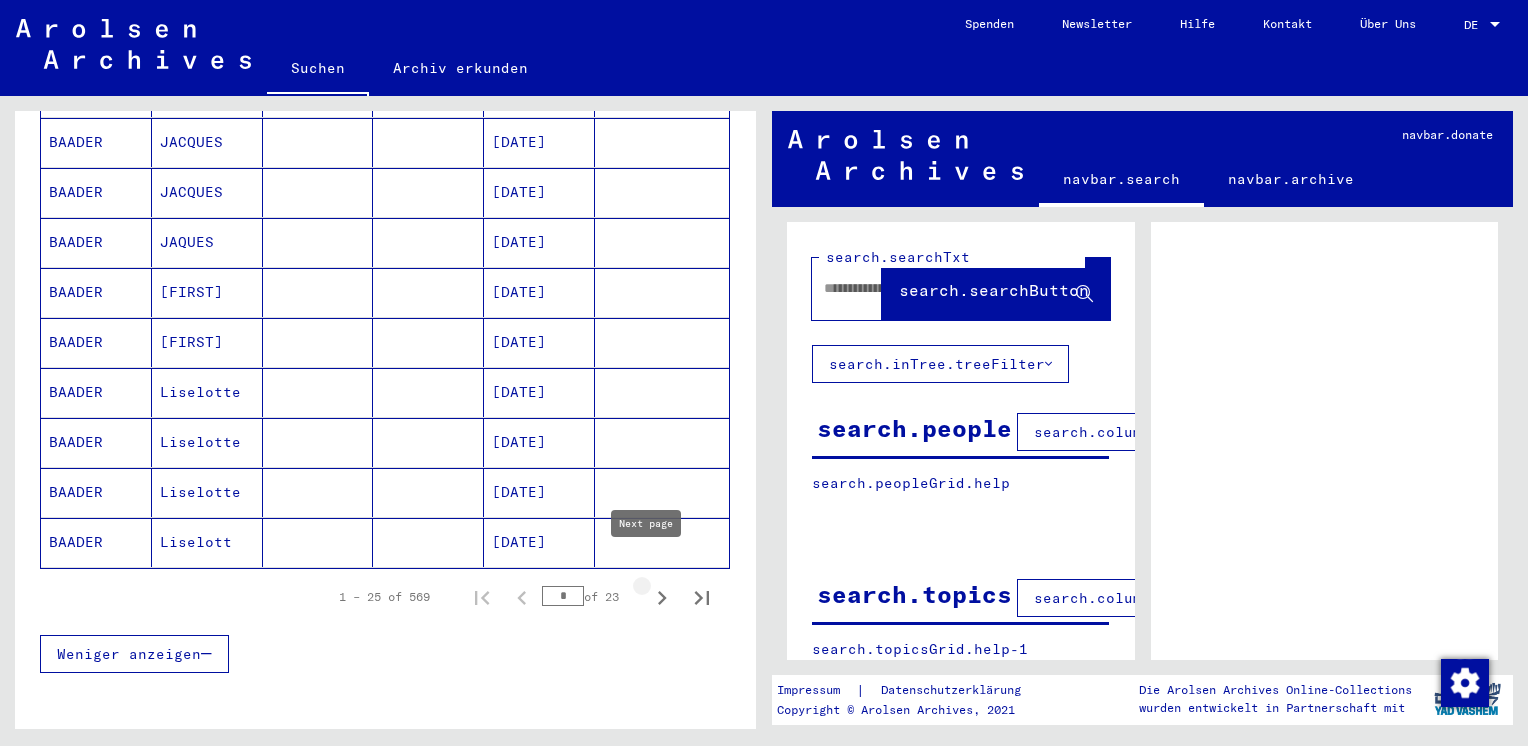 click 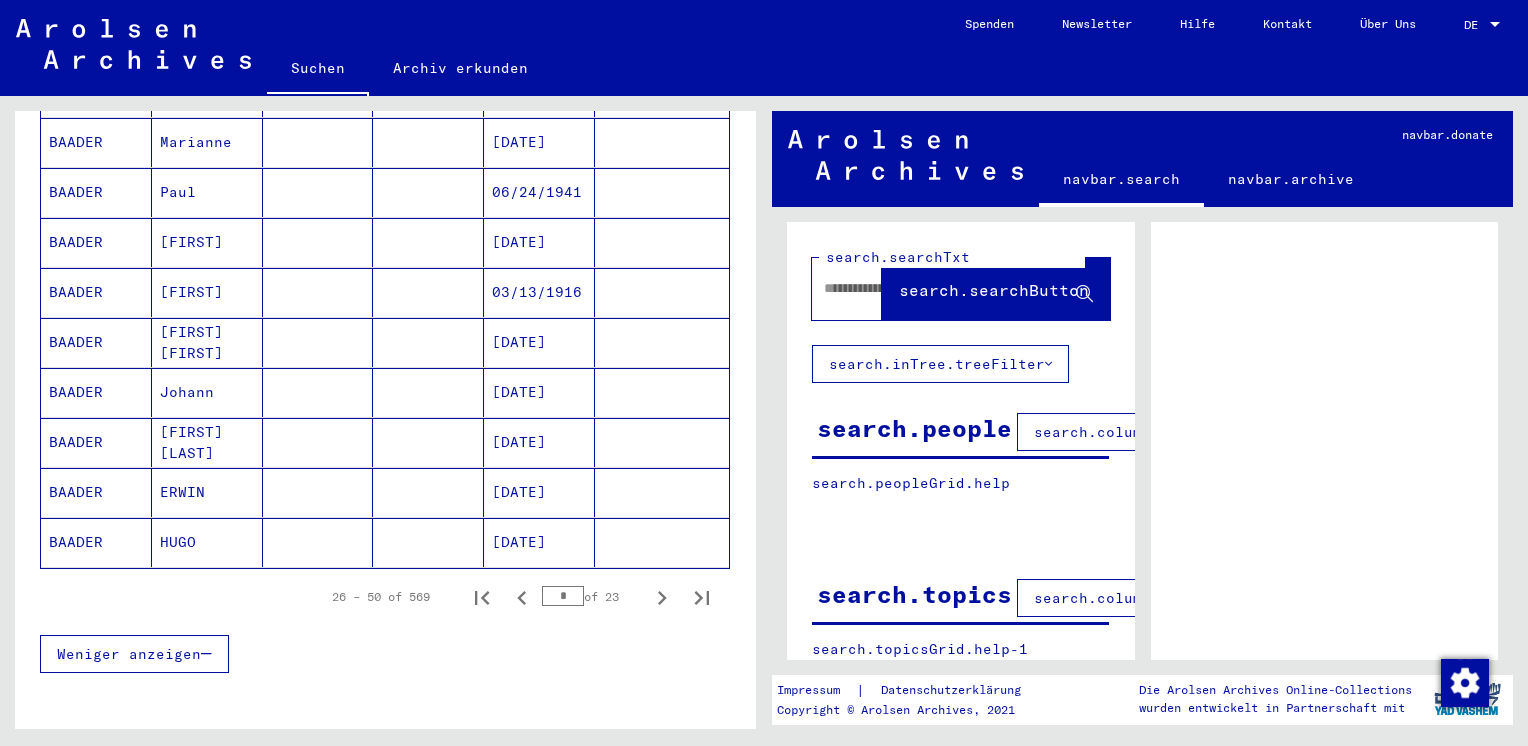 click 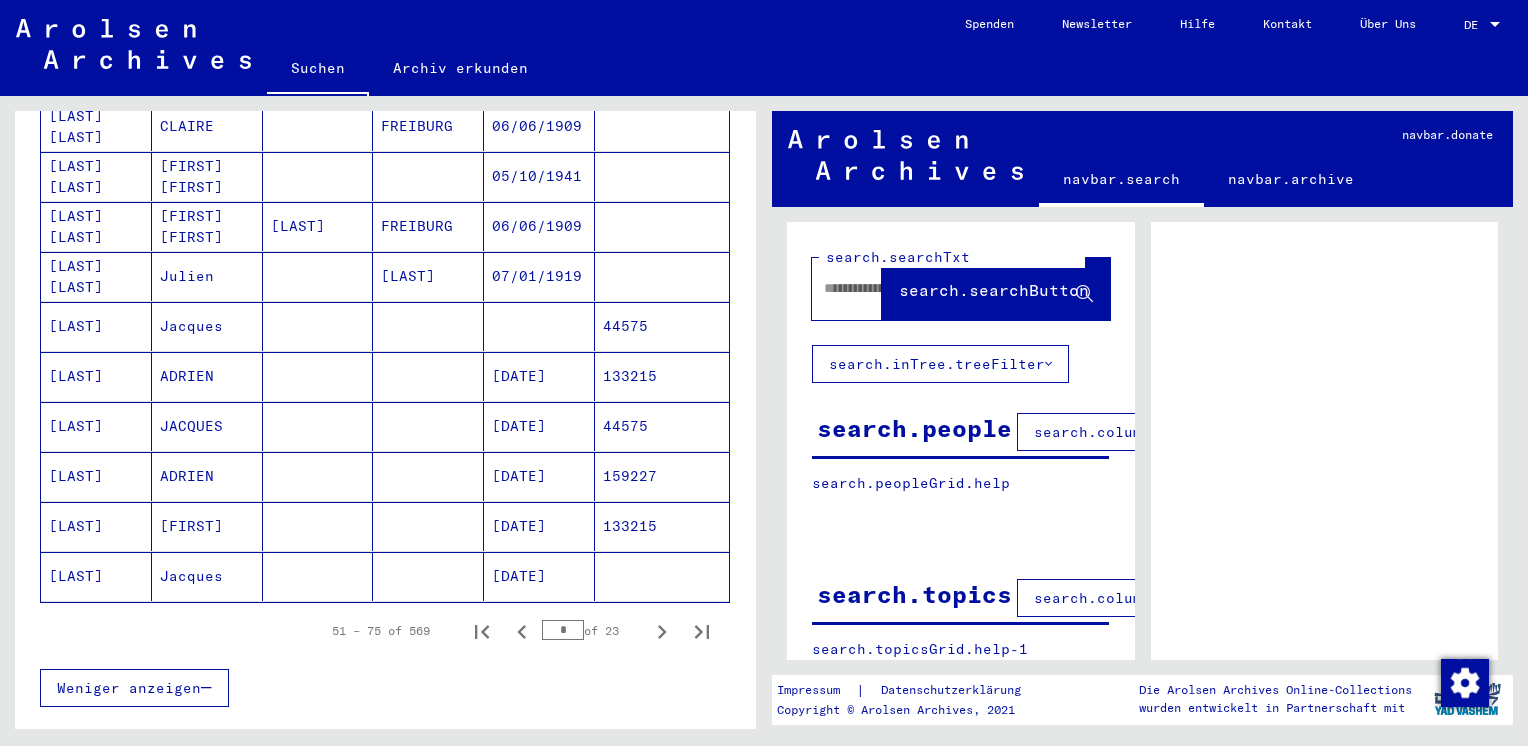 scroll, scrollTop: 1200, scrollLeft: 0, axis: vertical 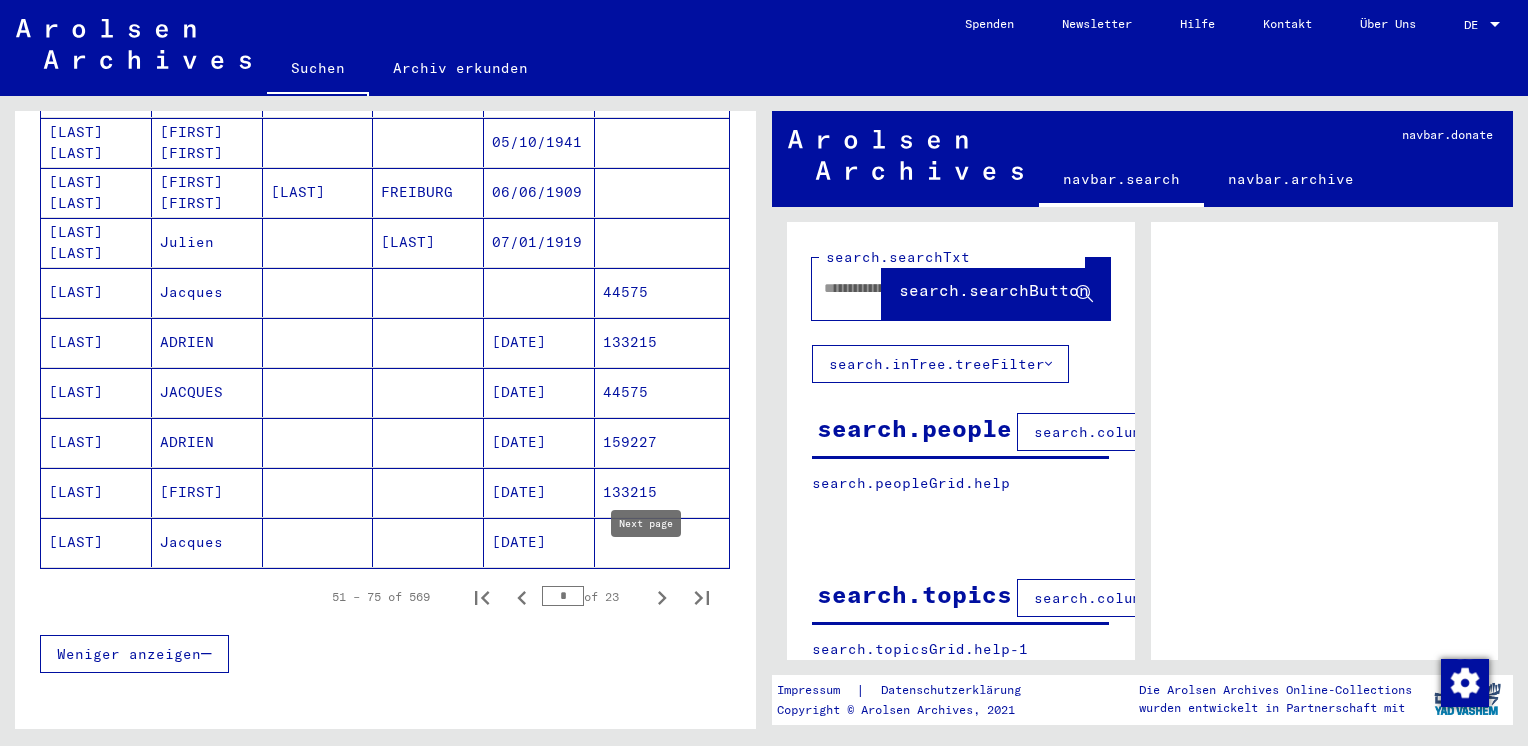 click 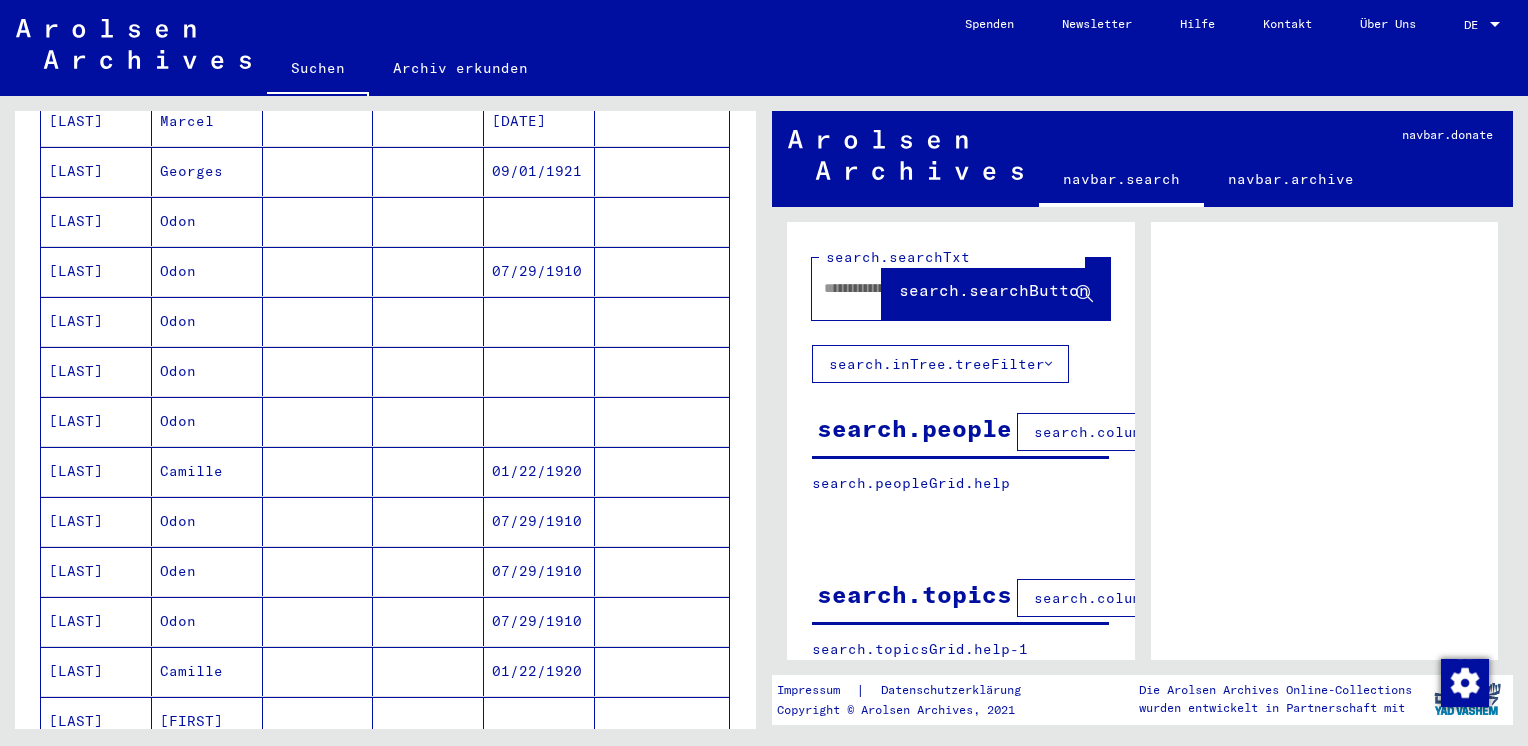 scroll, scrollTop: 800, scrollLeft: 0, axis: vertical 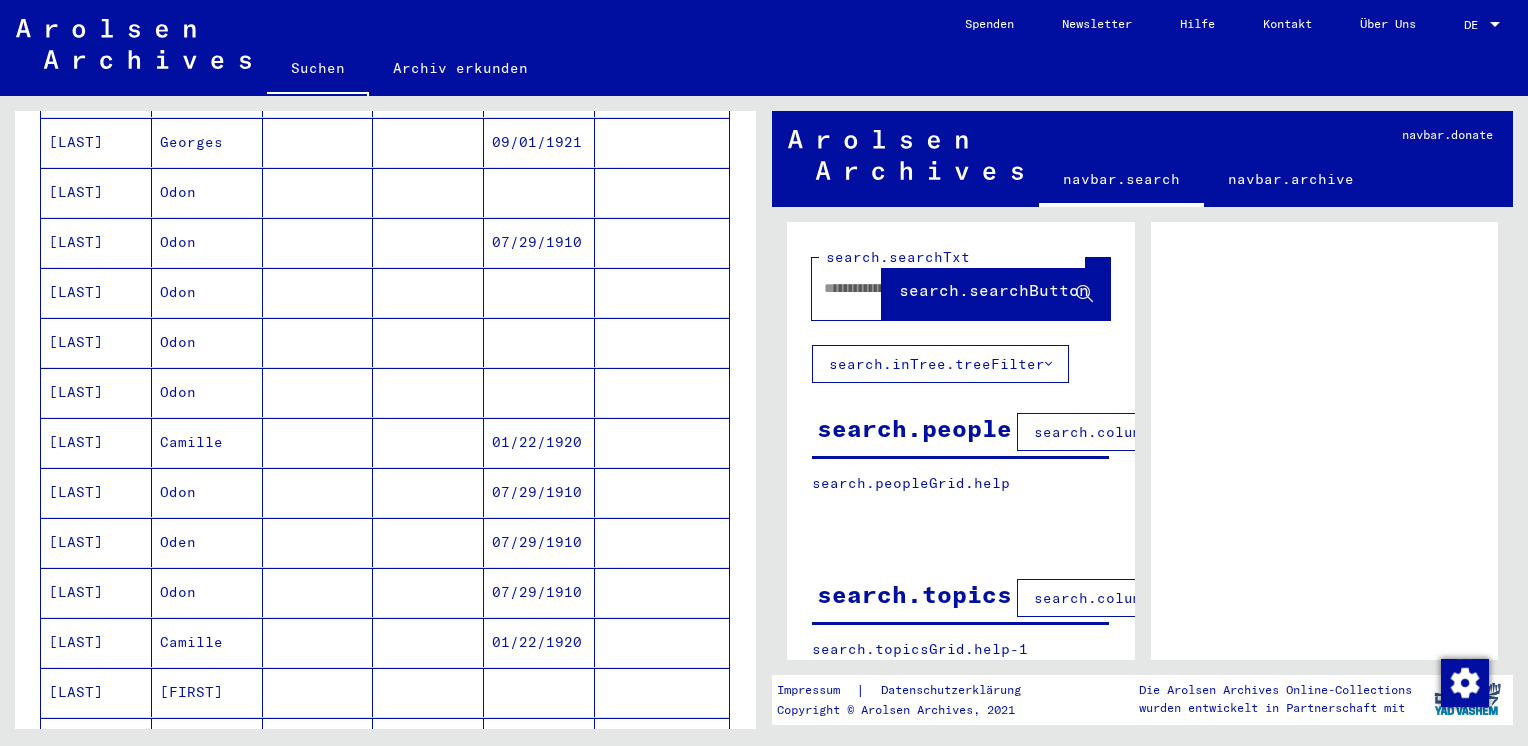 click on "[LAST]" at bounding box center [96, 492] 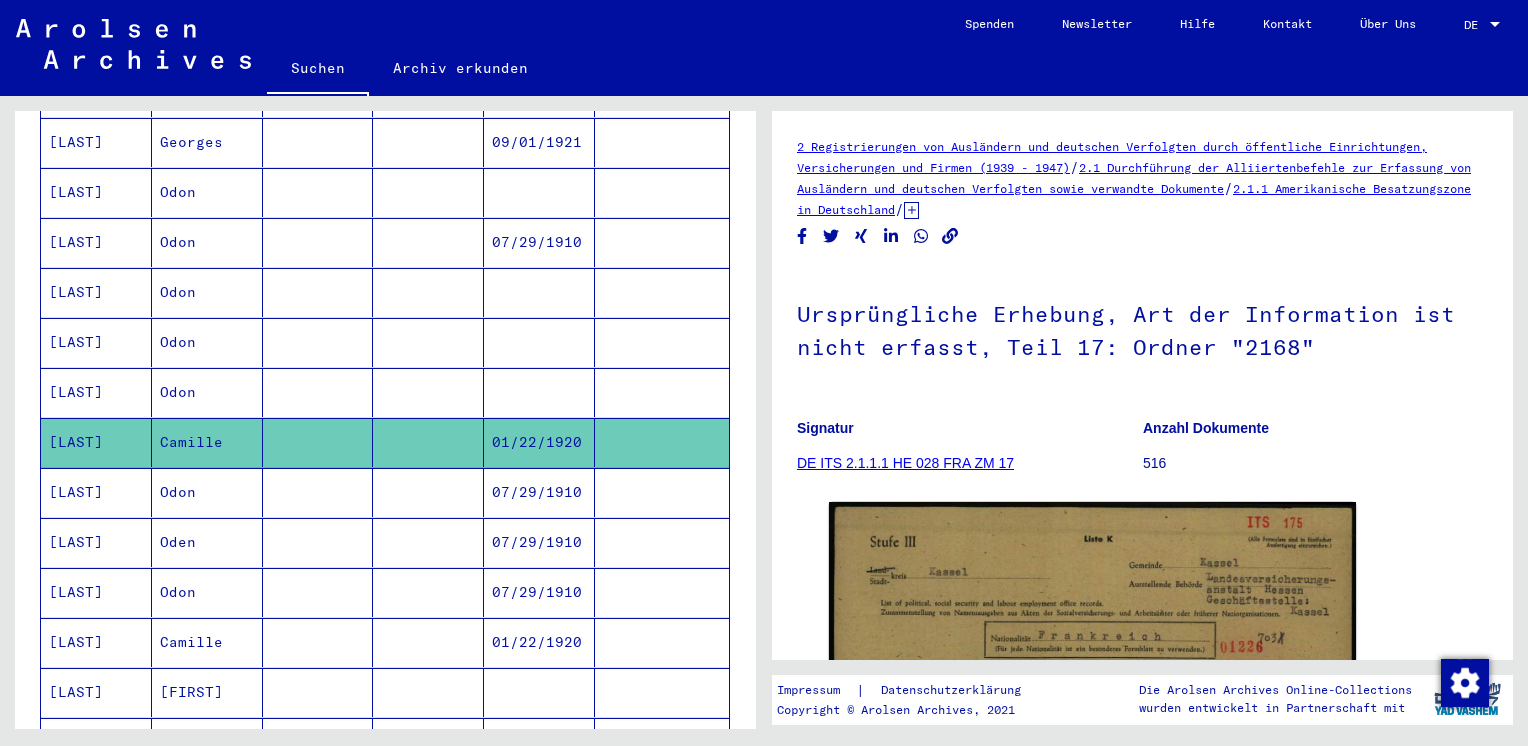 scroll, scrollTop: 0, scrollLeft: 0, axis: both 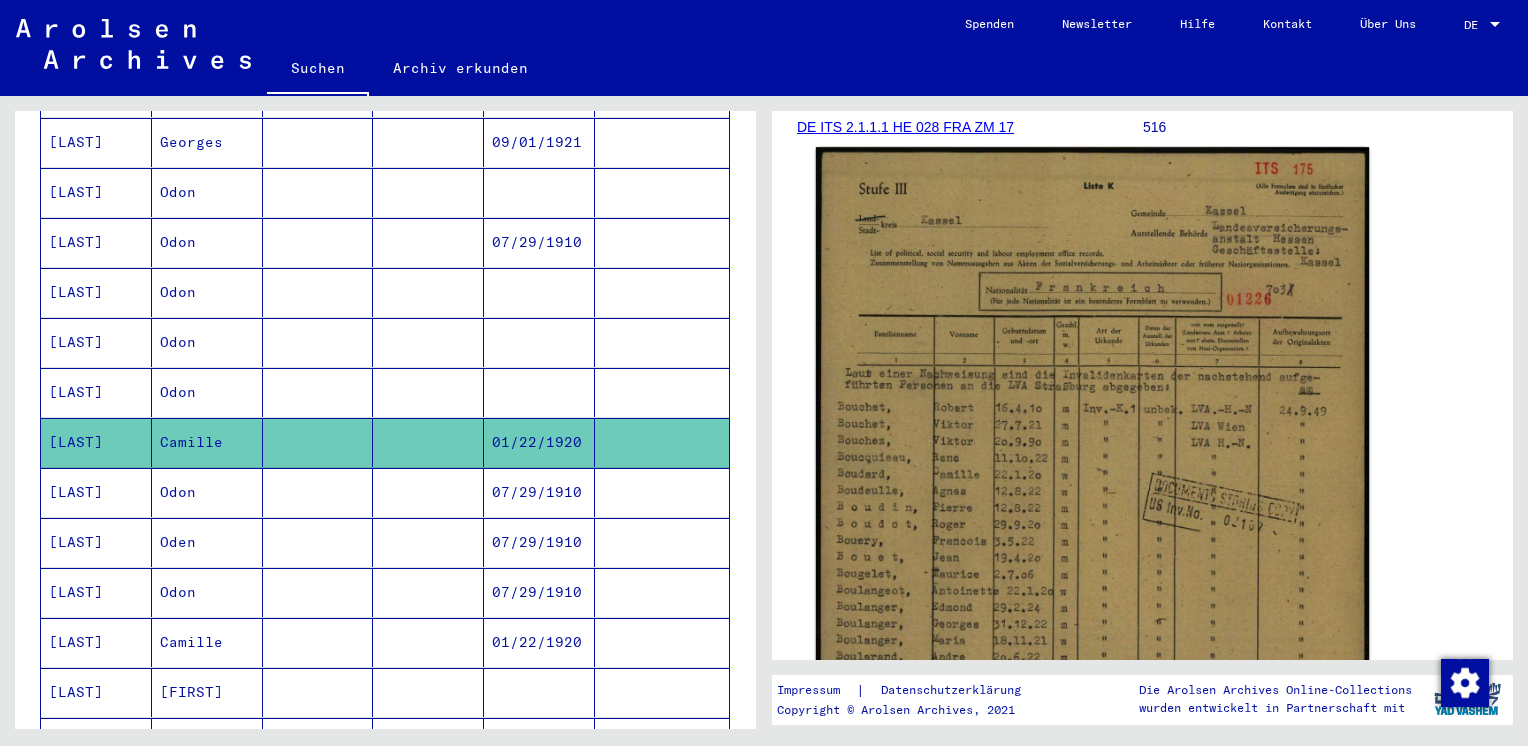 click 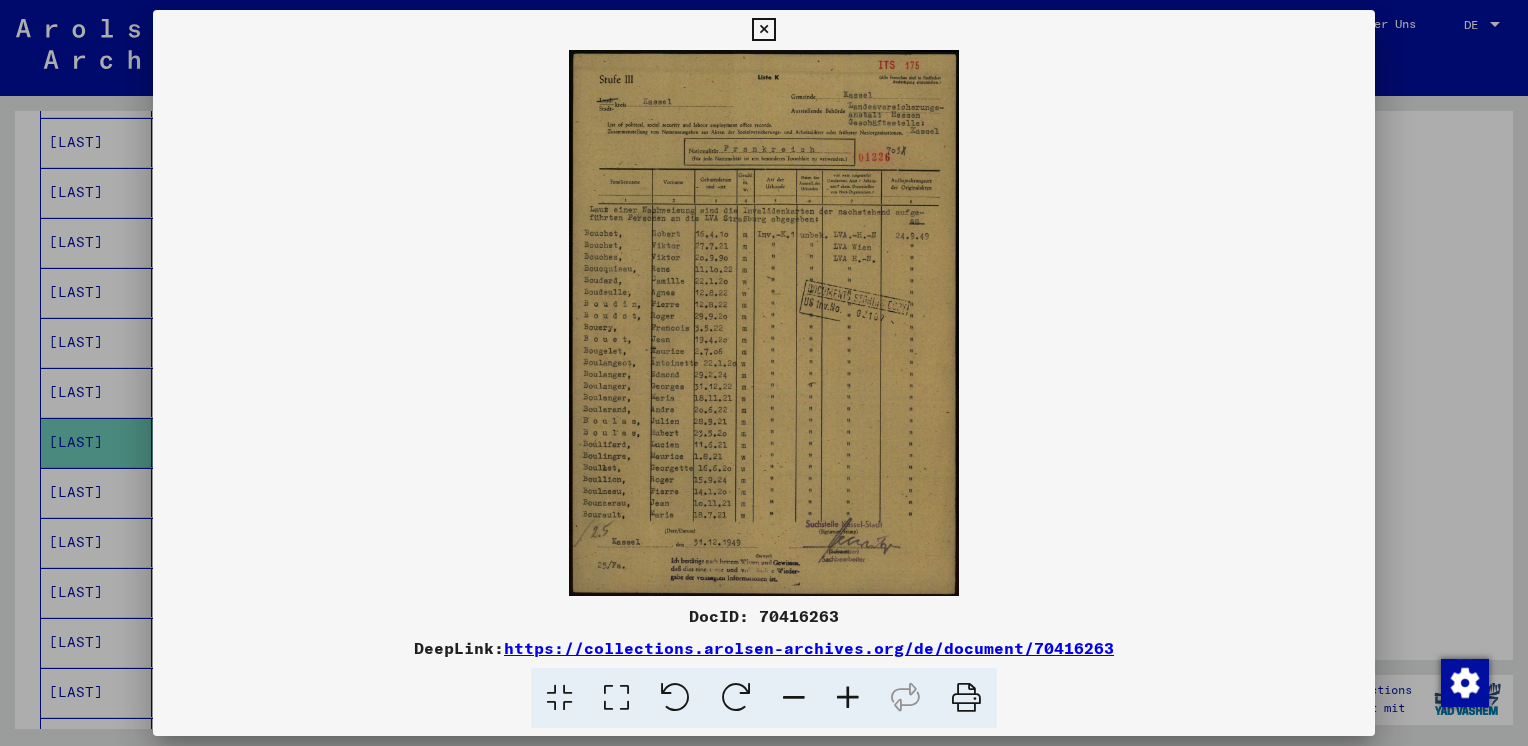 click at bounding box center (848, 698) 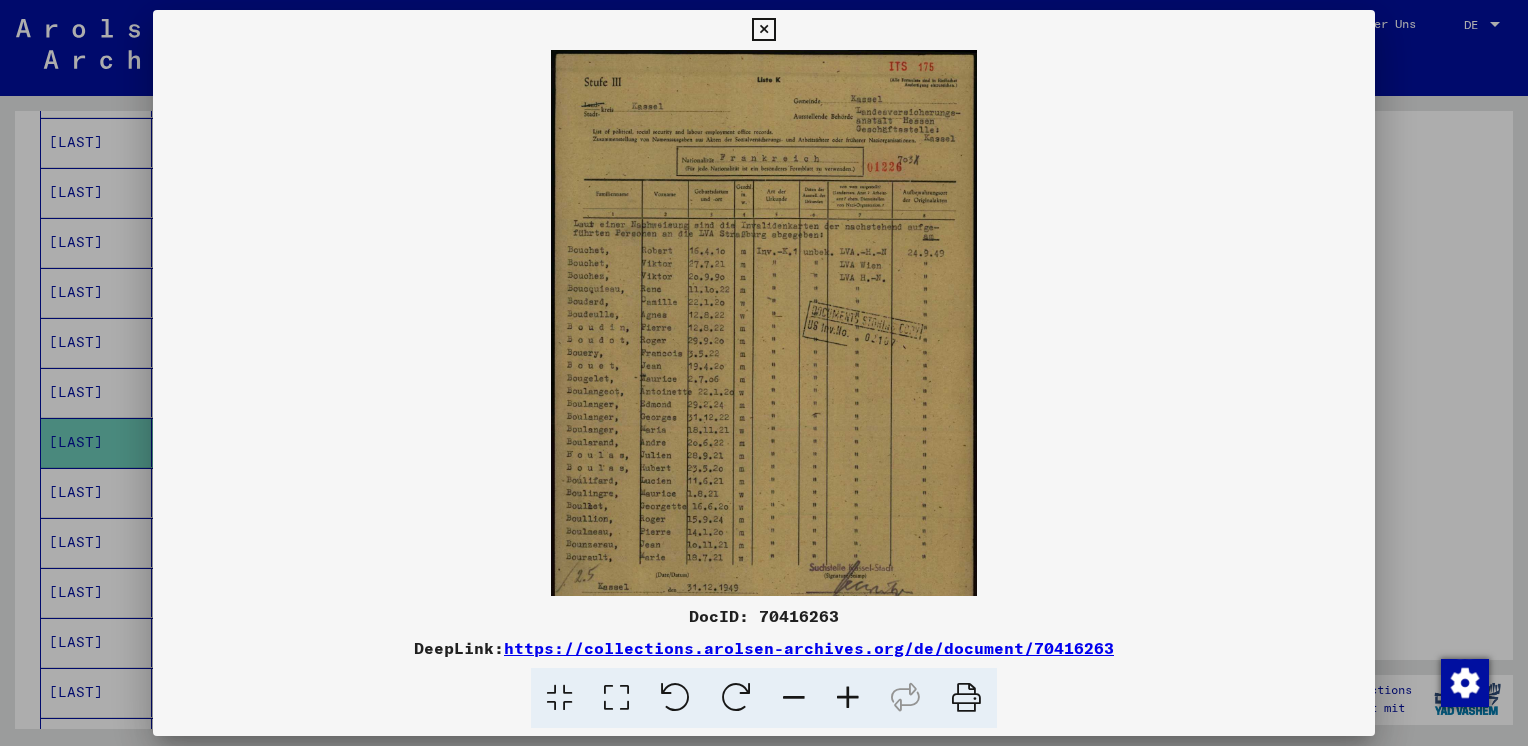 click at bounding box center [848, 698] 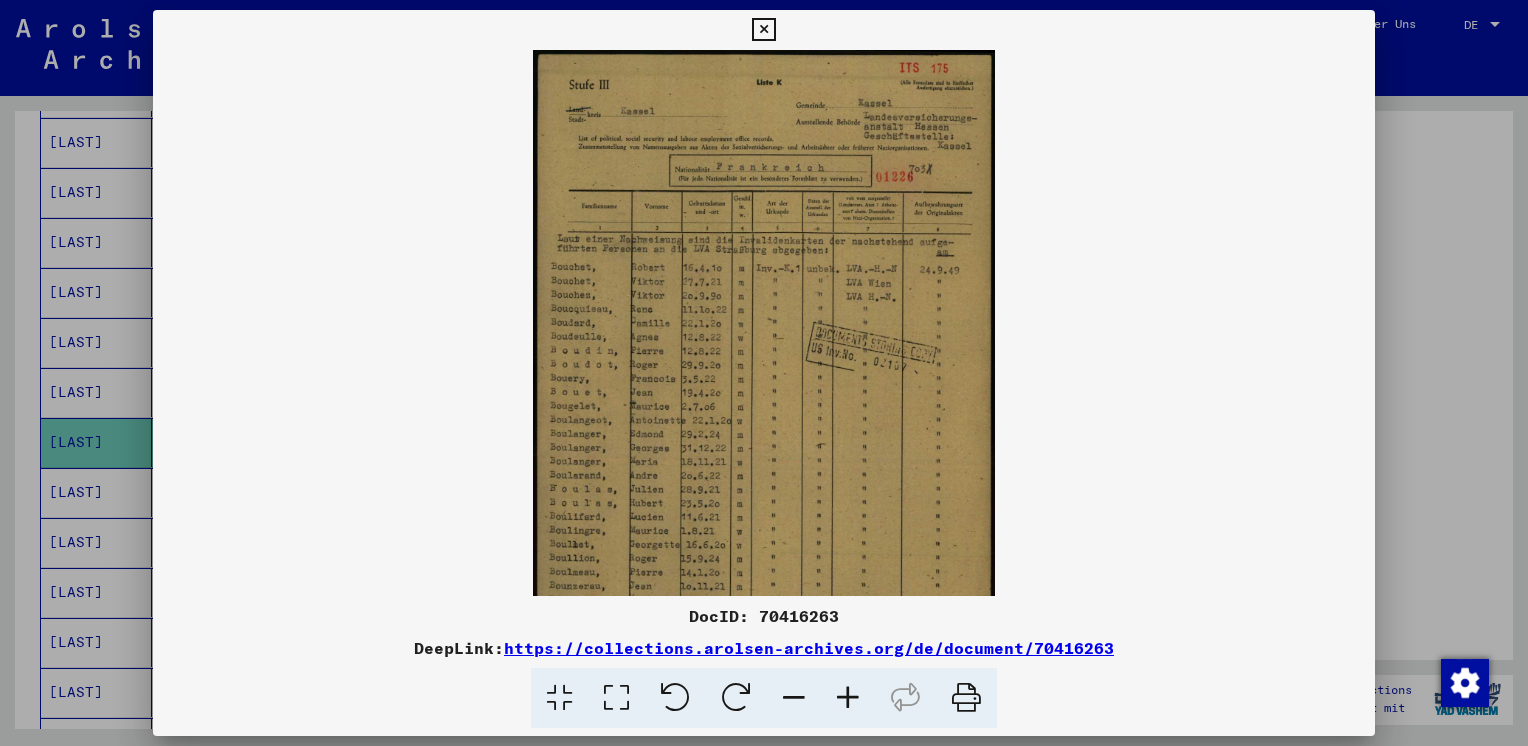 click at bounding box center (848, 698) 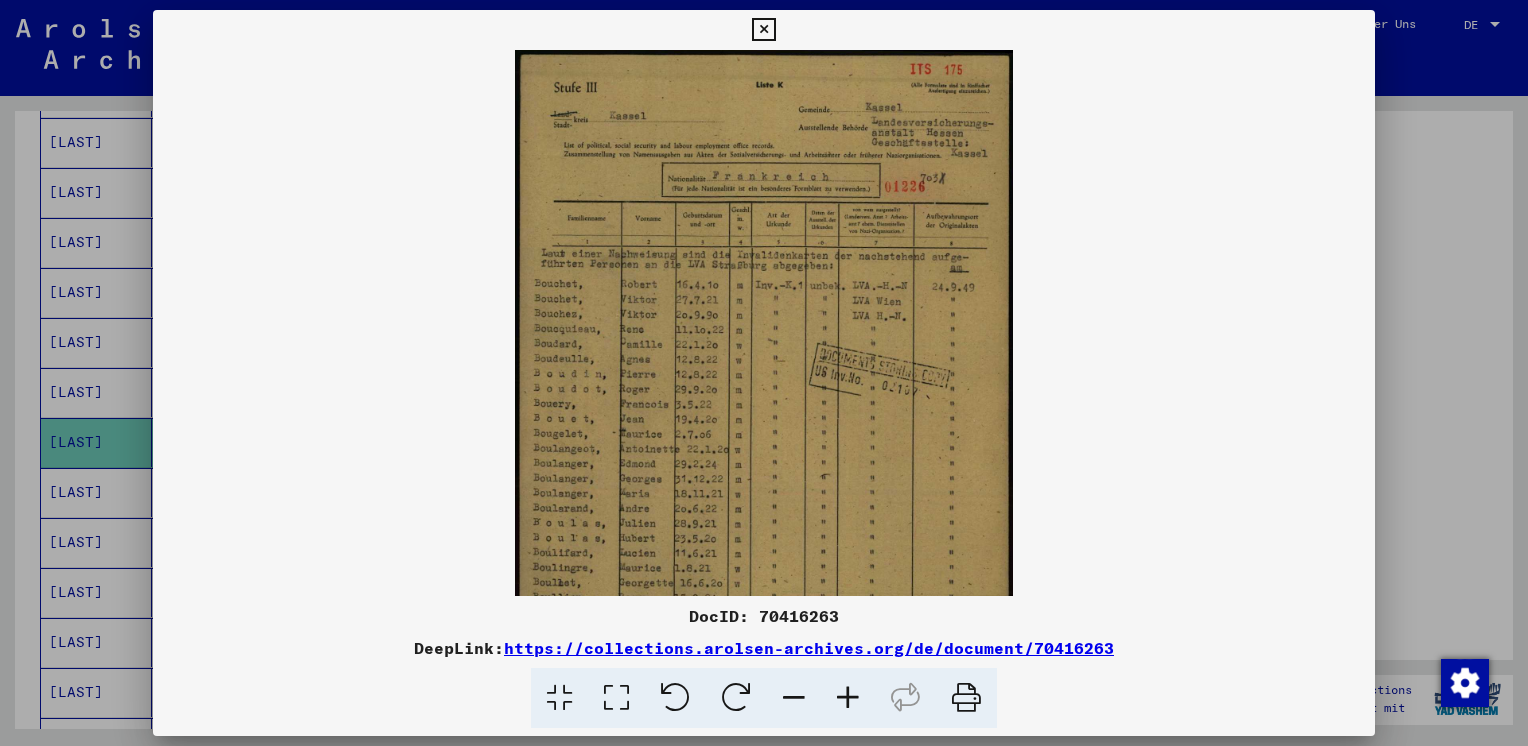 click at bounding box center [848, 698] 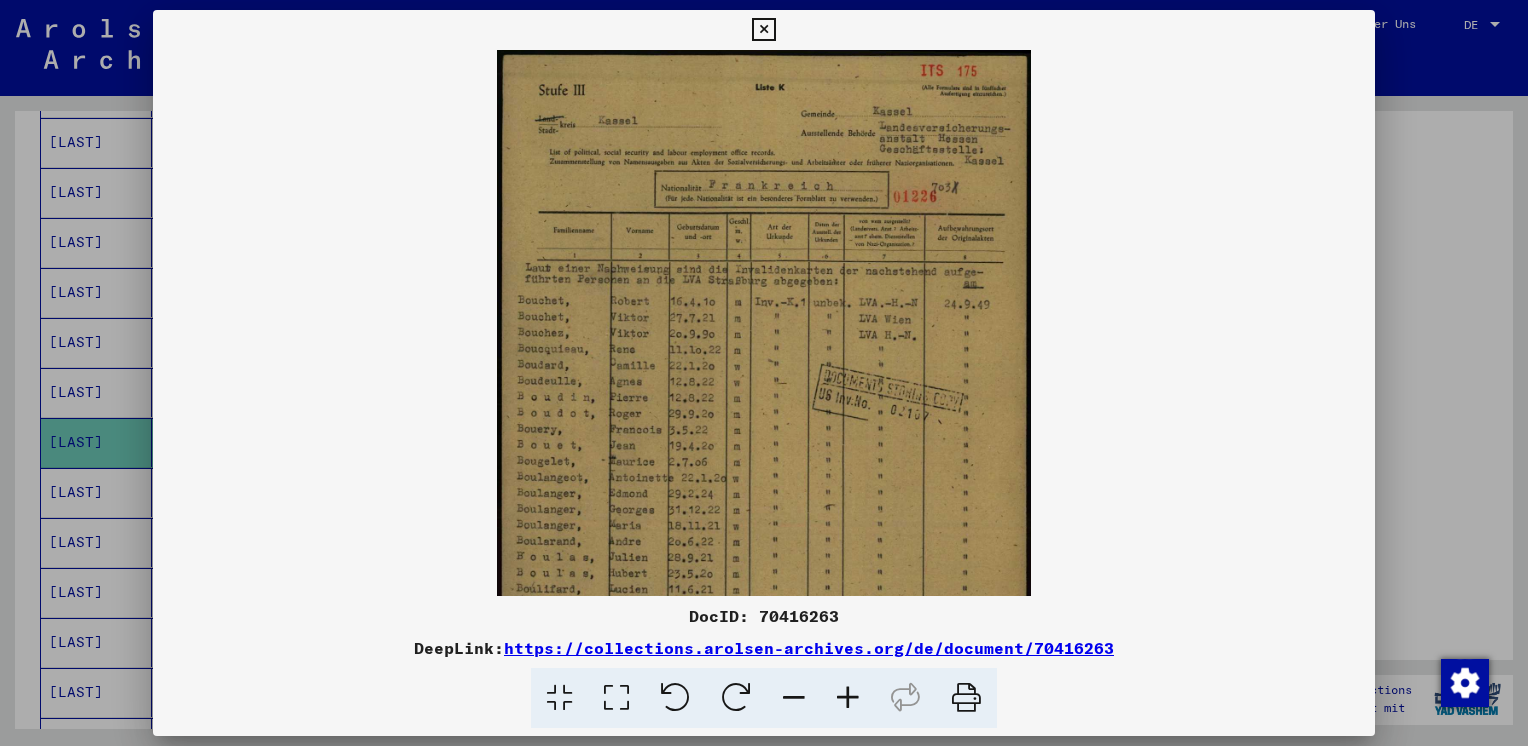 click at bounding box center (848, 698) 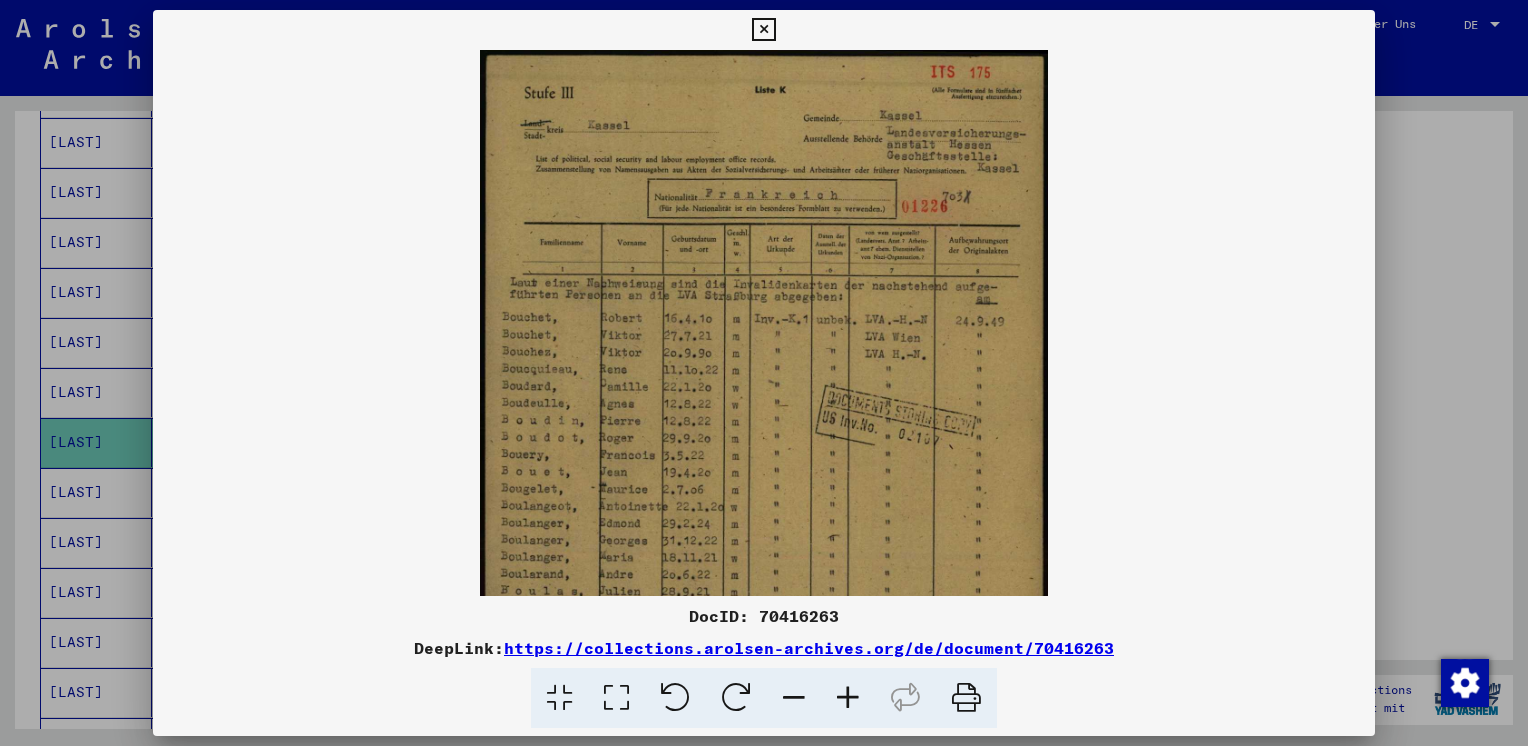 click at bounding box center (848, 698) 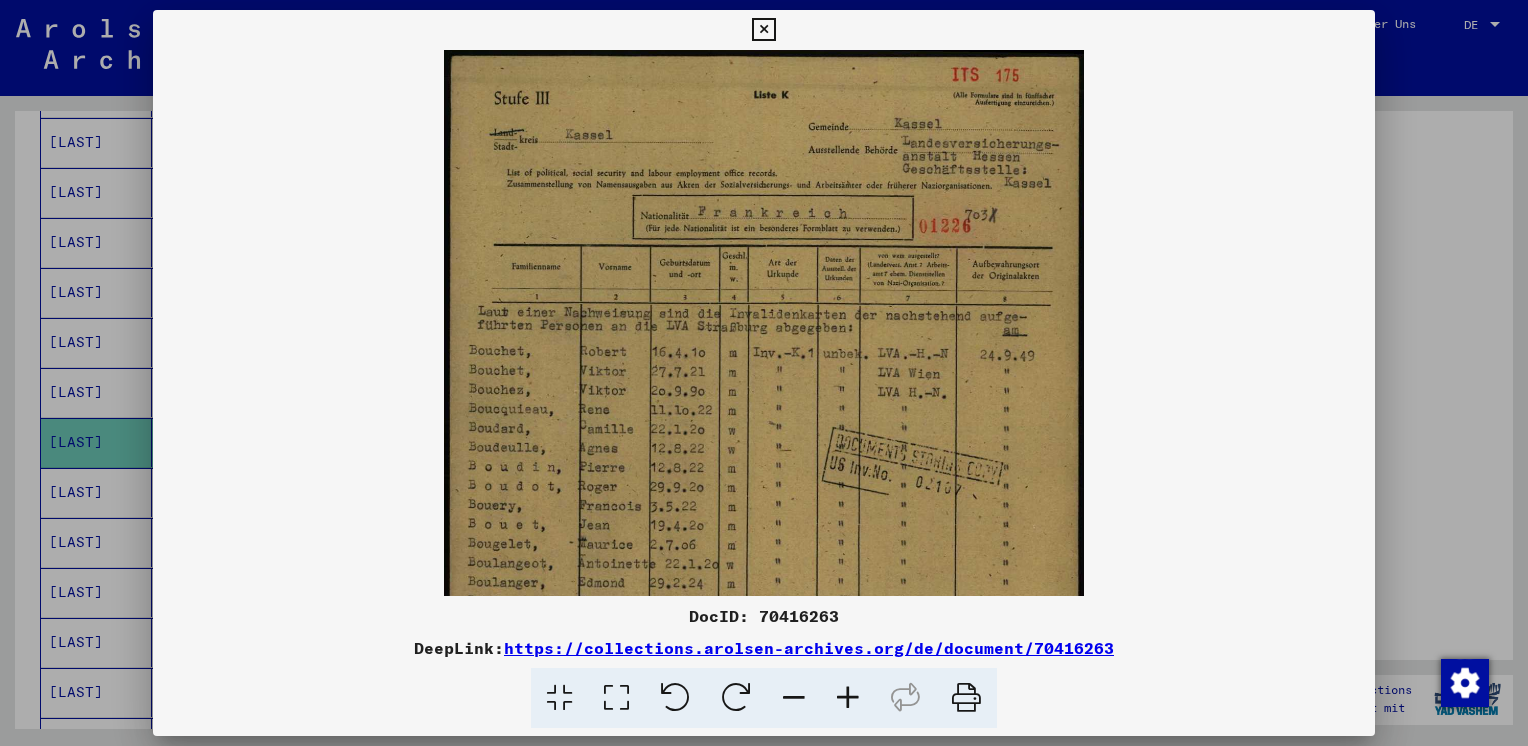 click at bounding box center [848, 698] 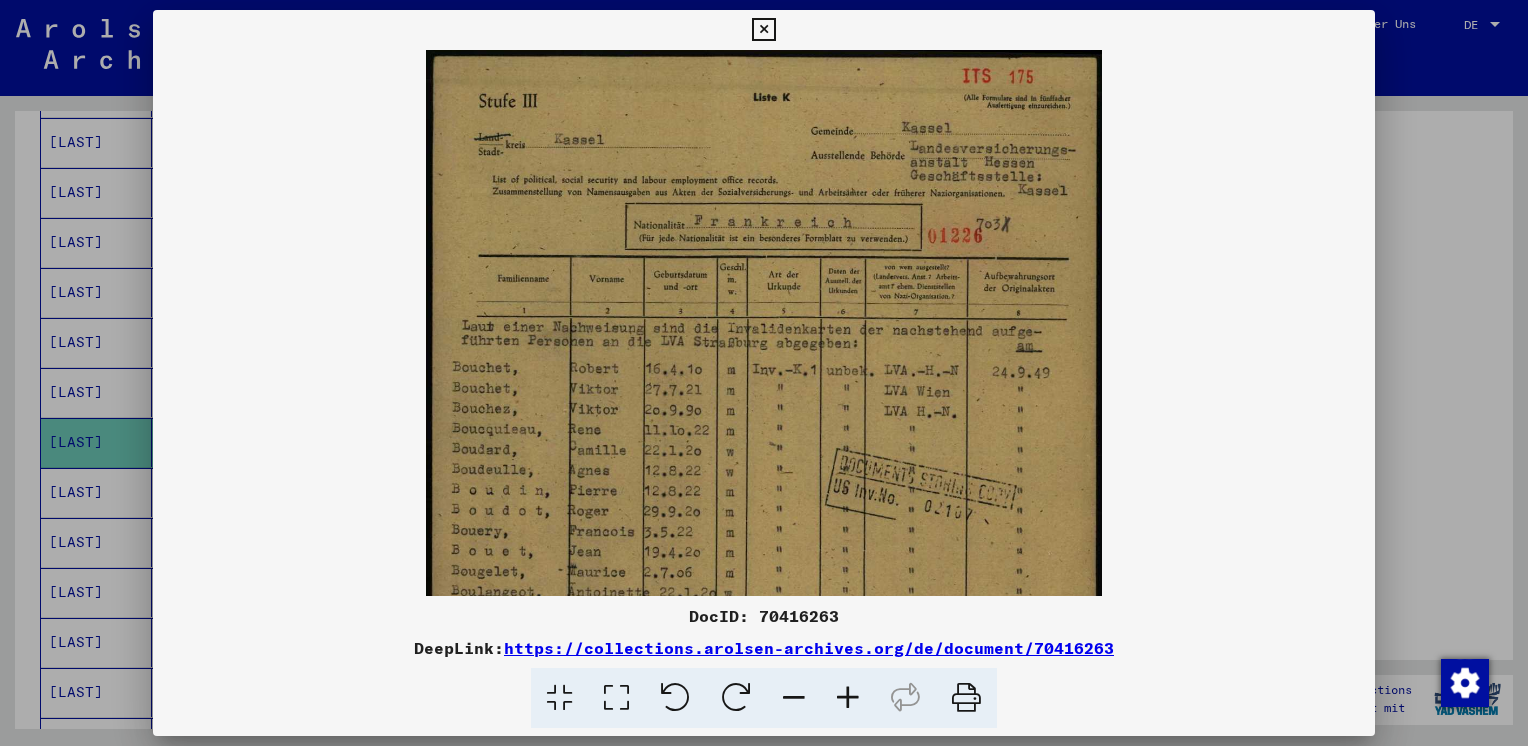 click at bounding box center (848, 698) 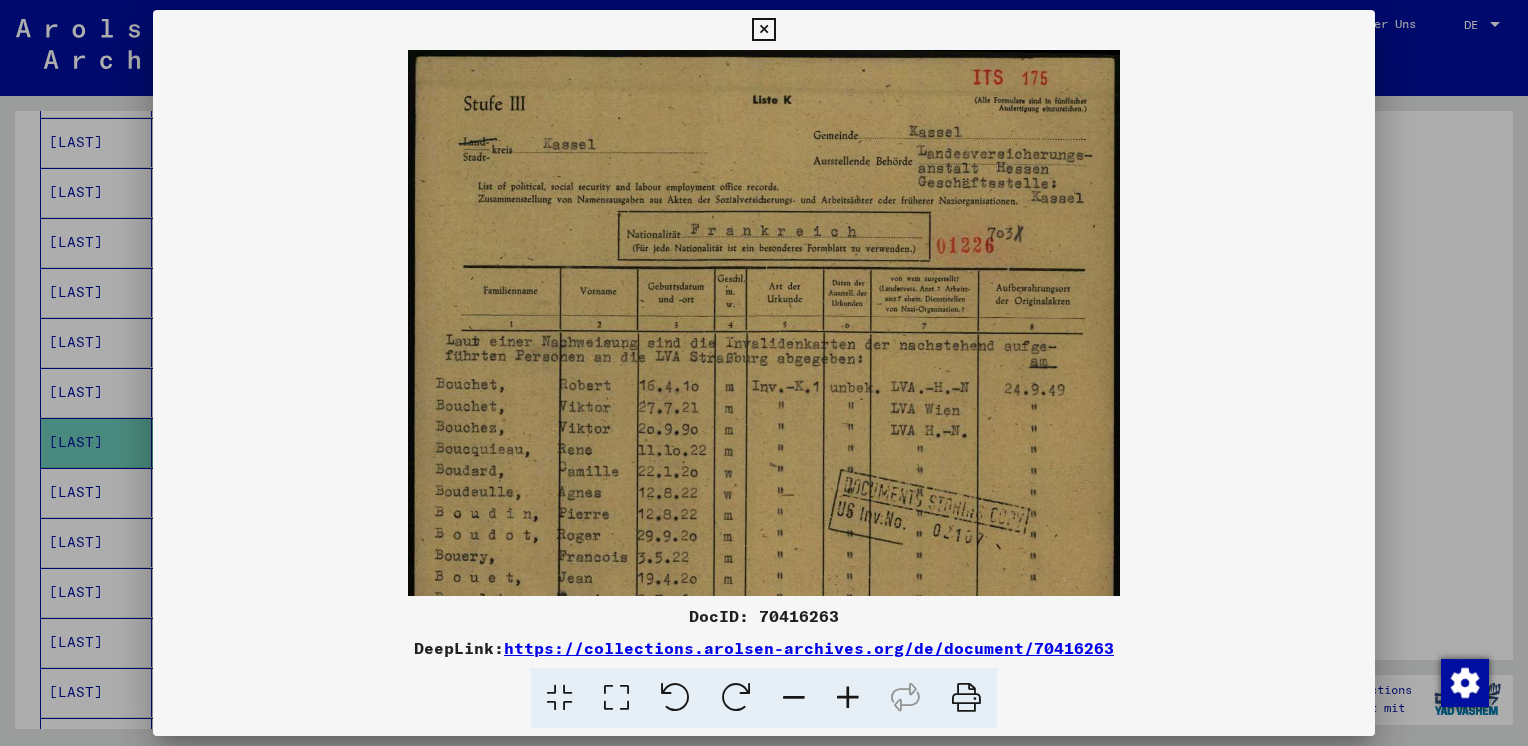click at bounding box center [848, 698] 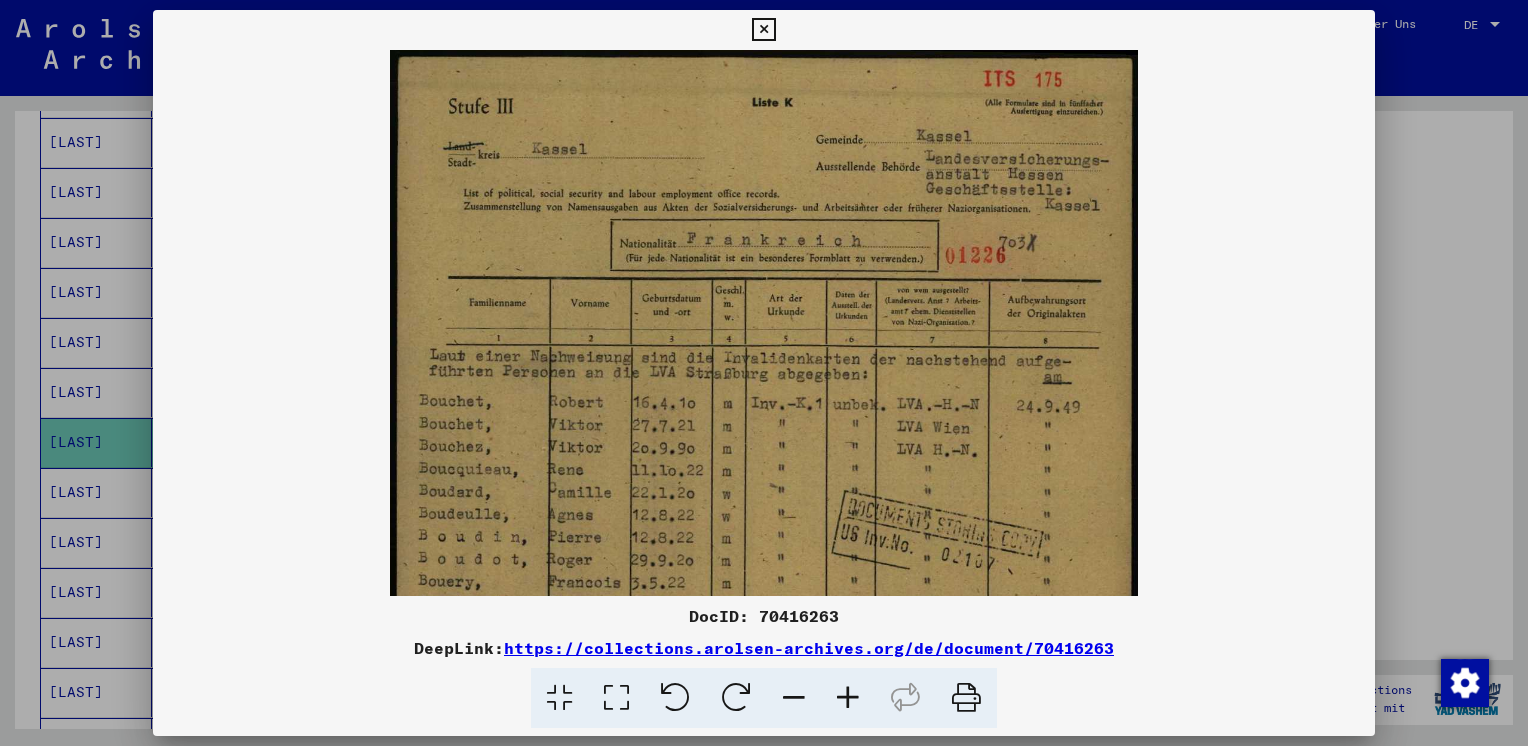 click at bounding box center (848, 698) 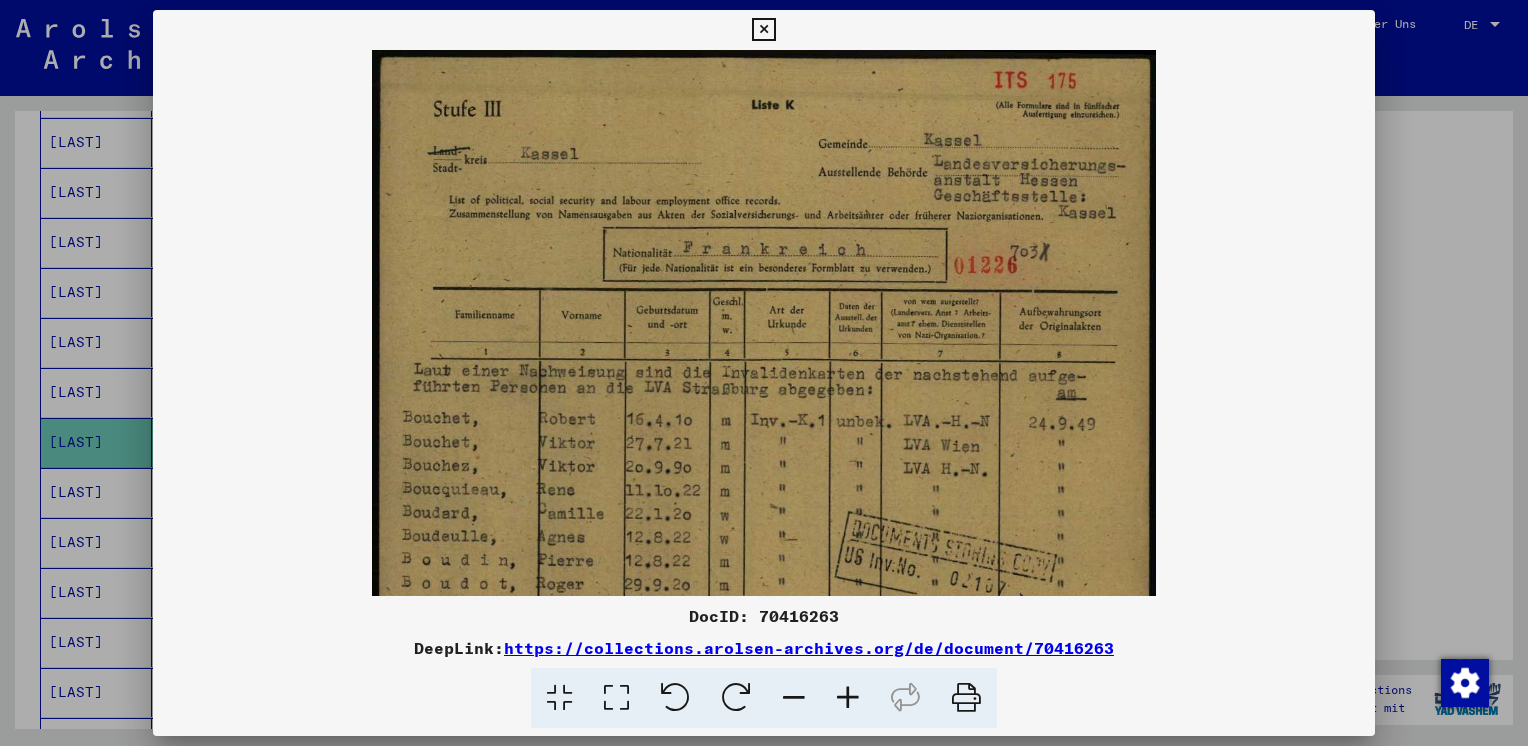 click at bounding box center (848, 698) 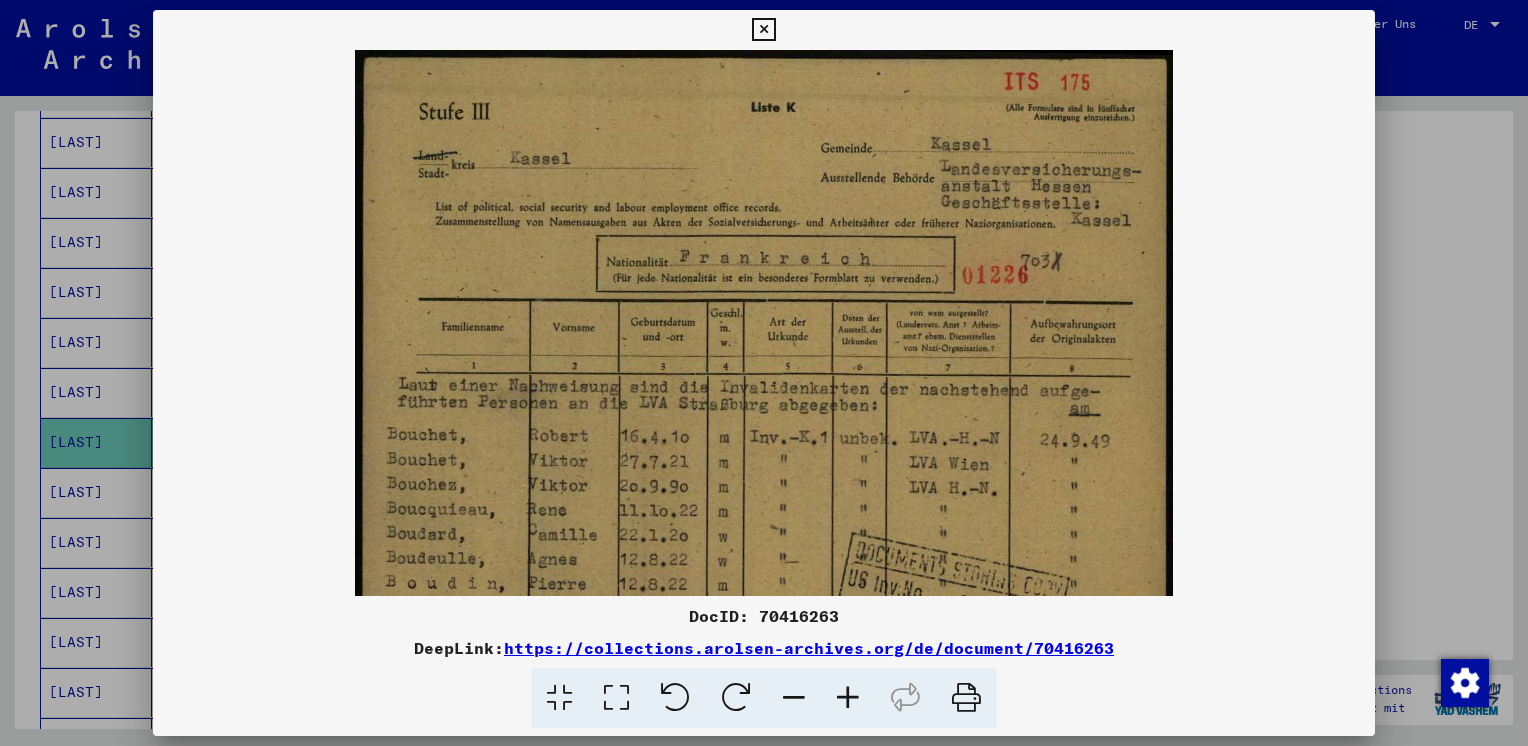 click at bounding box center (848, 698) 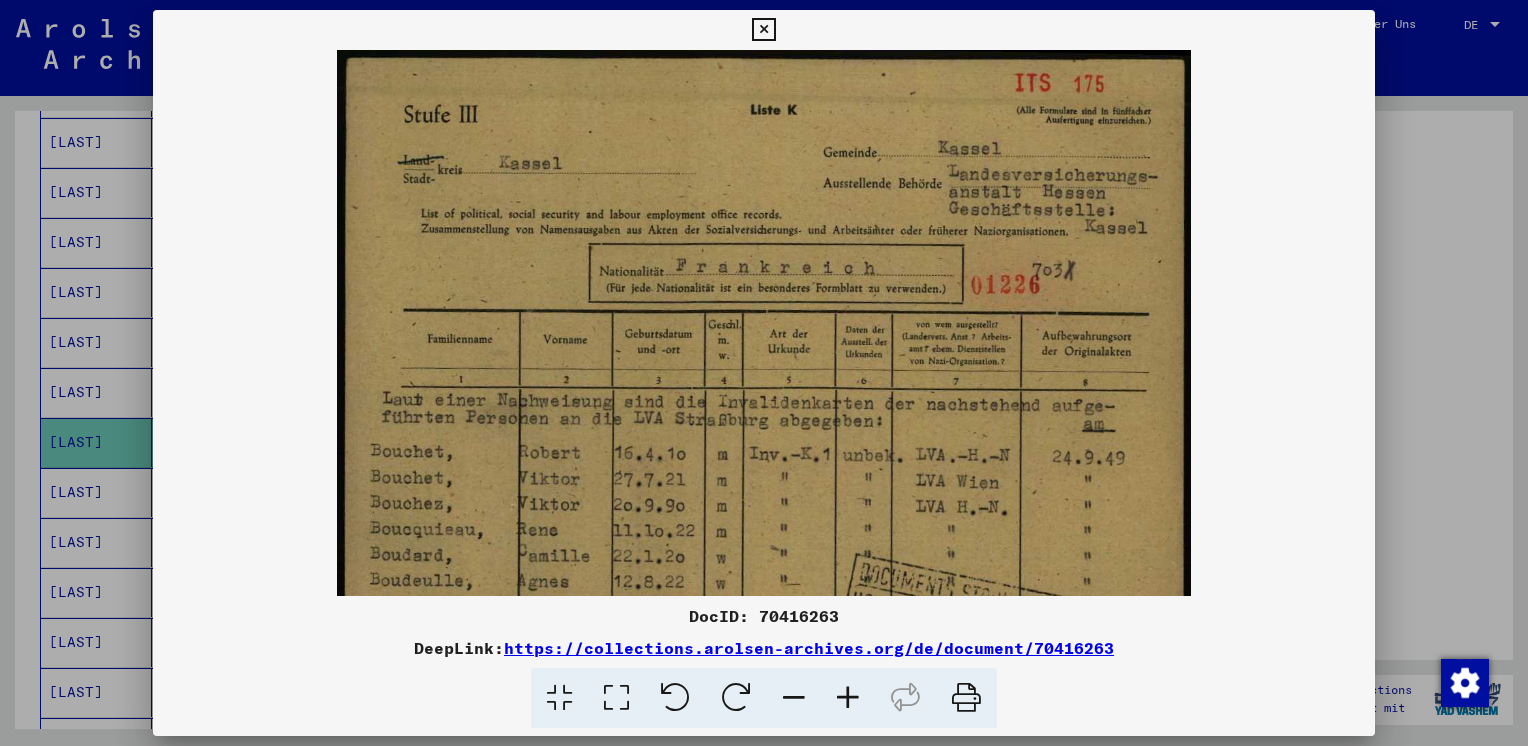 click at bounding box center (848, 698) 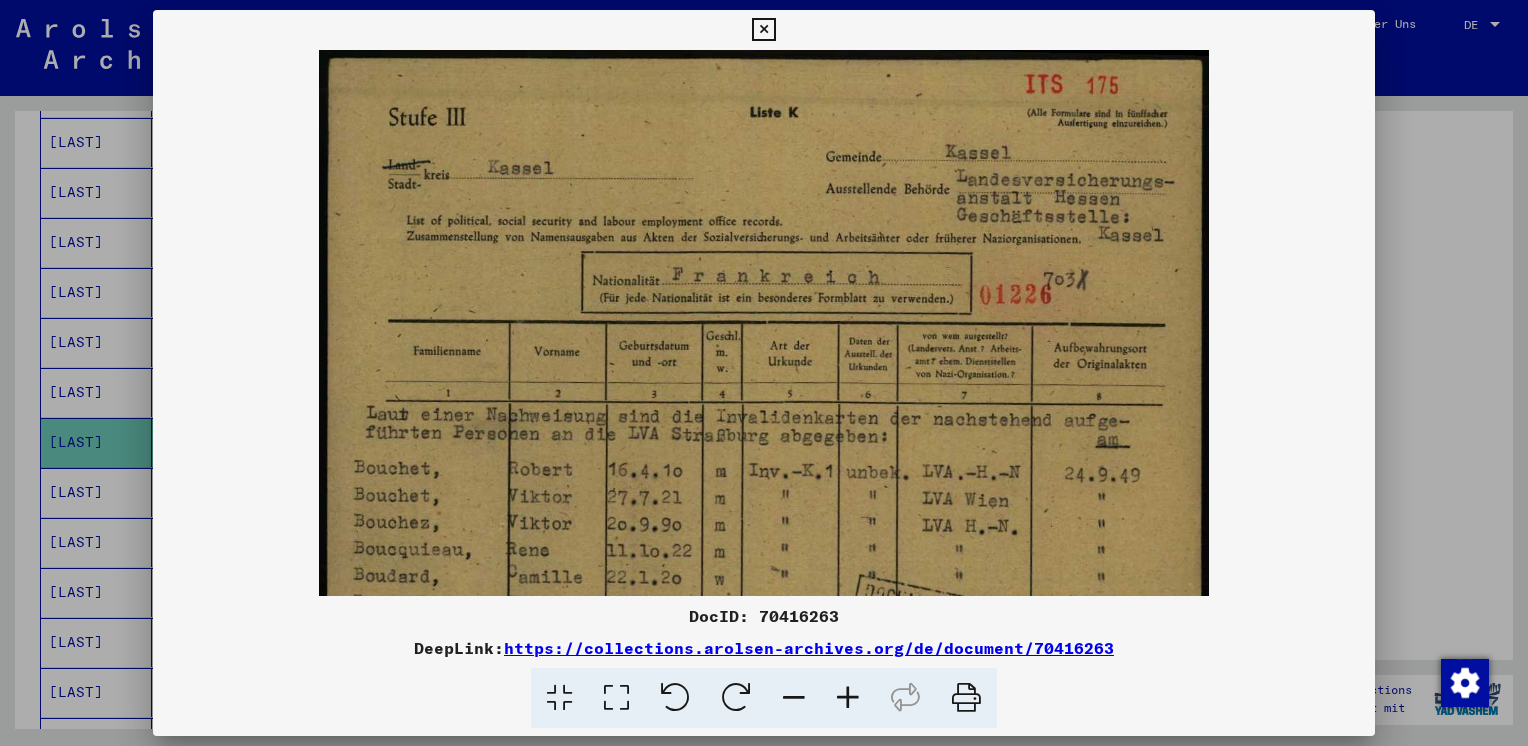 click at bounding box center (848, 698) 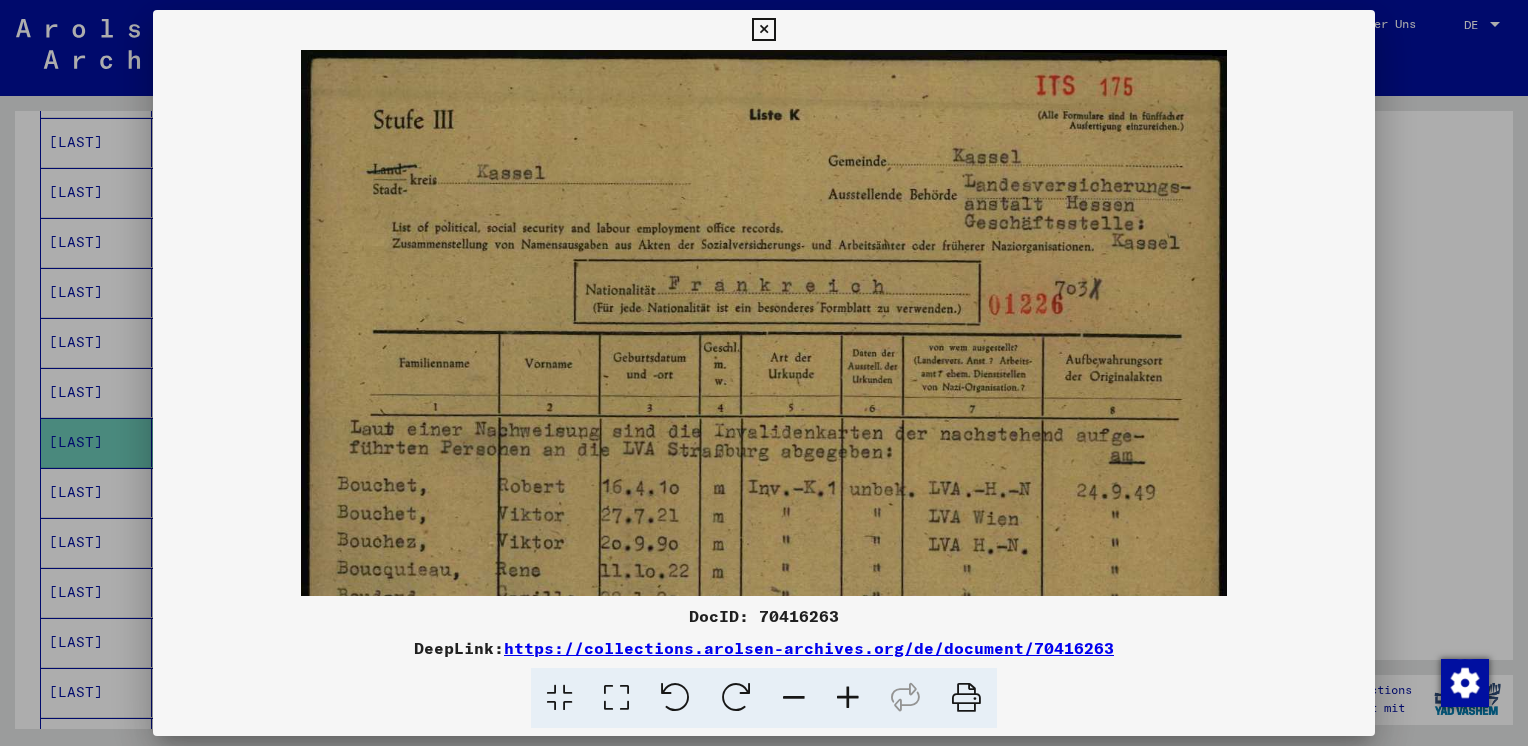 click at bounding box center [848, 698] 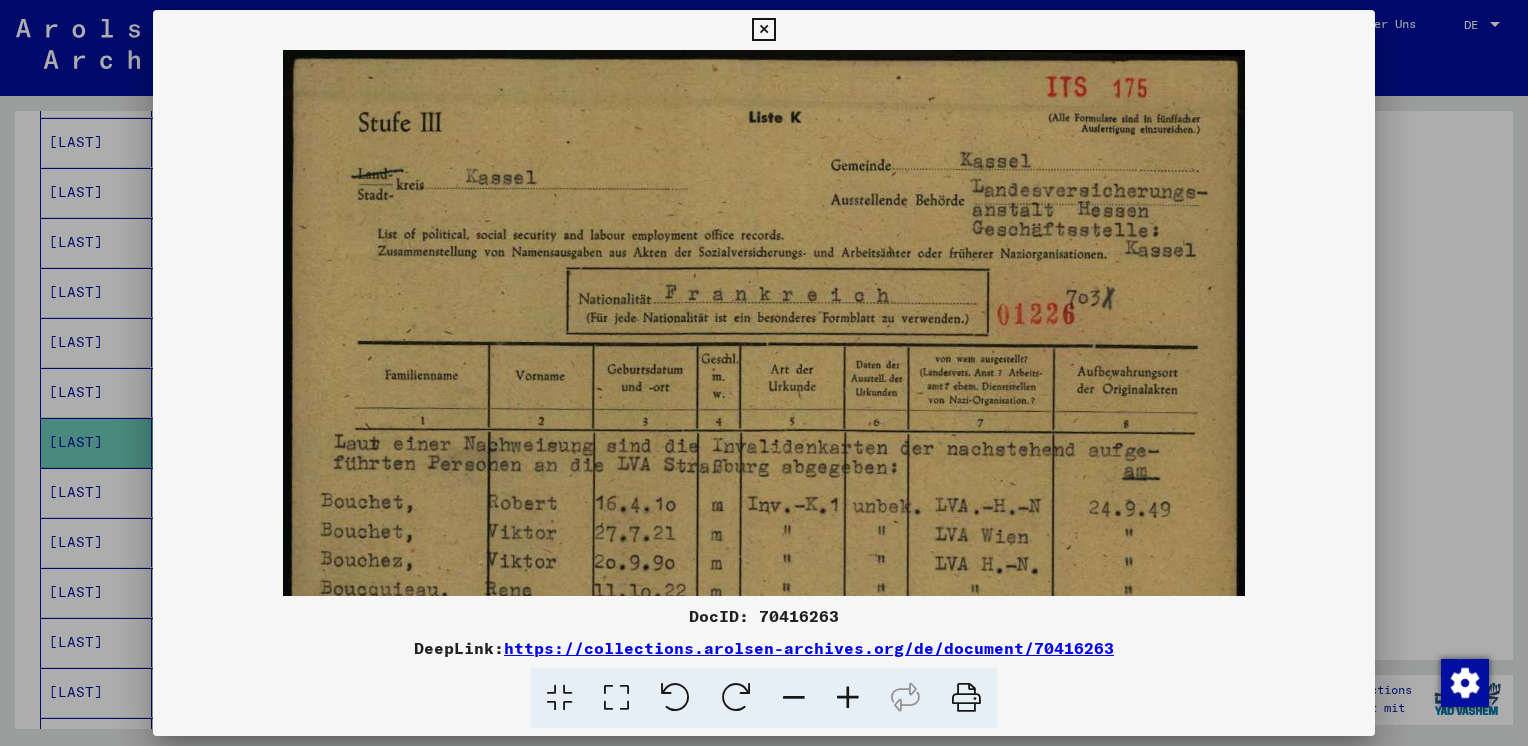 click at bounding box center (848, 698) 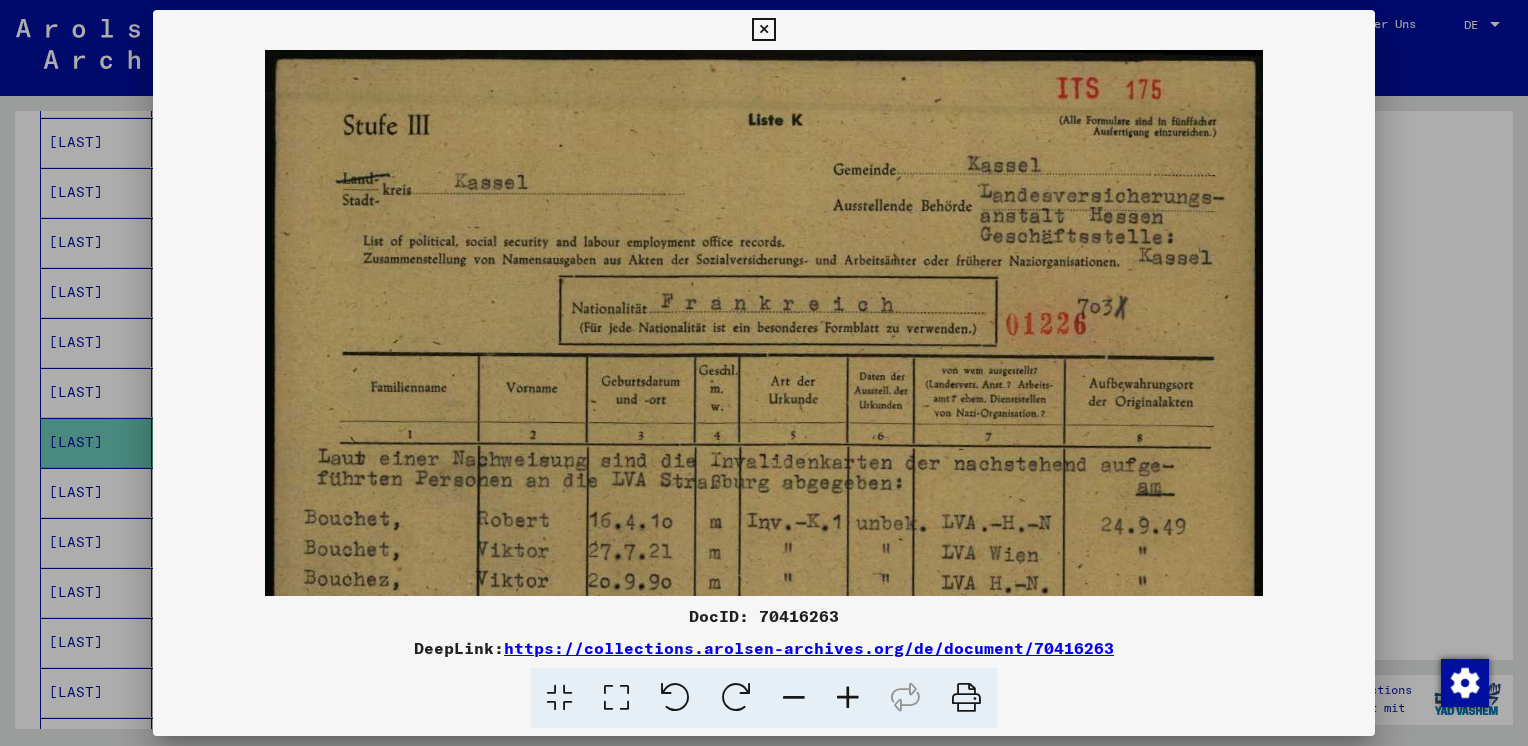 click at bounding box center (848, 698) 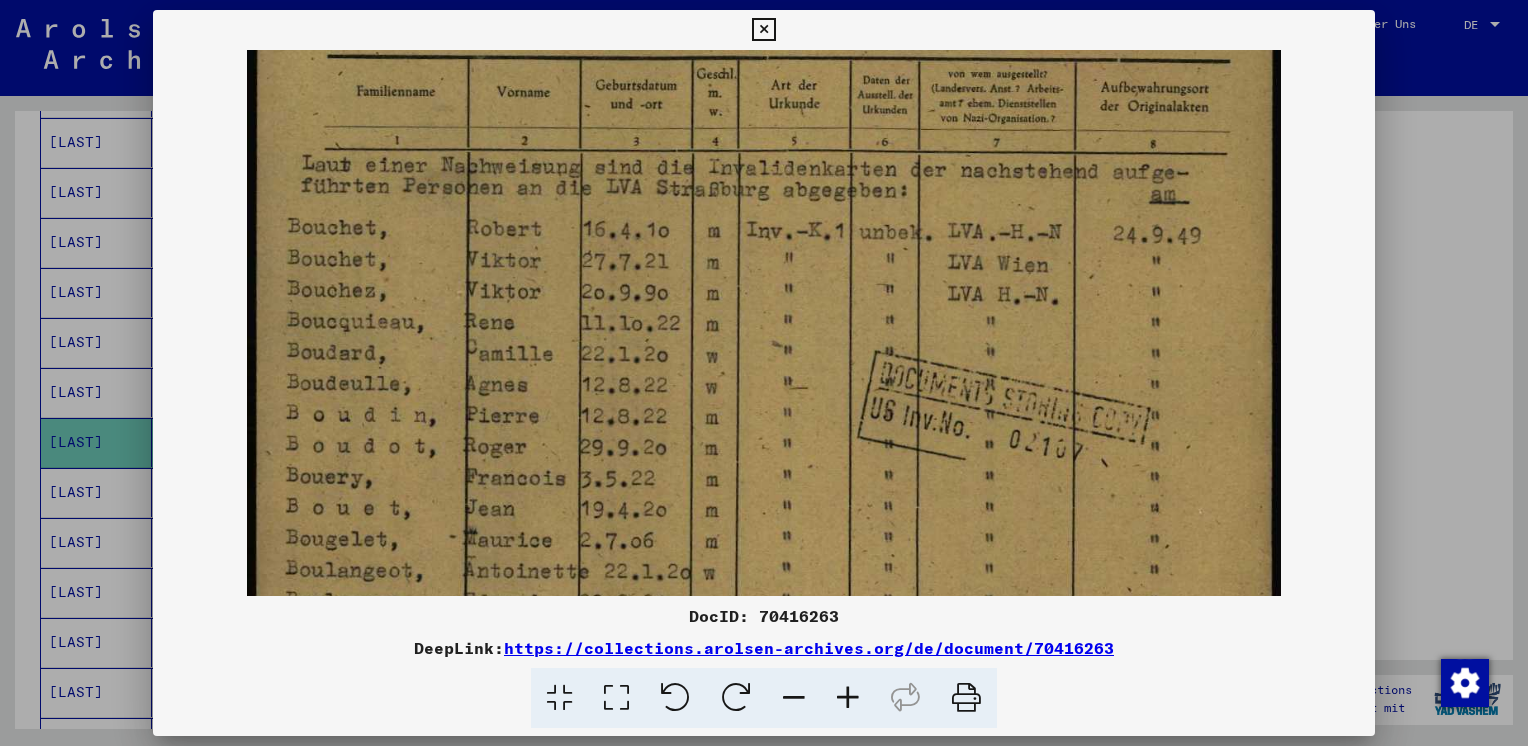 scroll, scrollTop: 322, scrollLeft: 0, axis: vertical 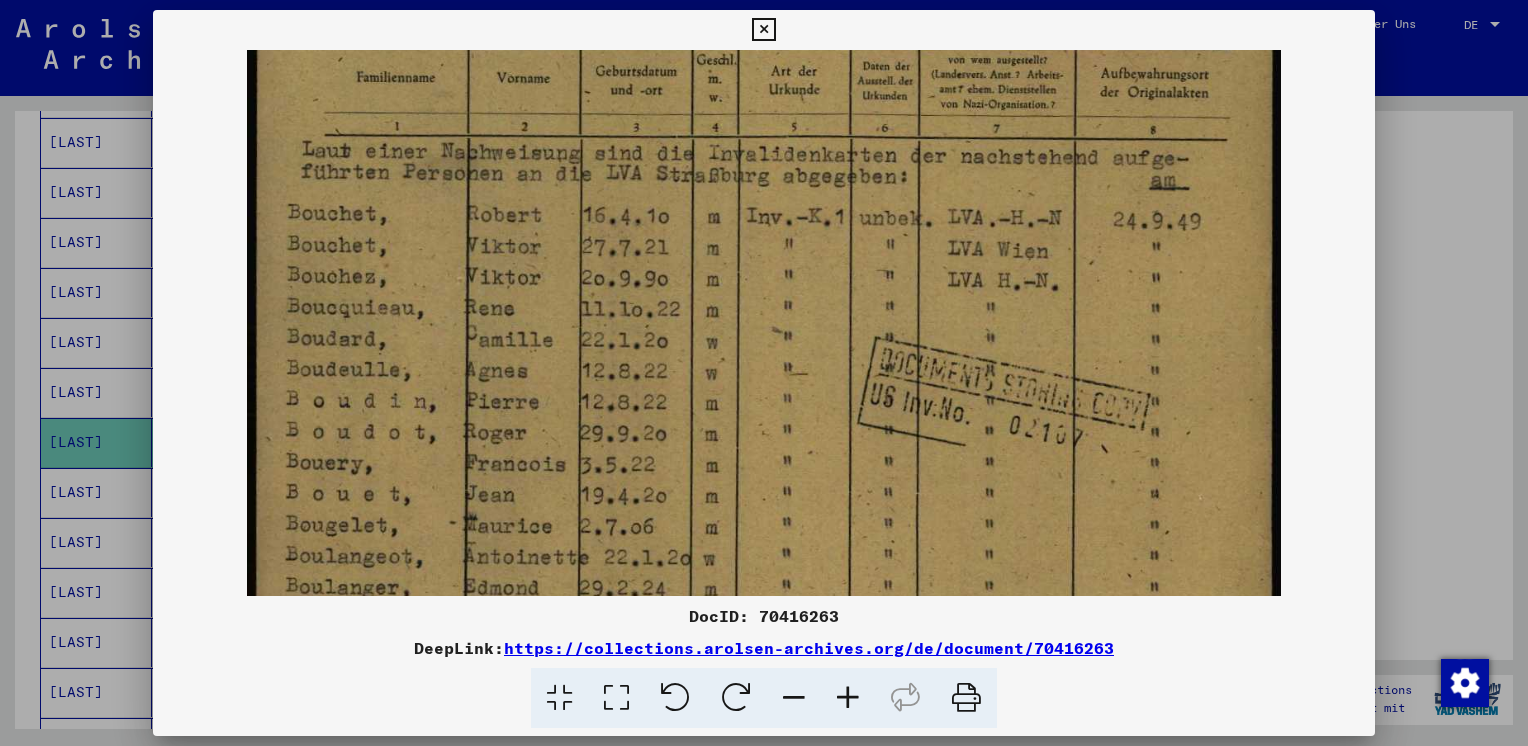 drag, startPoint x: 812, startPoint y: 486, endPoint x: 860, endPoint y: 174, distance: 315.67072 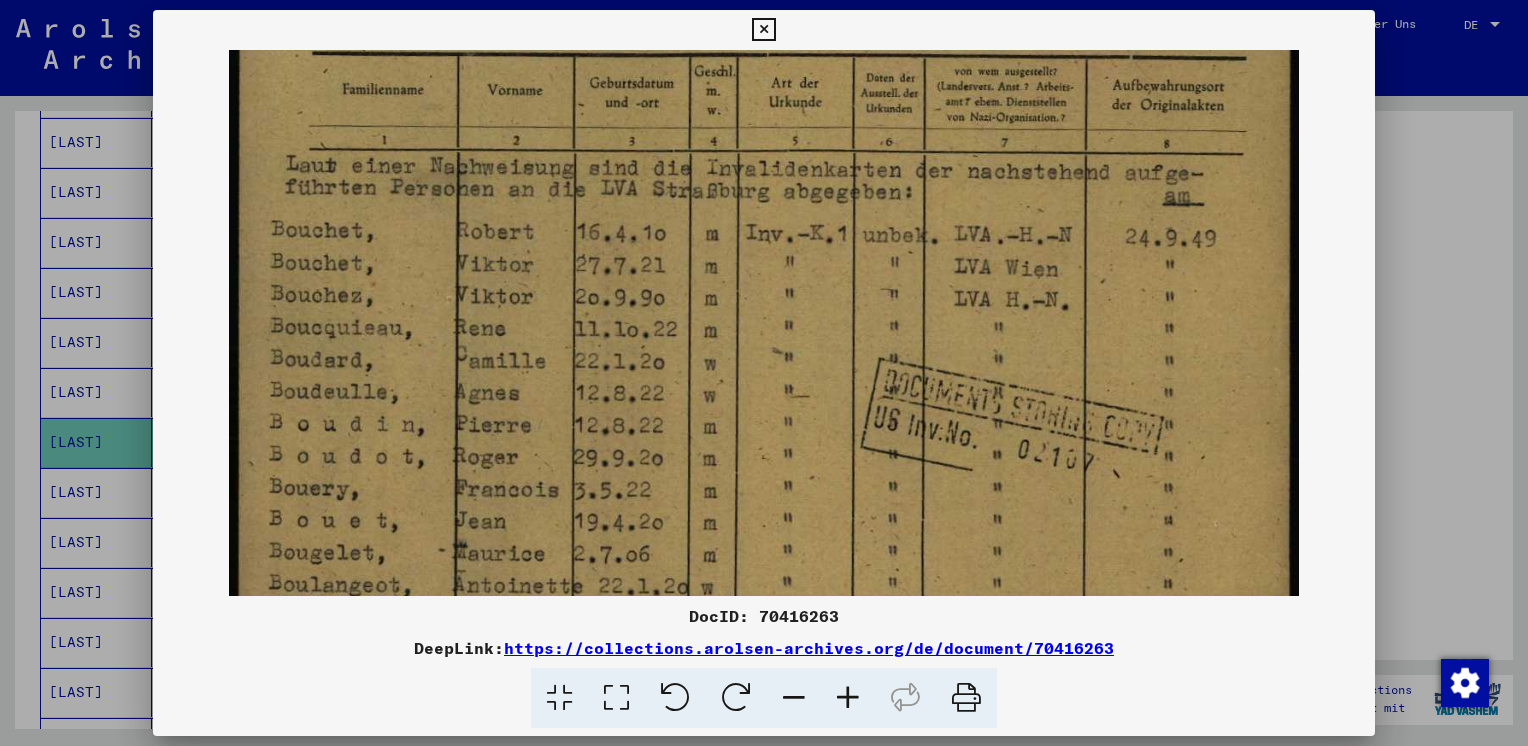 click at bounding box center [848, 698] 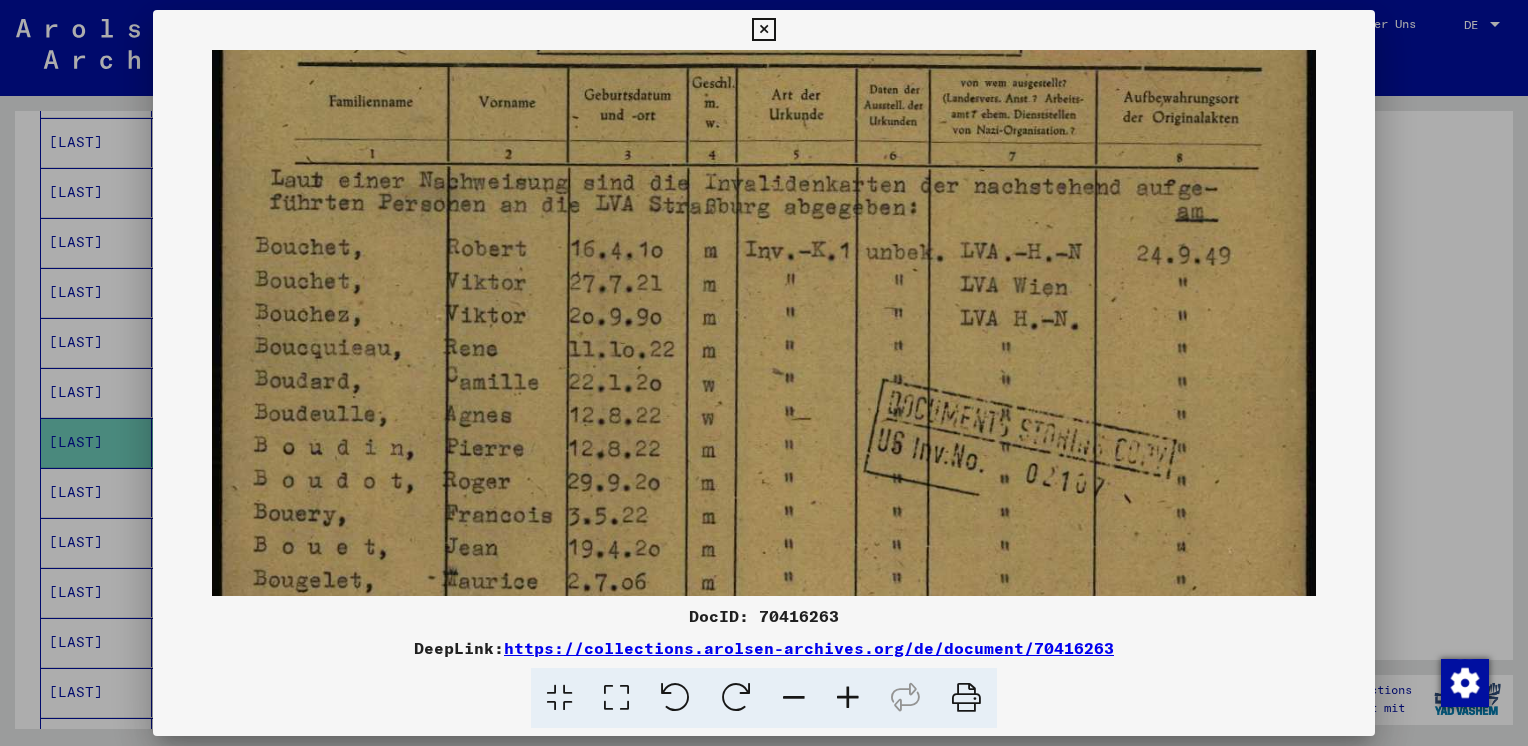 click at bounding box center [848, 698] 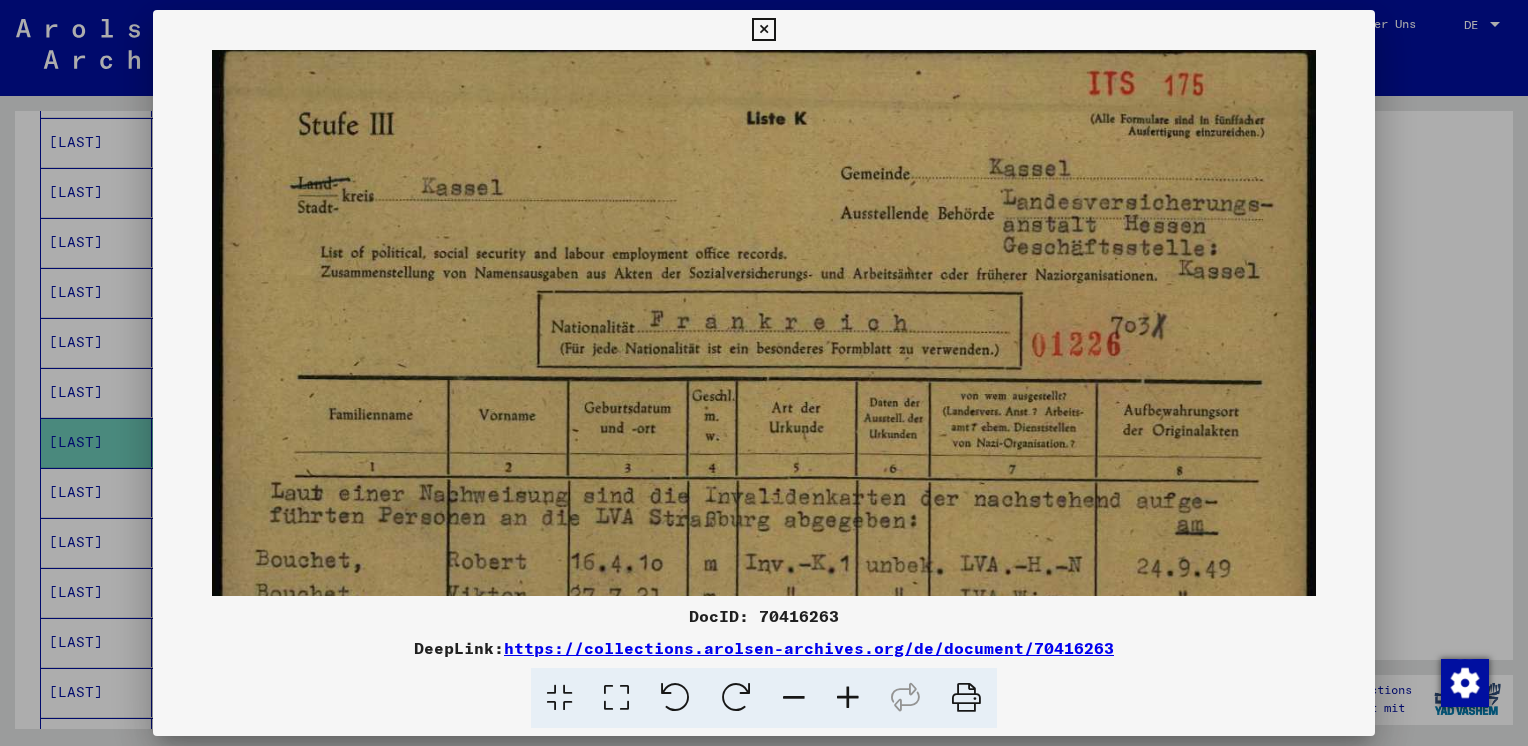 scroll, scrollTop: 11, scrollLeft: 0, axis: vertical 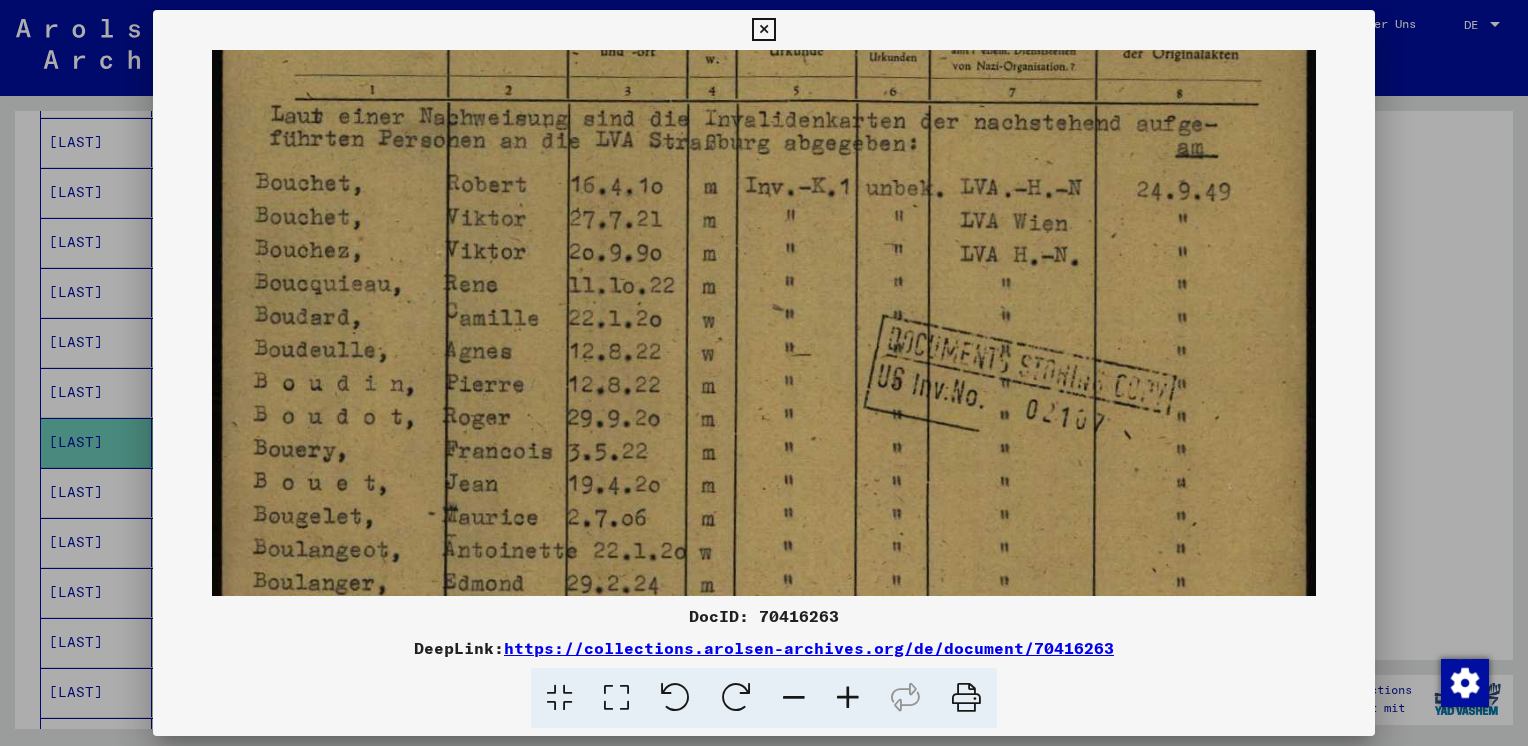 drag, startPoint x: 932, startPoint y: 224, endPoint x: 908, endPoint y: 210, distance: 27.784887 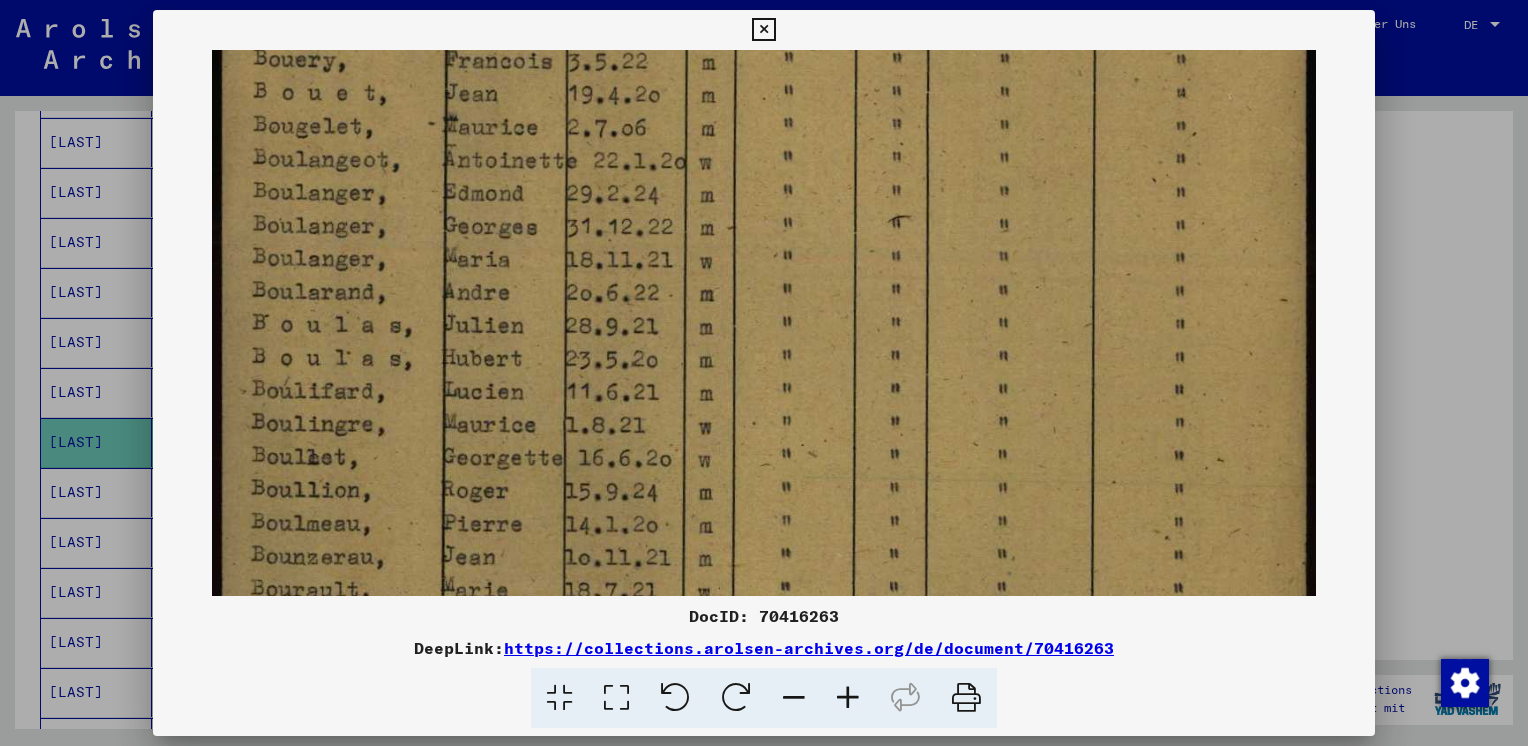 drag, startPoint x: 870, startPoint y: 569, endPoint x: 877, endPoint y: 183, distance: 386.06348 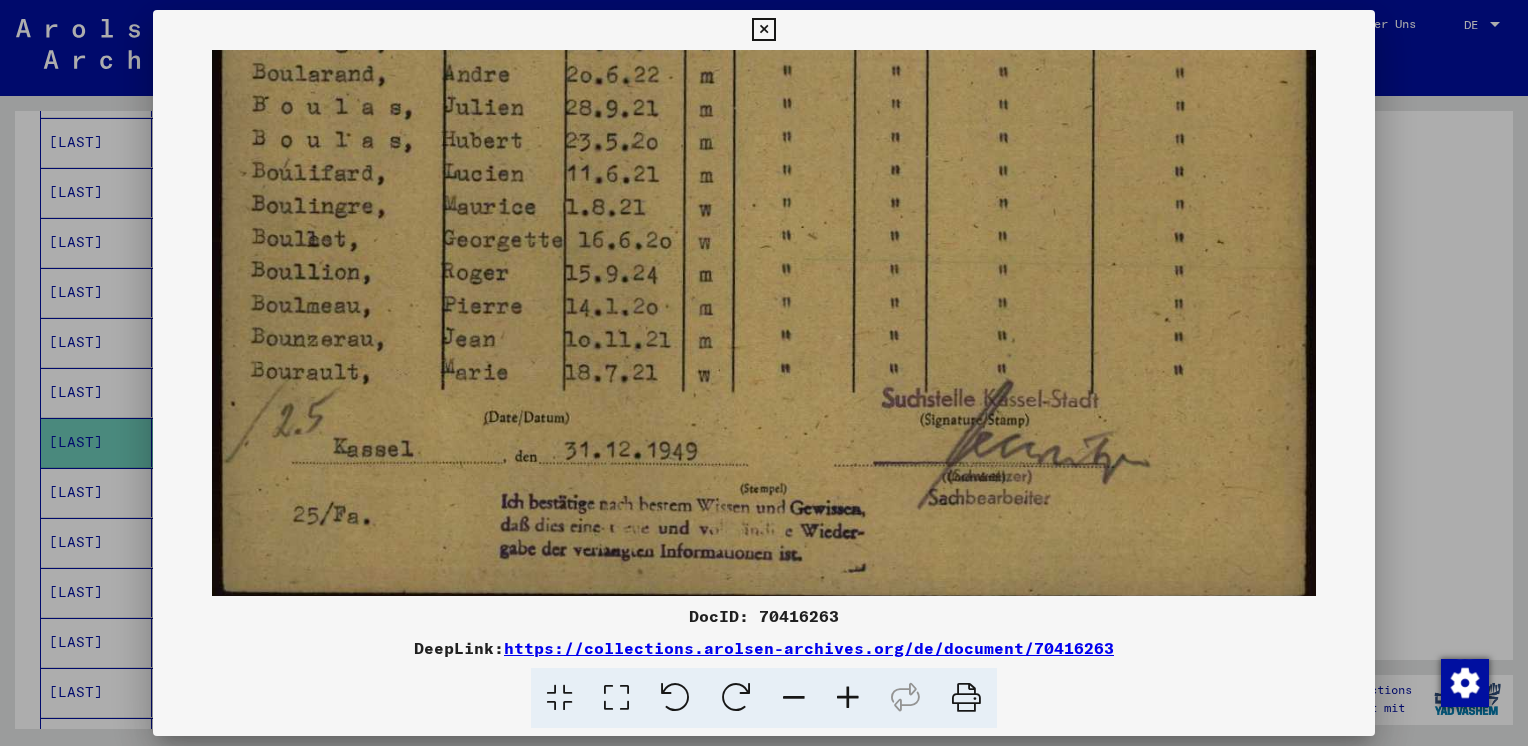 scroll, scrollTop: 1000, scrollLeft: 0, axis: vertical 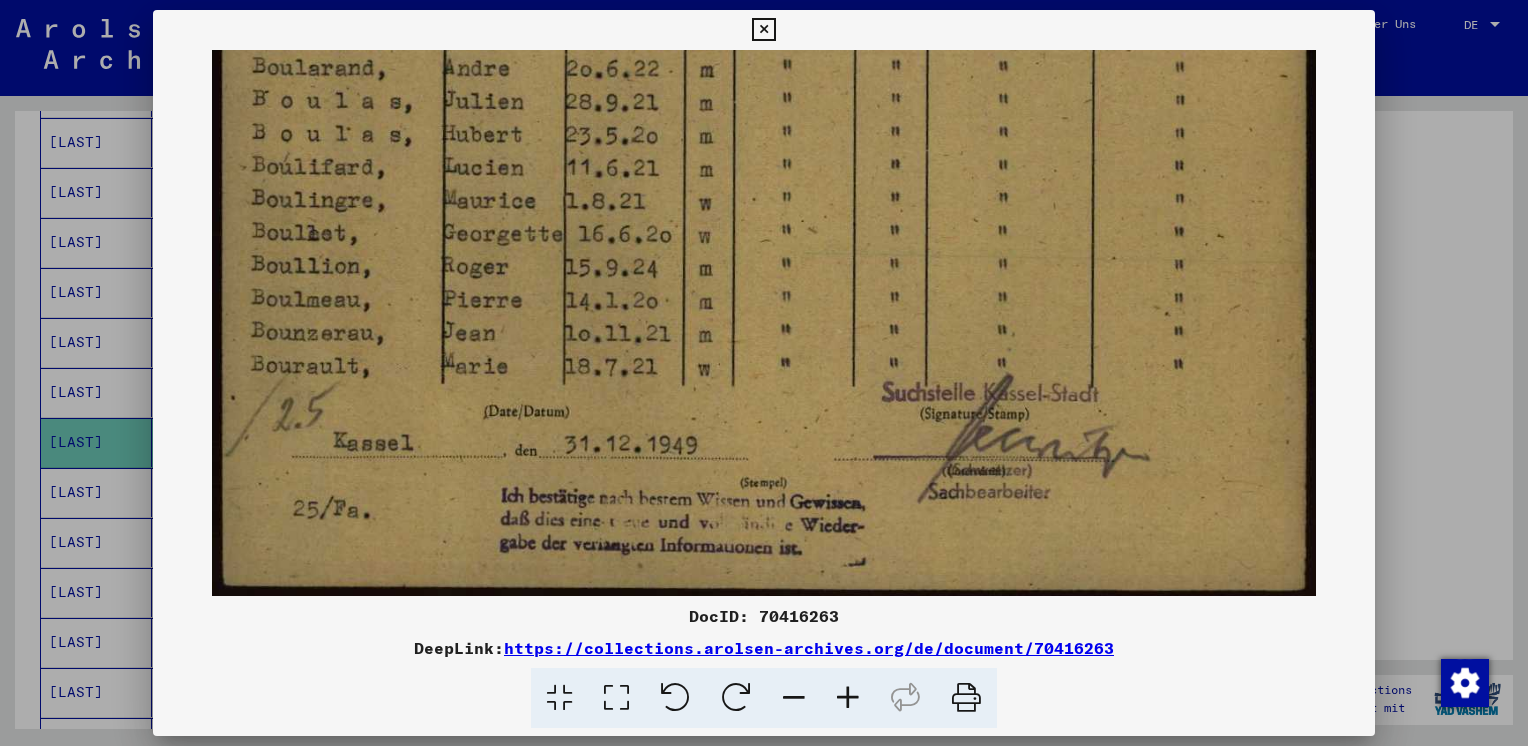 drag, startPoint x: 860, startPoint y: 488, endPoint x: 873, endPoint y: 204, distance: 284.2974 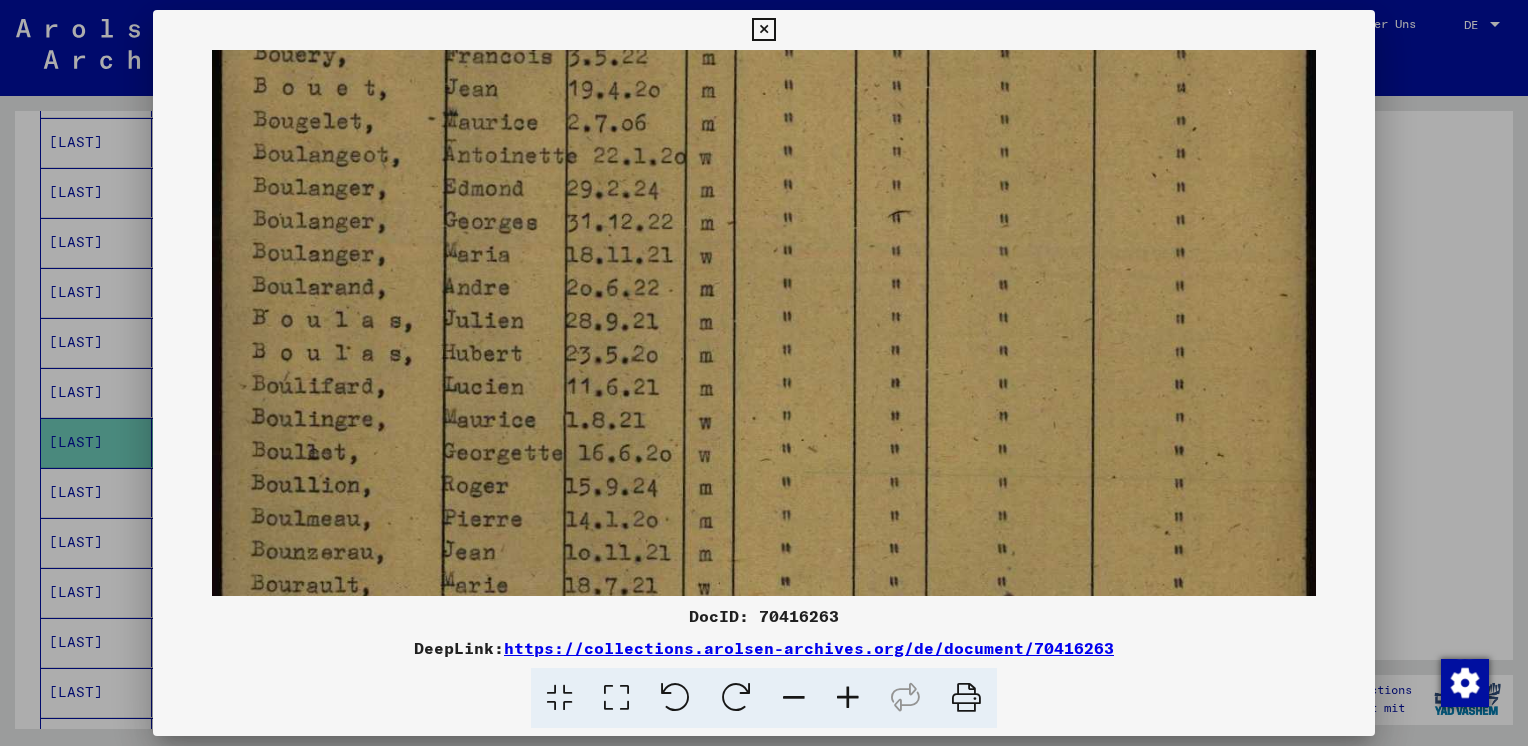 drag, startPoint x: 872, startPoint y: 338, endPoint x: 872, endPoint y: 558, distance: 220 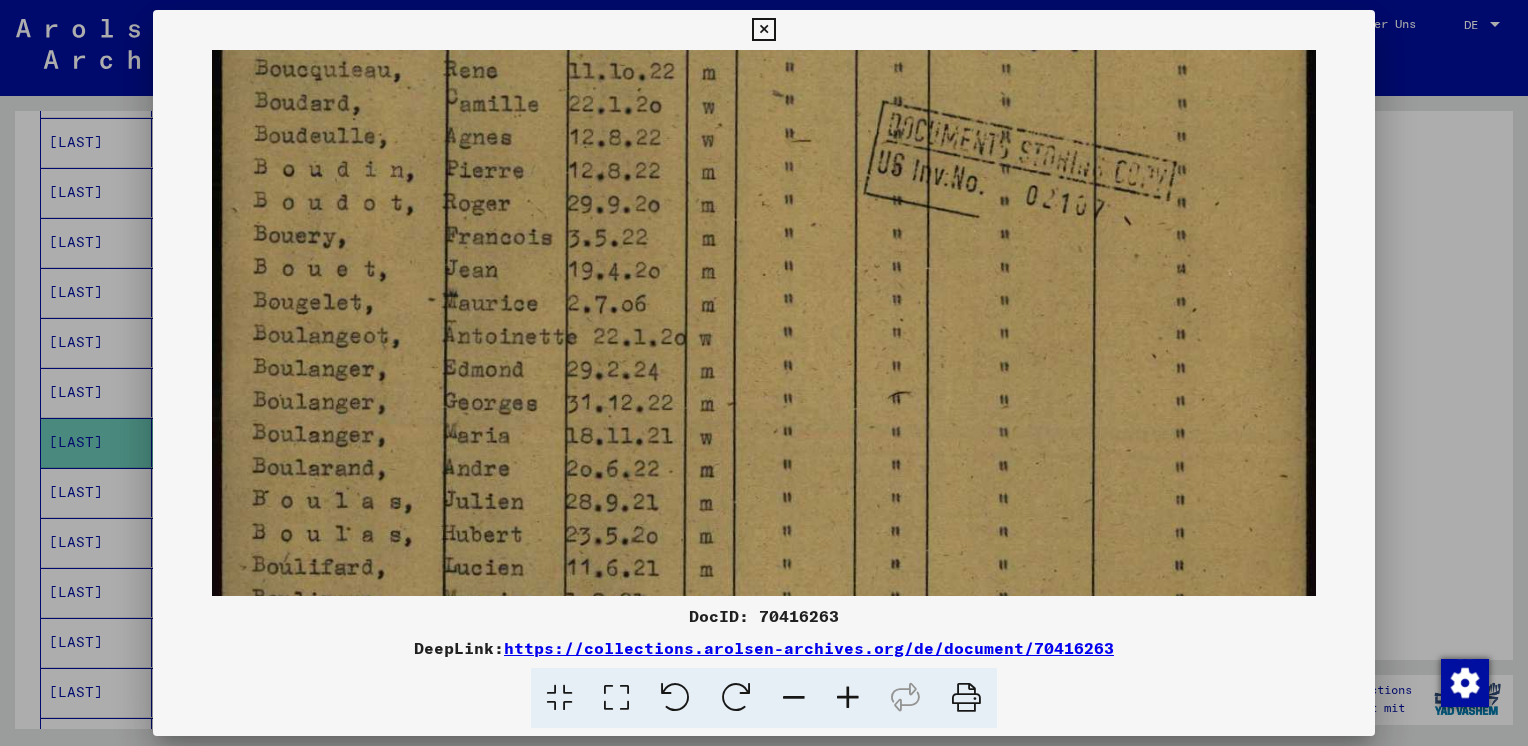 drag, startPoint x: 895, startPoint y: 325, endPoint x: 869, endPoint y: 509, distance: 185.82788 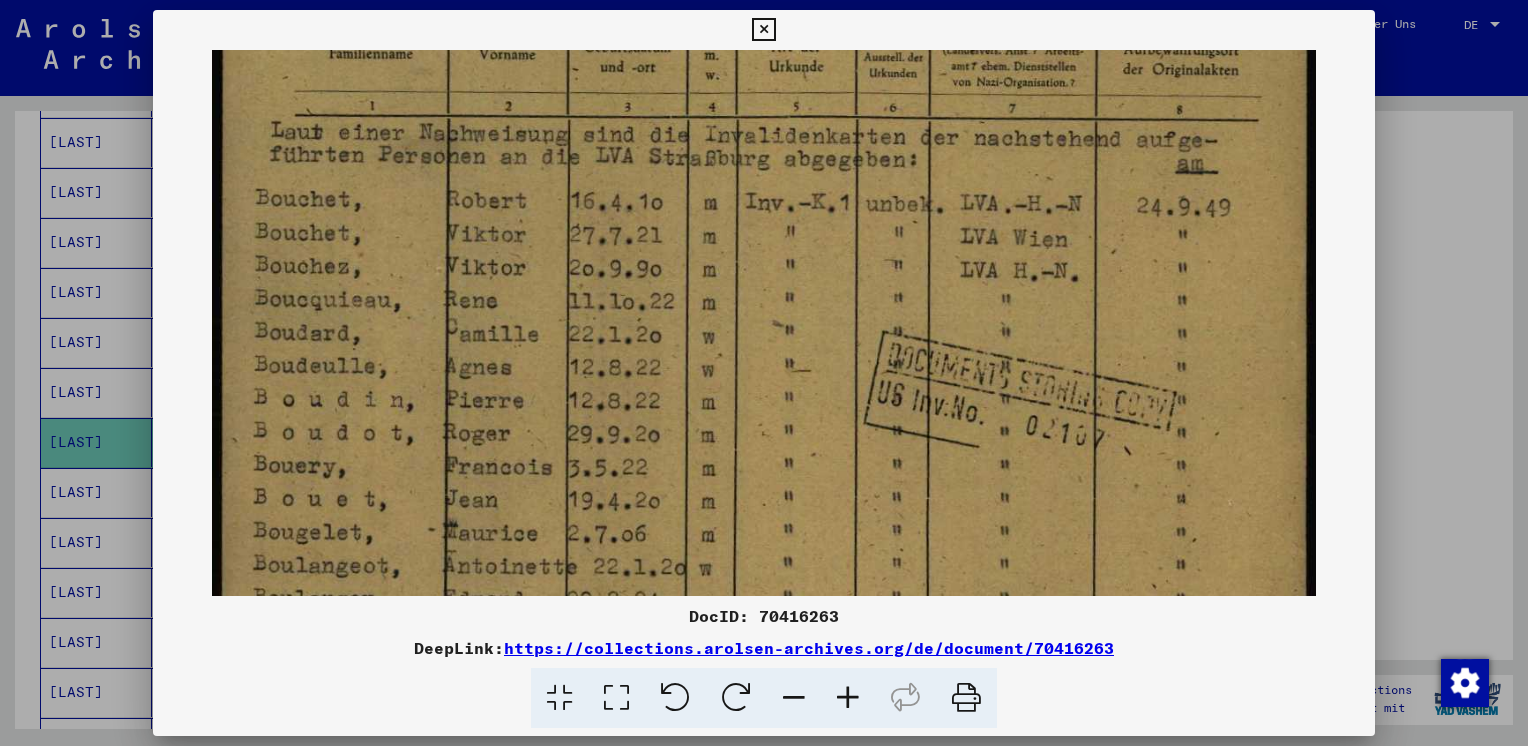 drag, startPoint x: 861, startPoint y: 298, endPoint x: 827, endPoint y: 529, distance: 233.48875 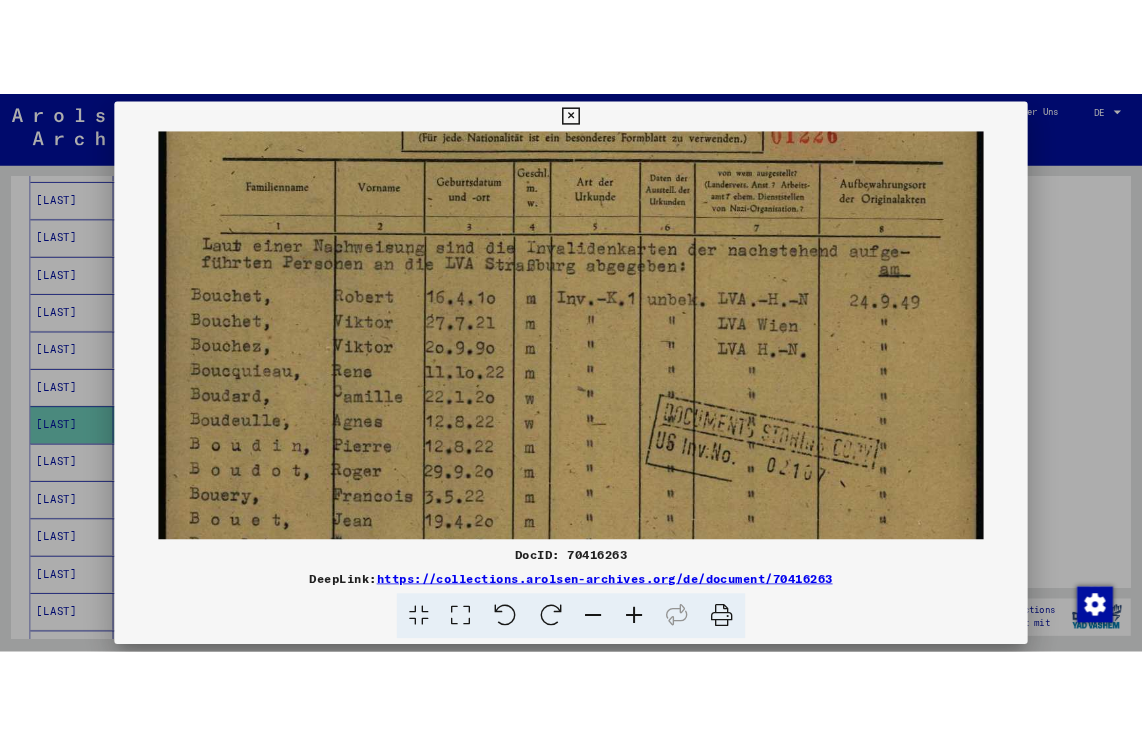 scroll, scrollTop: 293, scrollLeft: 0, axis: vertical 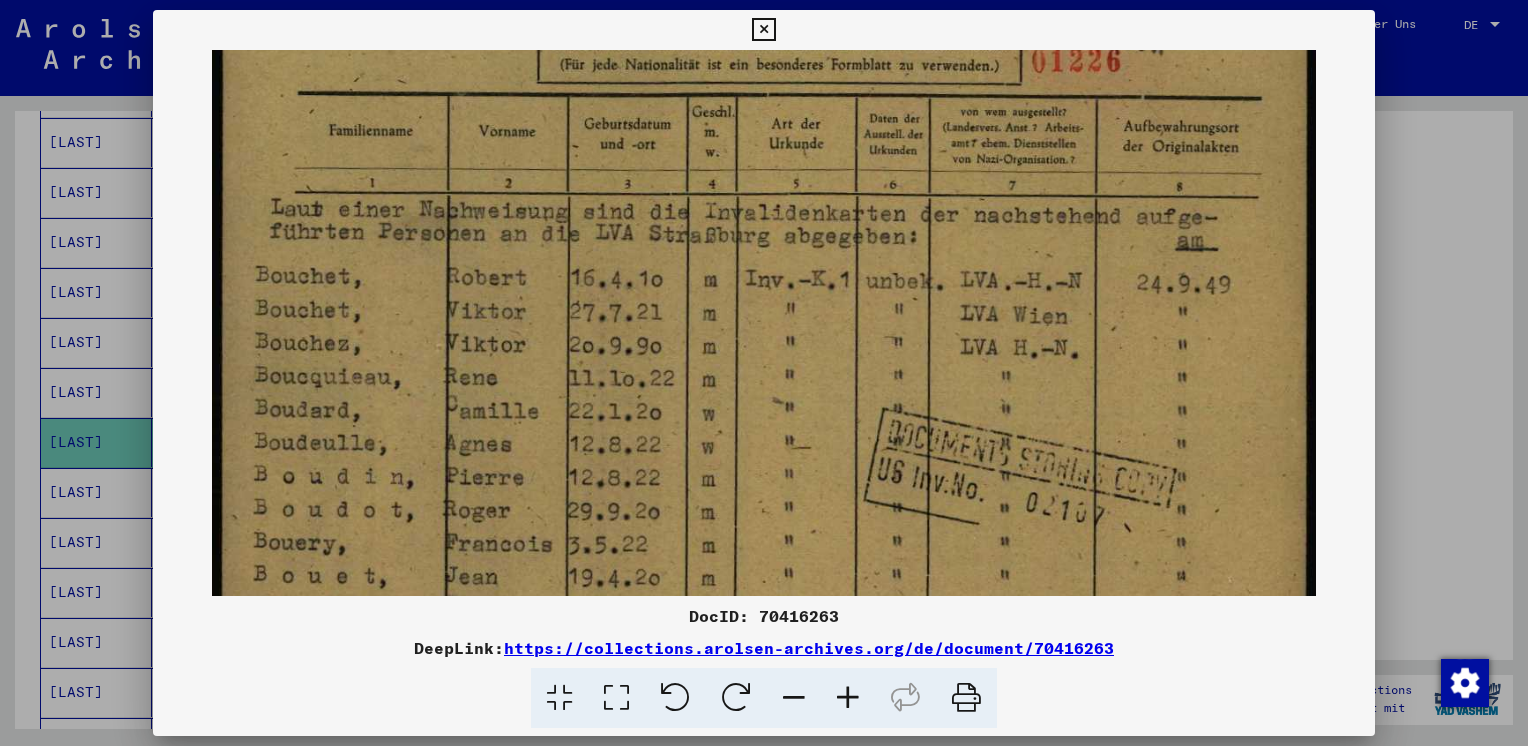 drag, startPoint x: 857, startPoint y: 343, endPoint x: 845, endPoint y: 422, distance: 79.9062 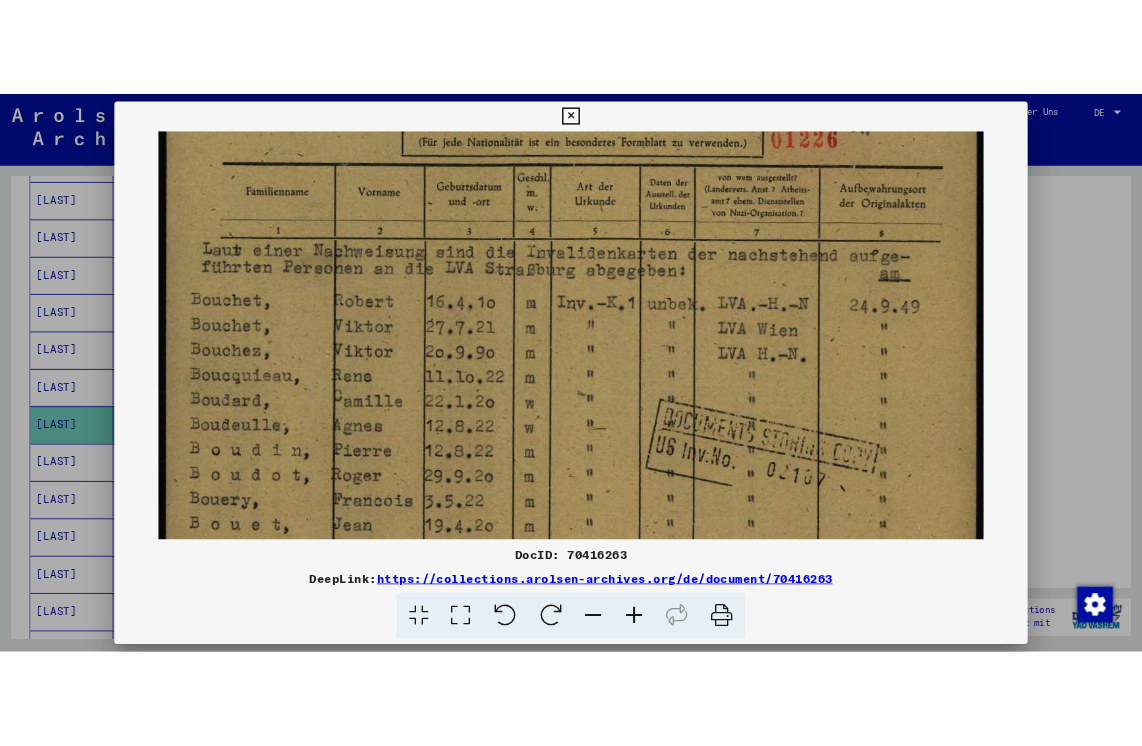 scroll, scrollTop: 808, scrollLeft: 0, axis: vertical 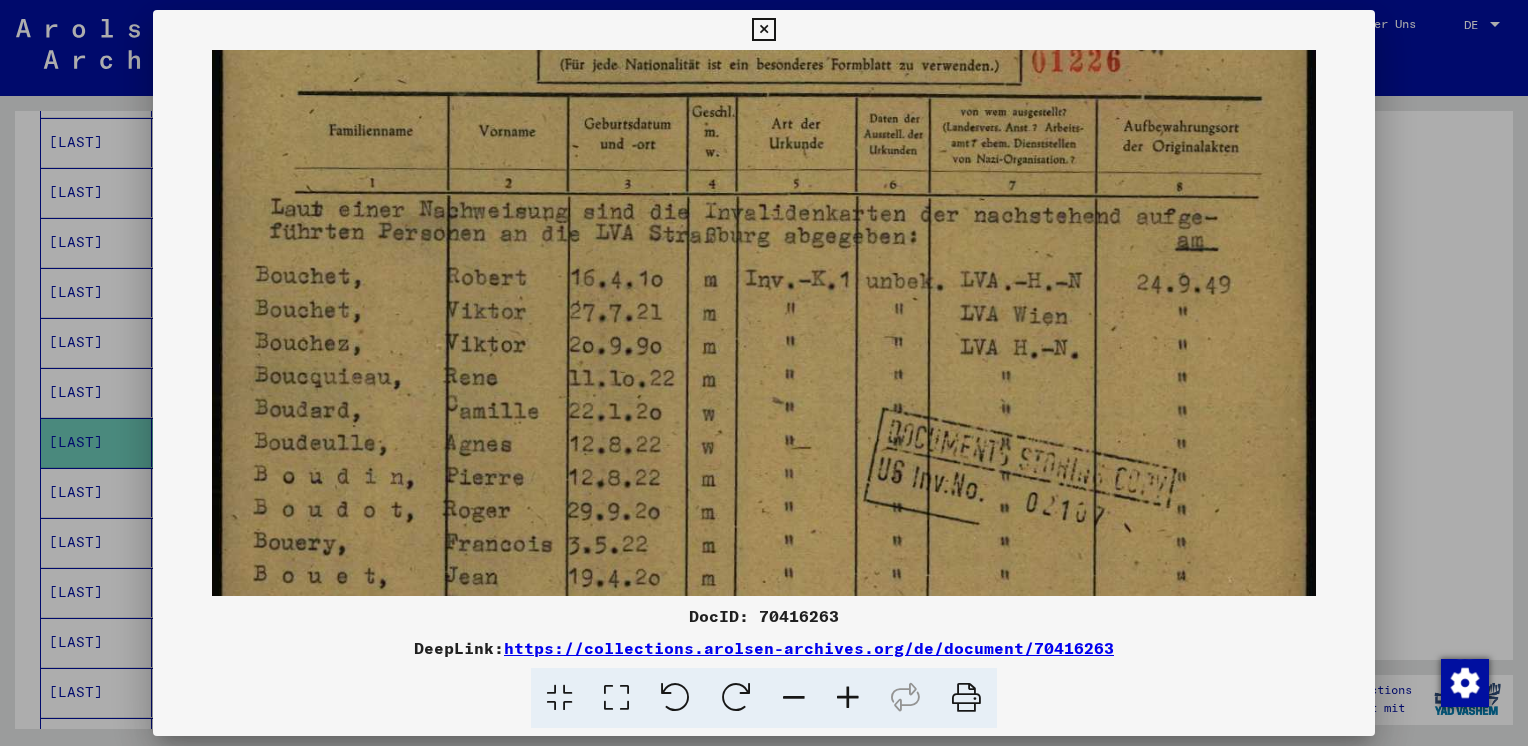 click at bounding box center (764, 373) 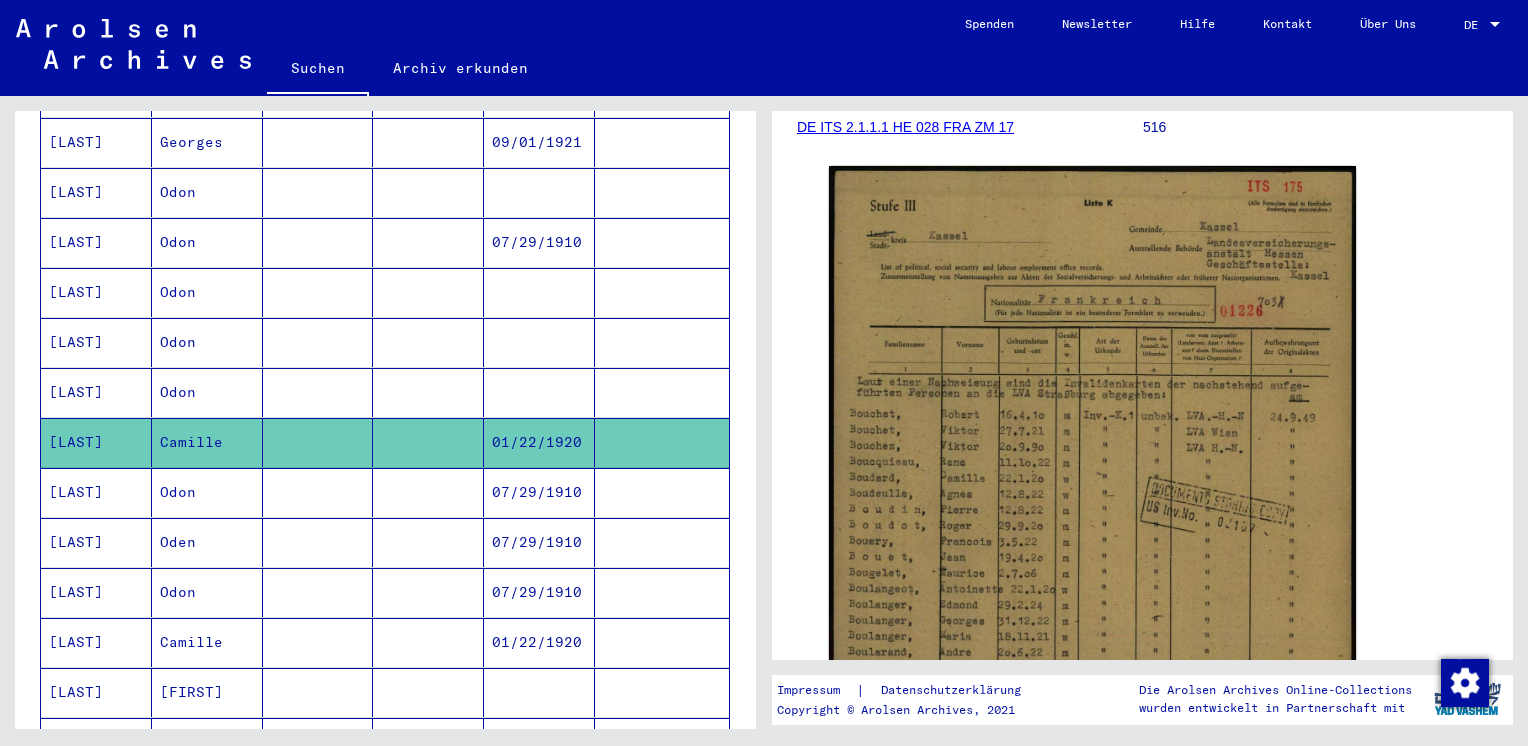 click on "[LAST]" at bounding box center (96, 692) 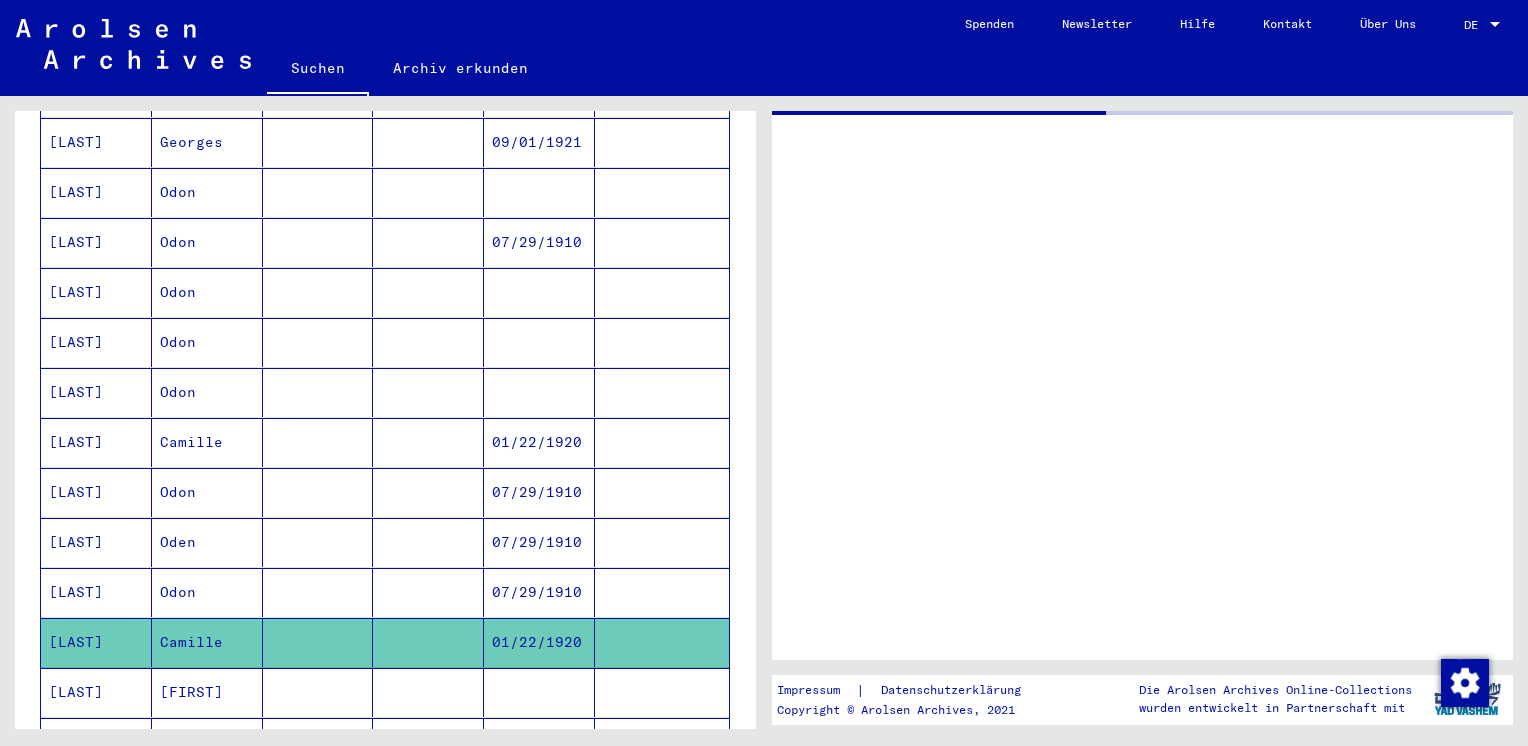 scroll, scrollTop: 0, scrollLeft: 0, axis: both 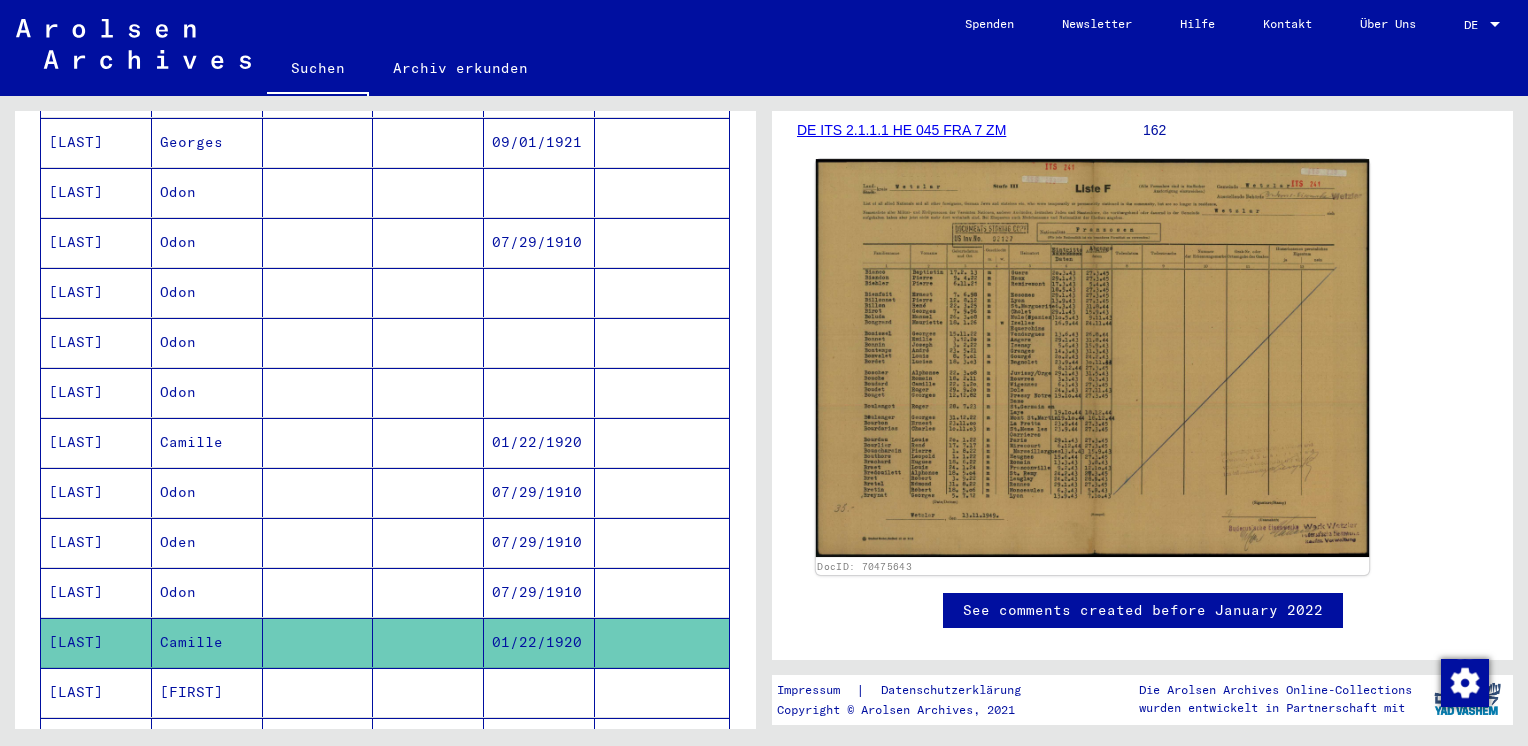 click 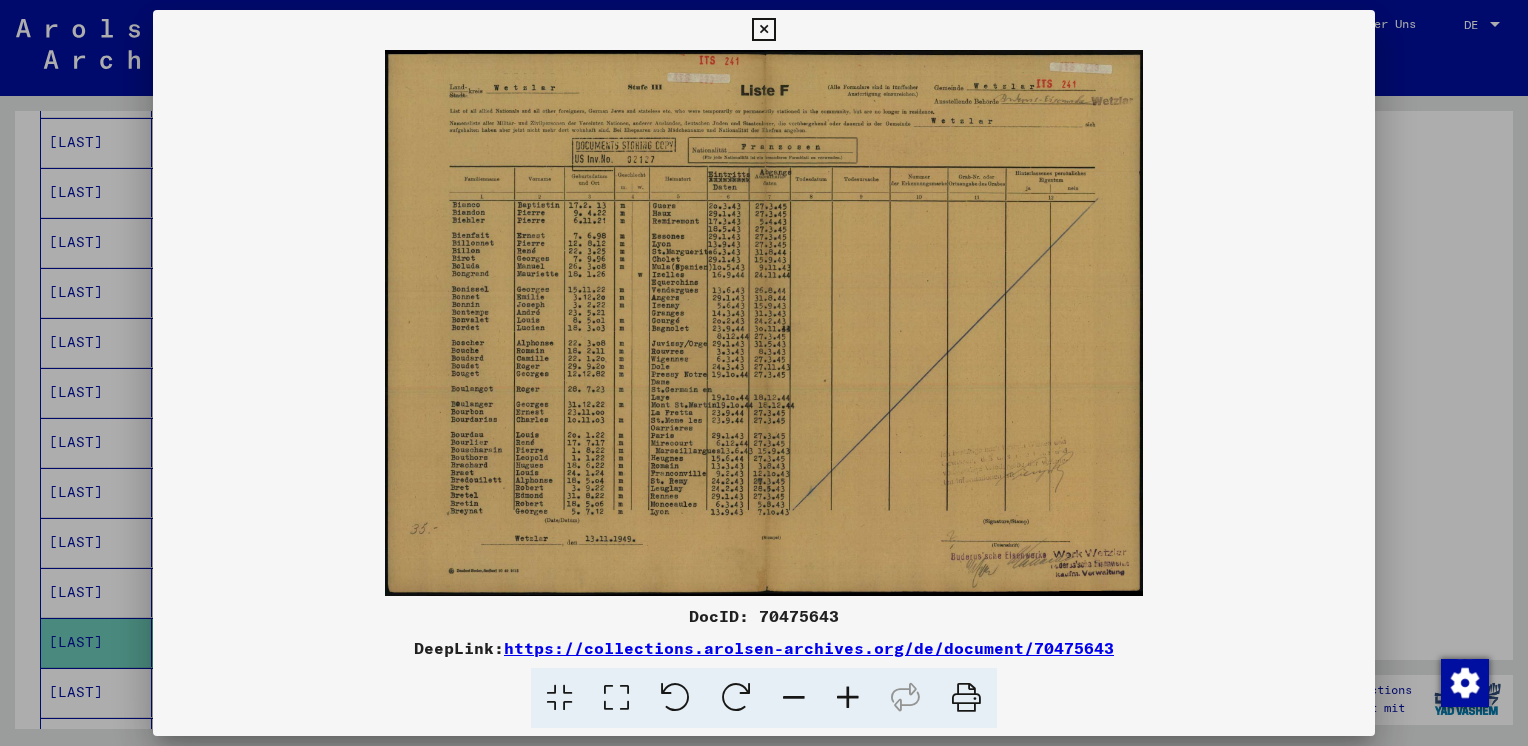 click at bounding box center (848, 698) 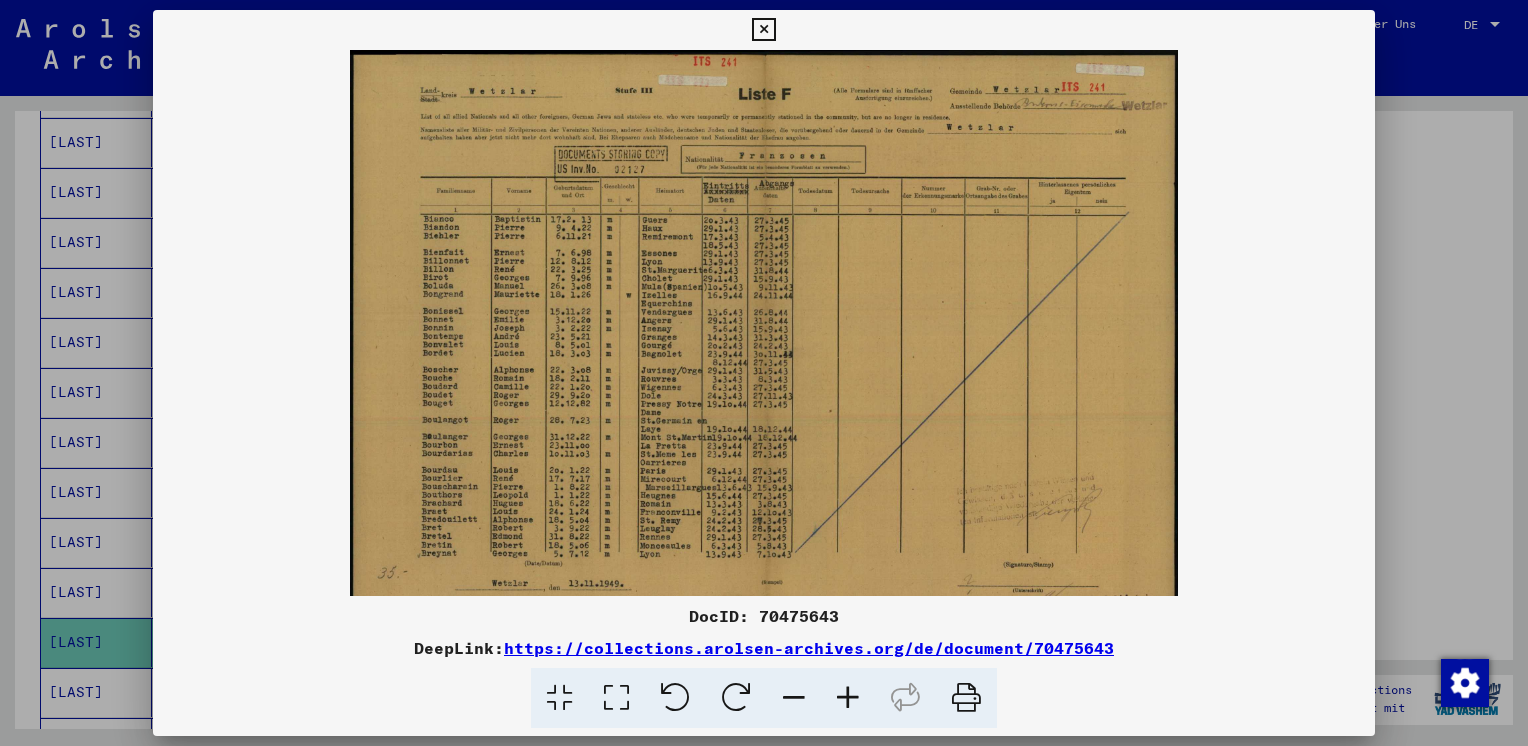 click at bounding box center [848, 698] 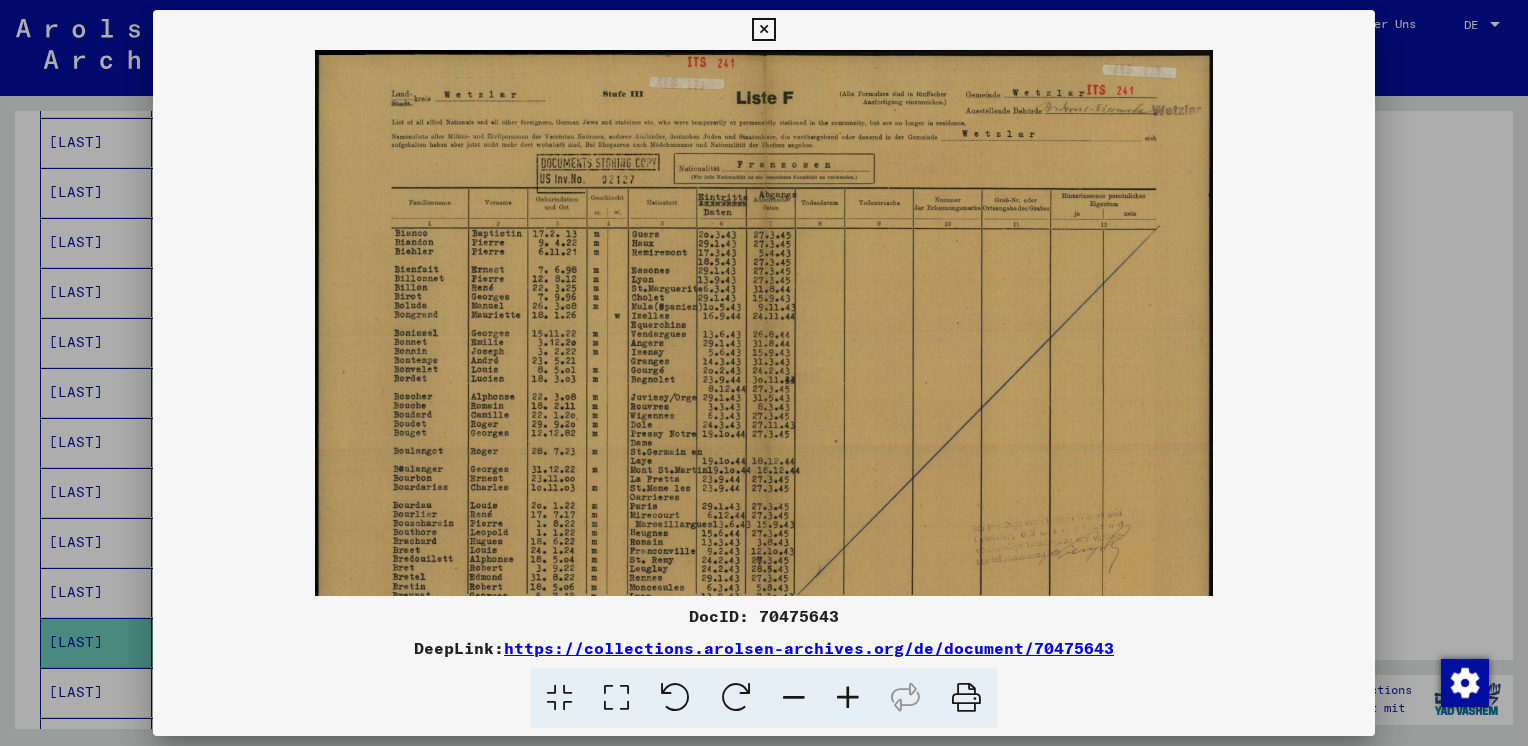 click at bounding box center (848, 698) 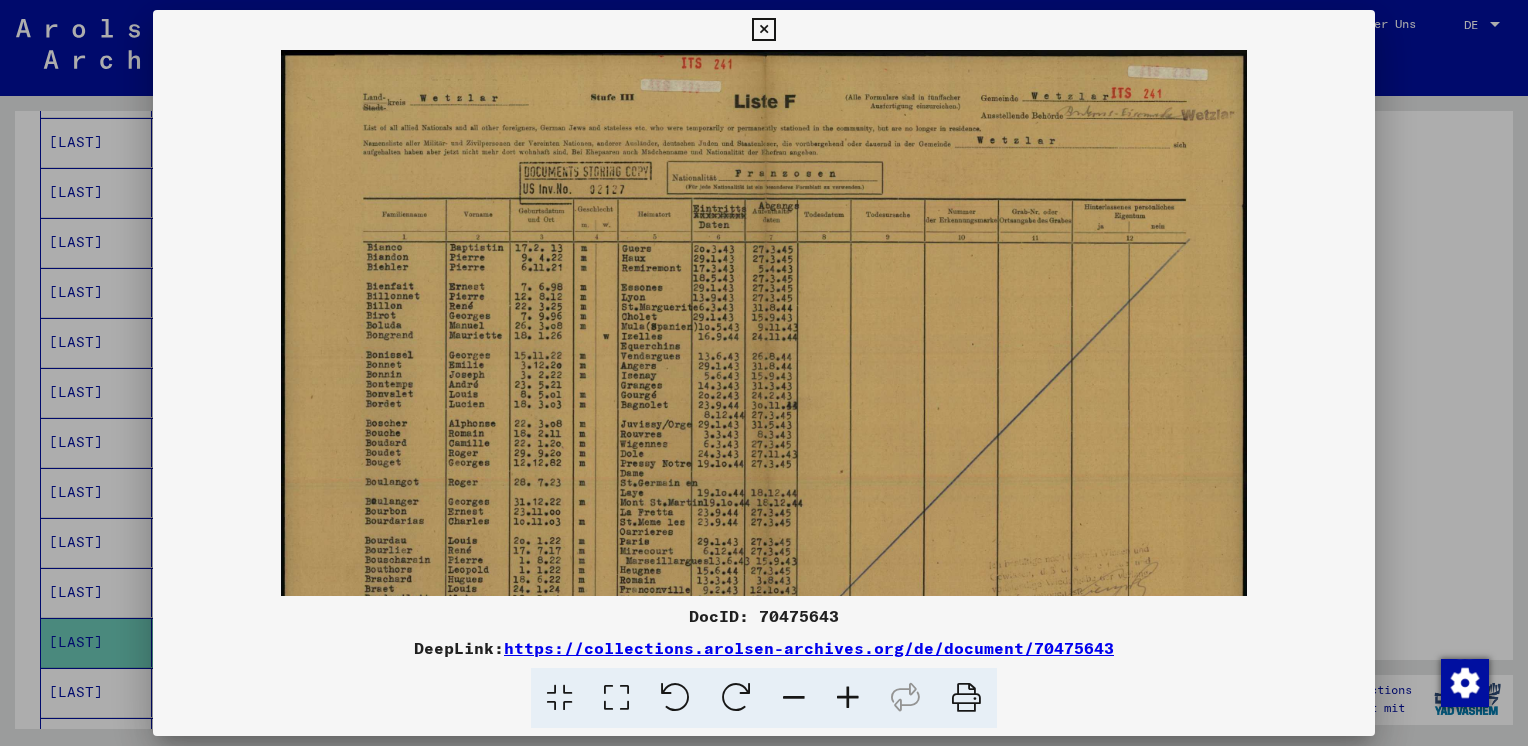 click at bounding box center [848, 698] 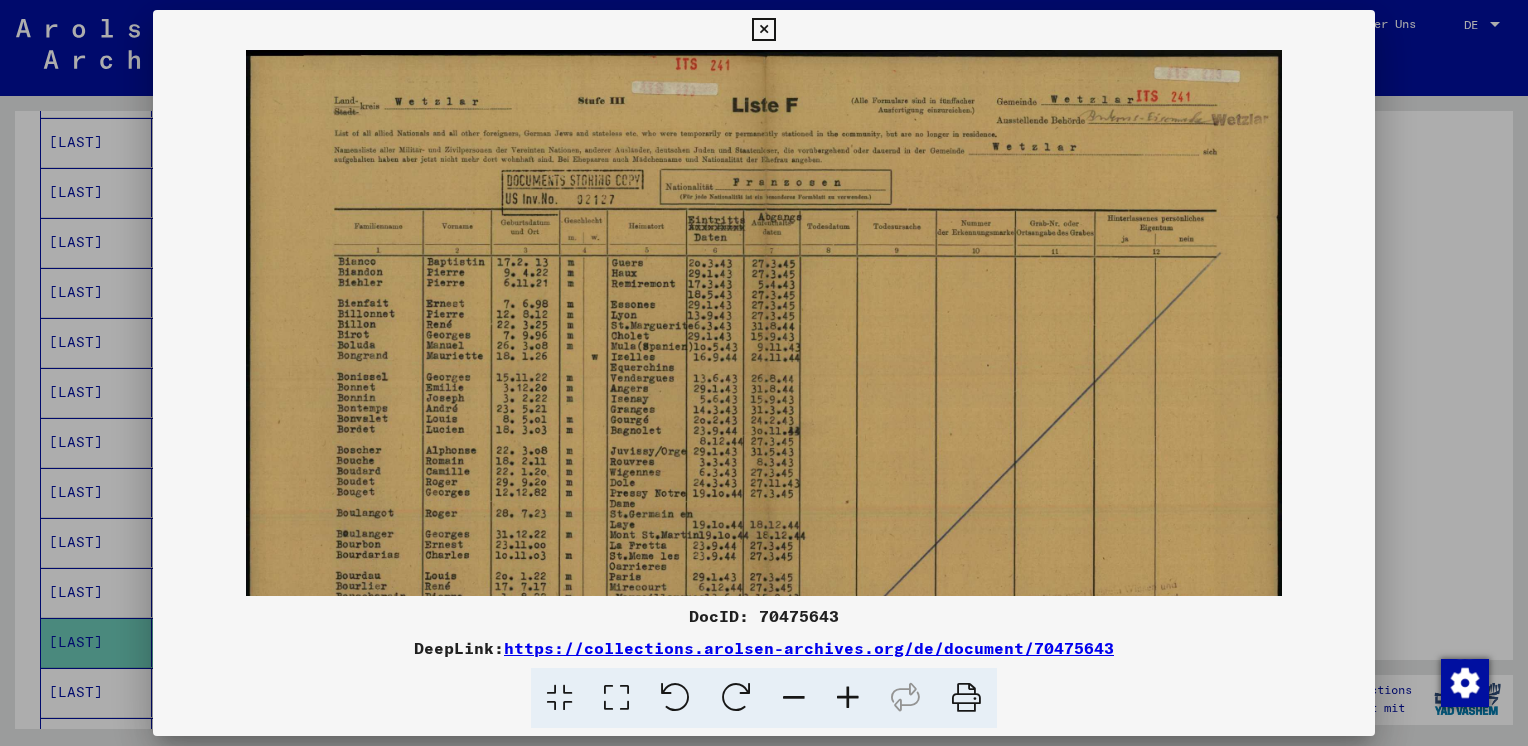 click at bounding box center (848, 698) 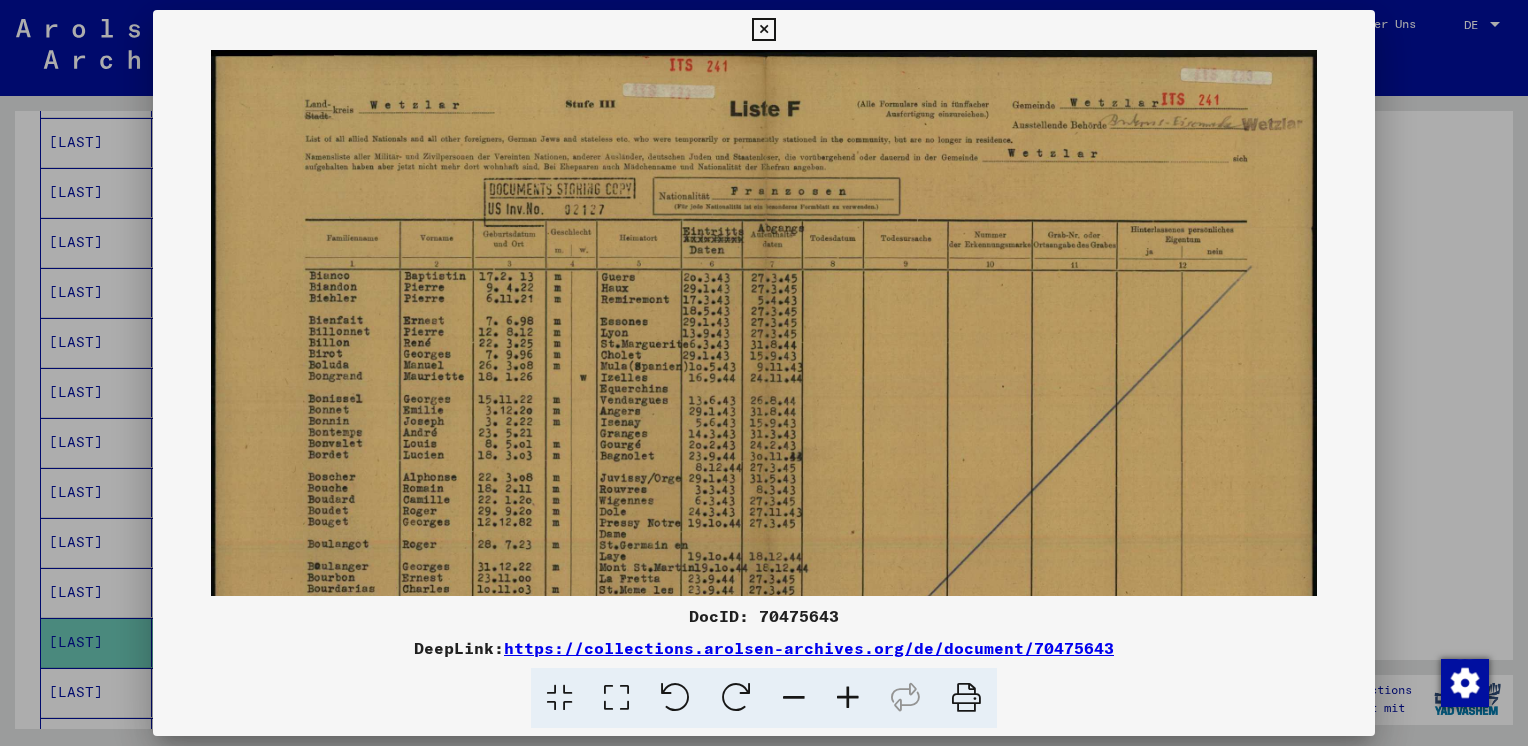 click at bounding box center (848, 698) 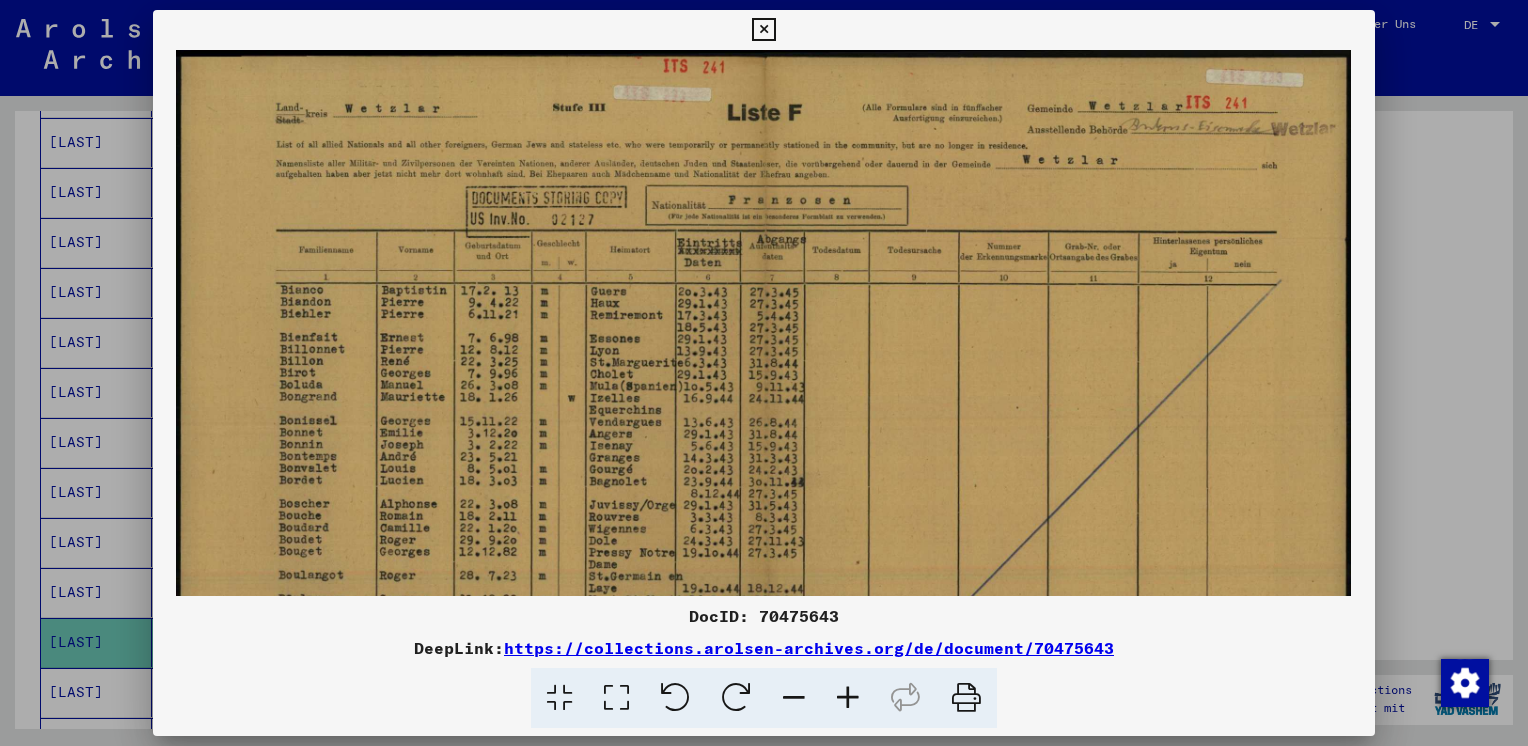 click at bounding box center (848, 698) 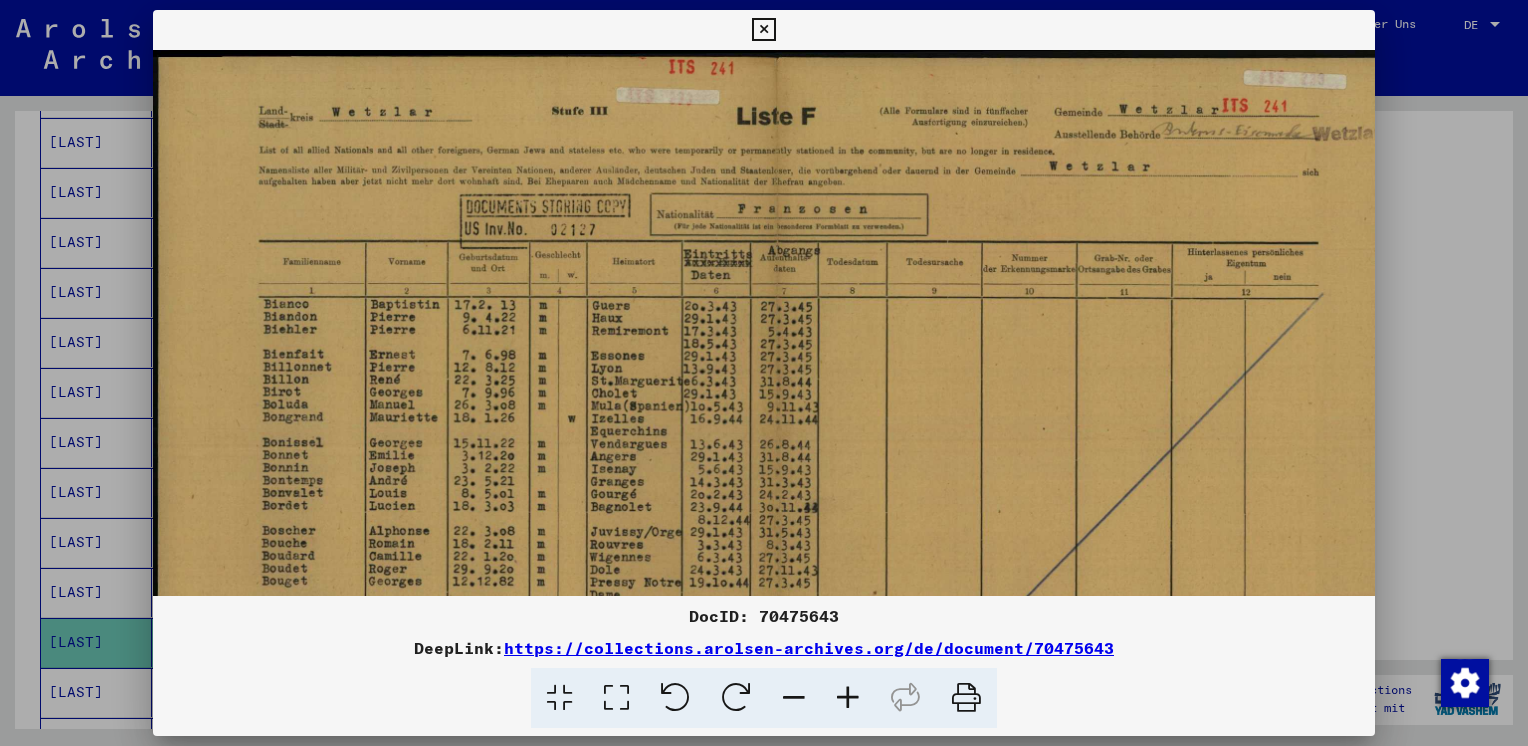 click at bounding box center [848, 698] 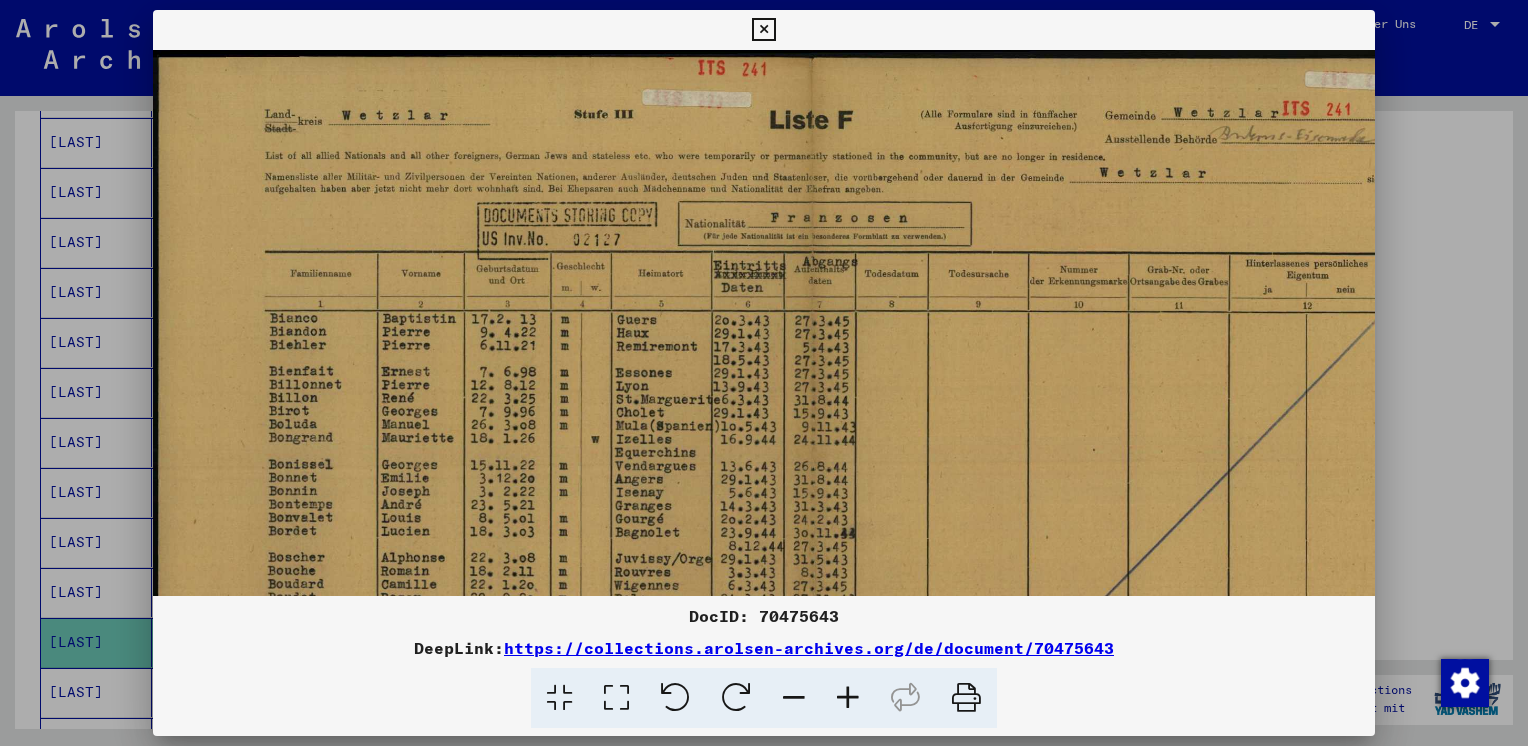 click at bounding box center (848, 698) 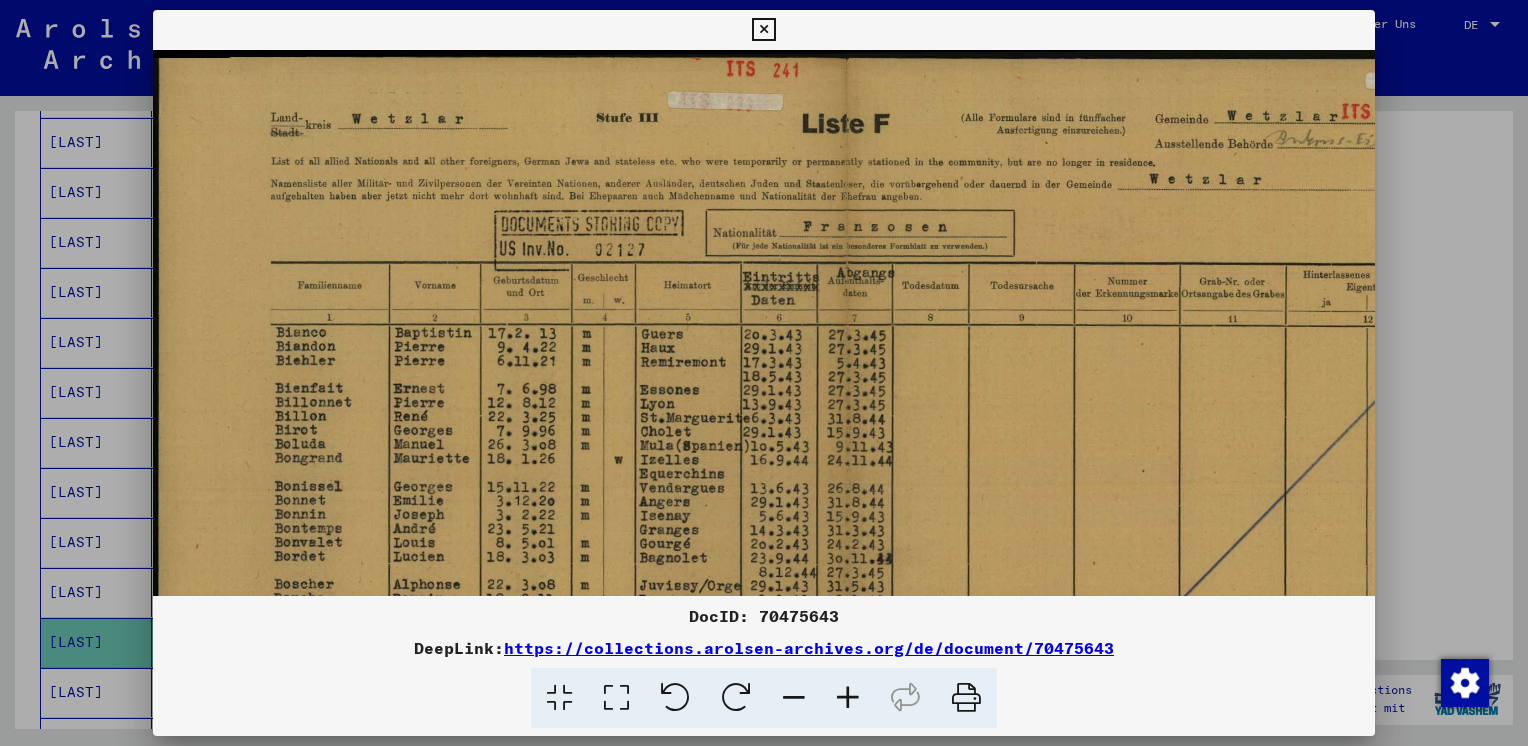 click at bounding box center (848, 698) 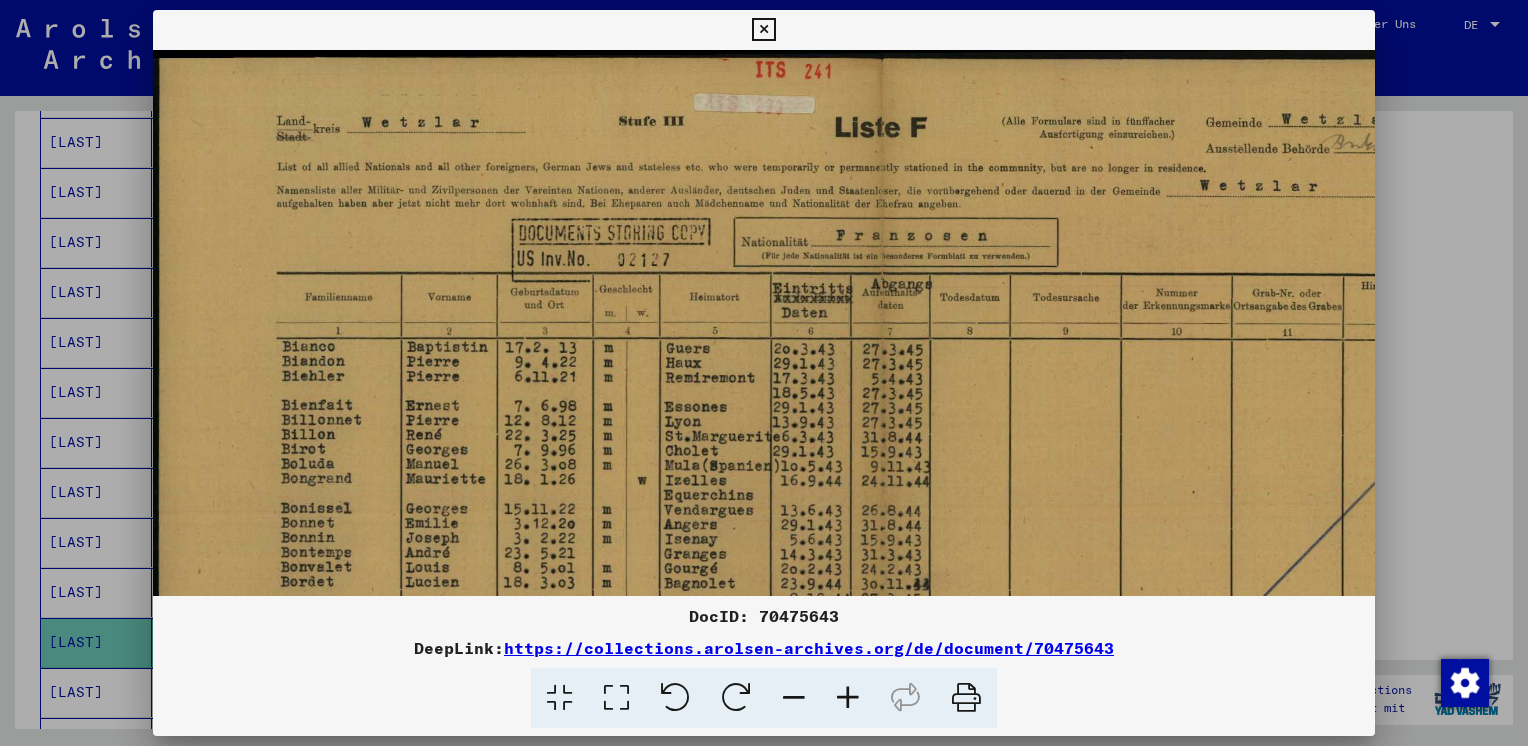 click at bounding box center (848, 698) 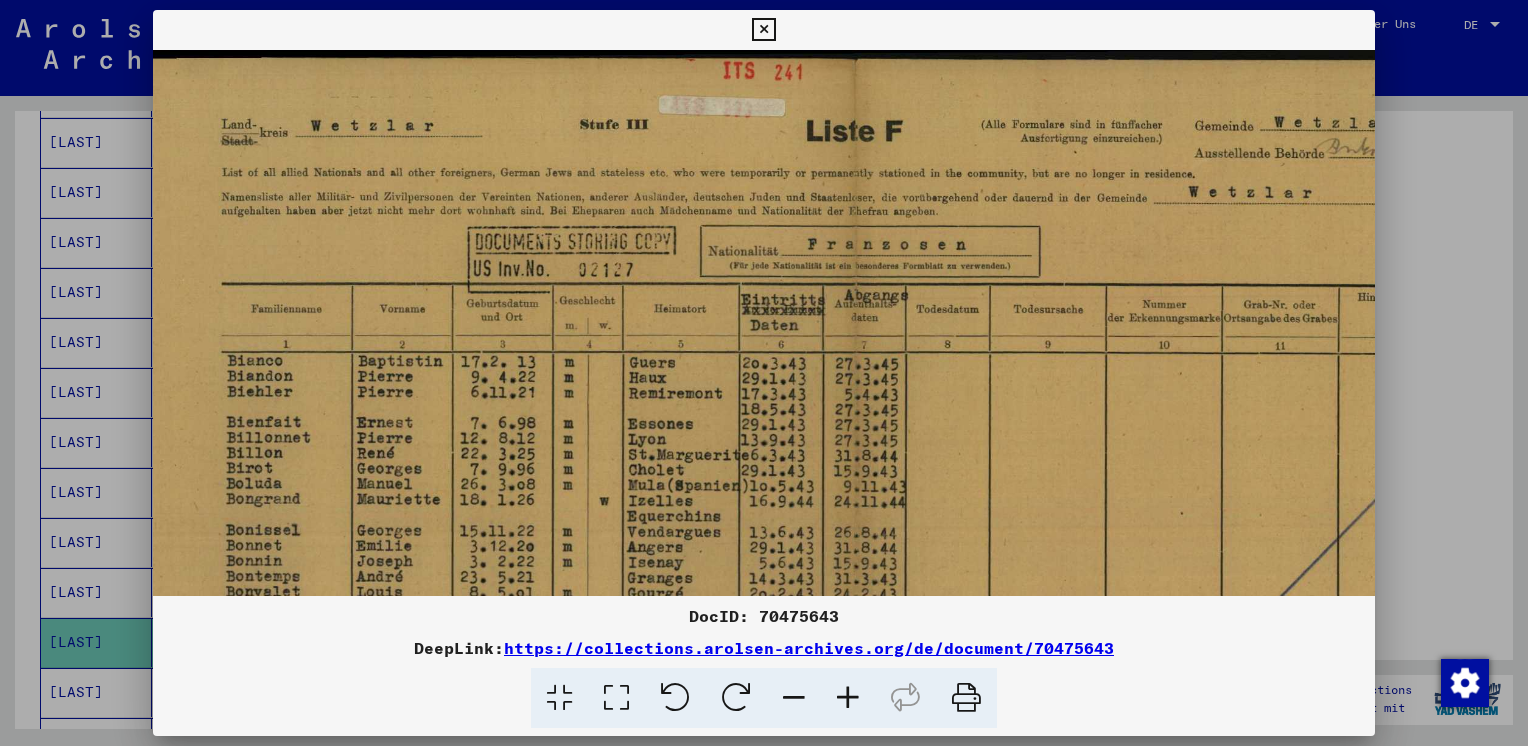 scroll, scrollTop: 0, scrollLeft: 300, axis: horizontal 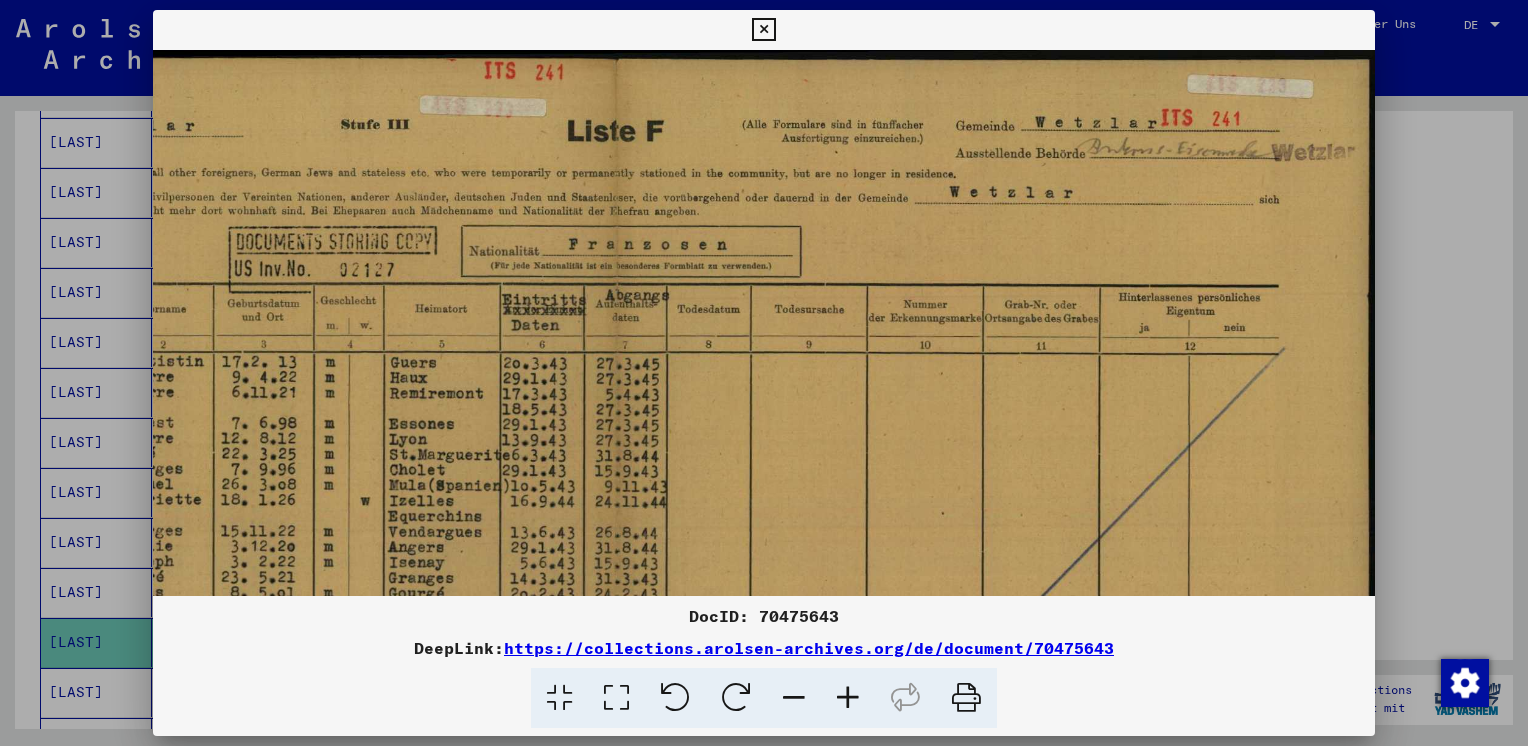 drag, startPoint x: 1030, startPoint y: 189, endPoint x: 679, endPoint y: 189, distance: 351 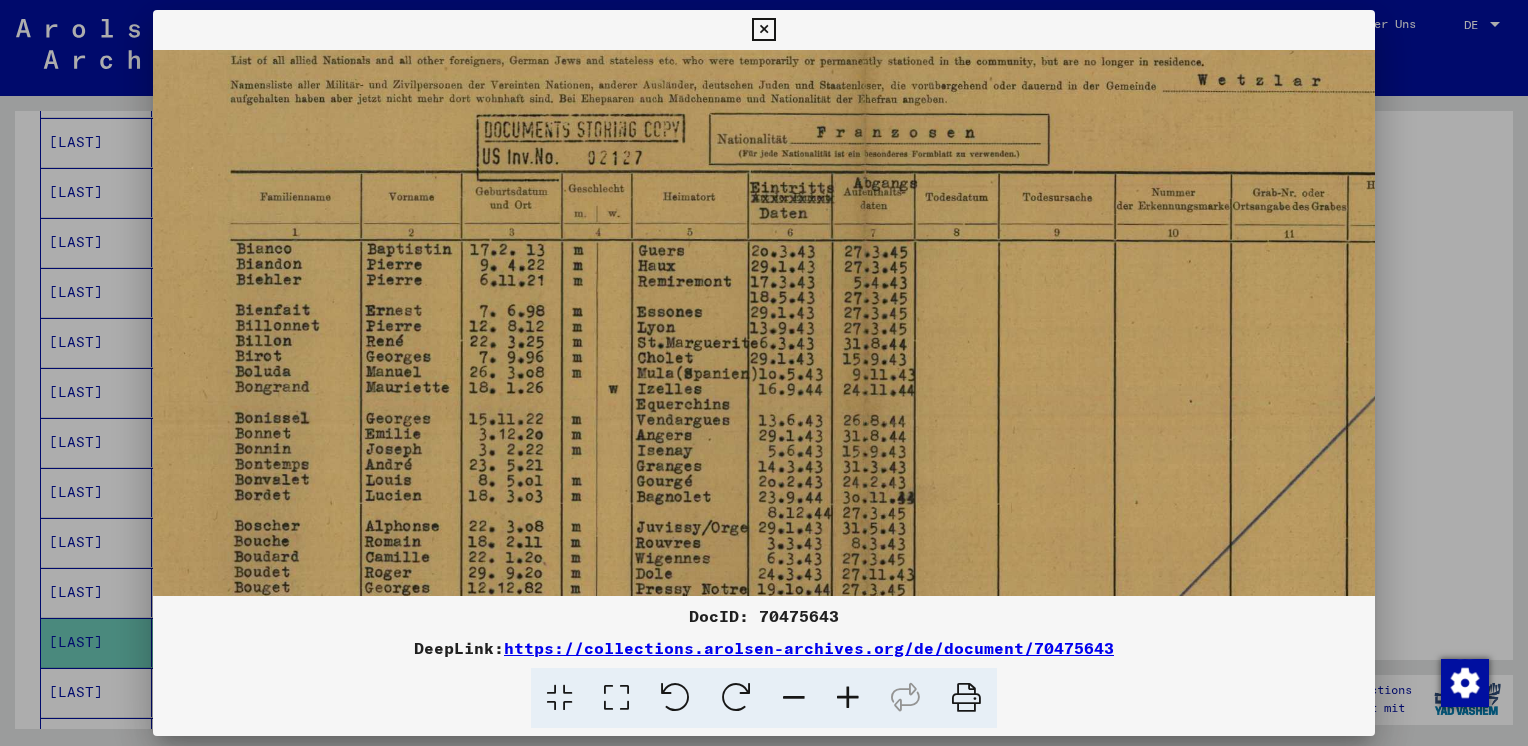 scroll, scrollTop: 115, scrollLeft: 40, axis: both 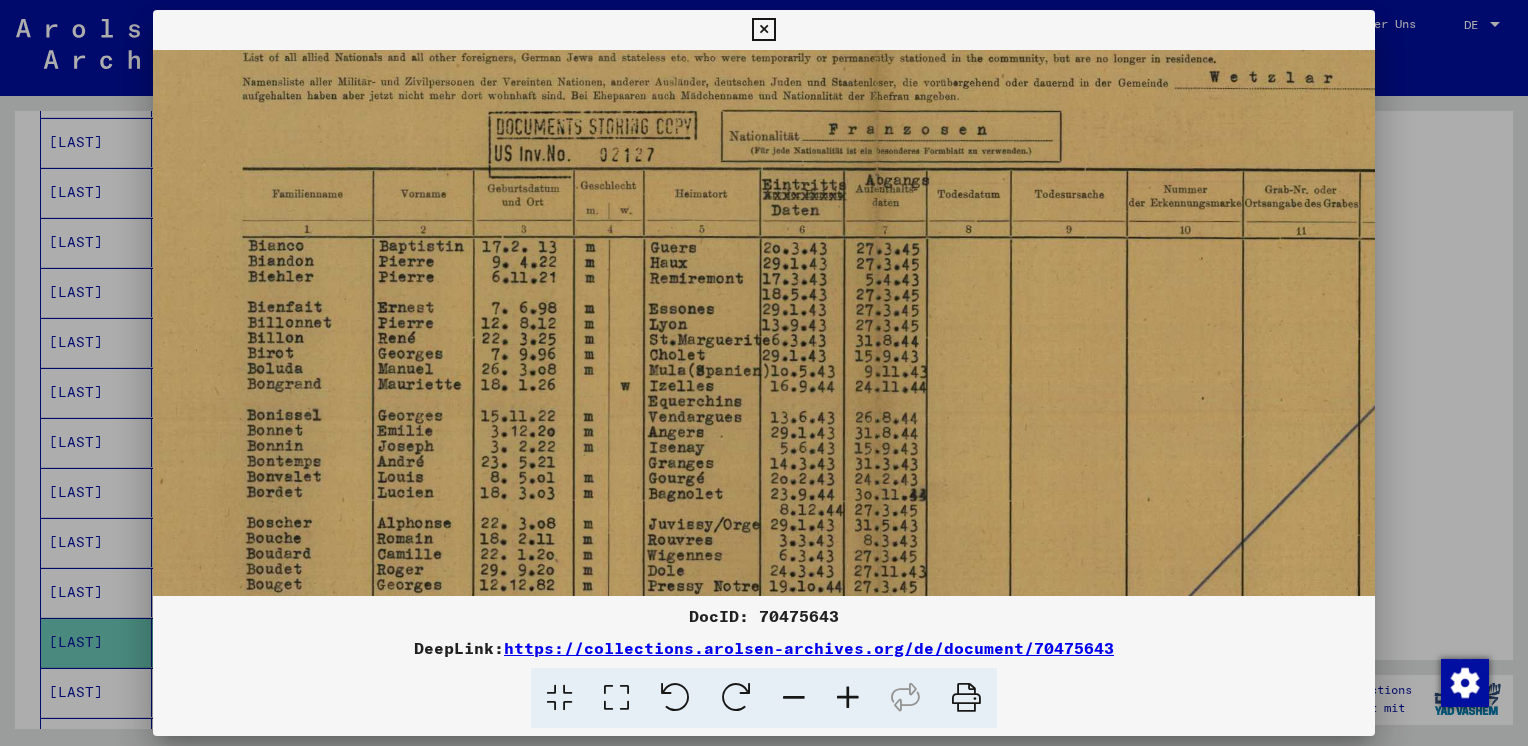 drag, startPoint x: 835, startPoint y: 238, endPoint x: 1100, endPoint y: 138, distance: 283.24017 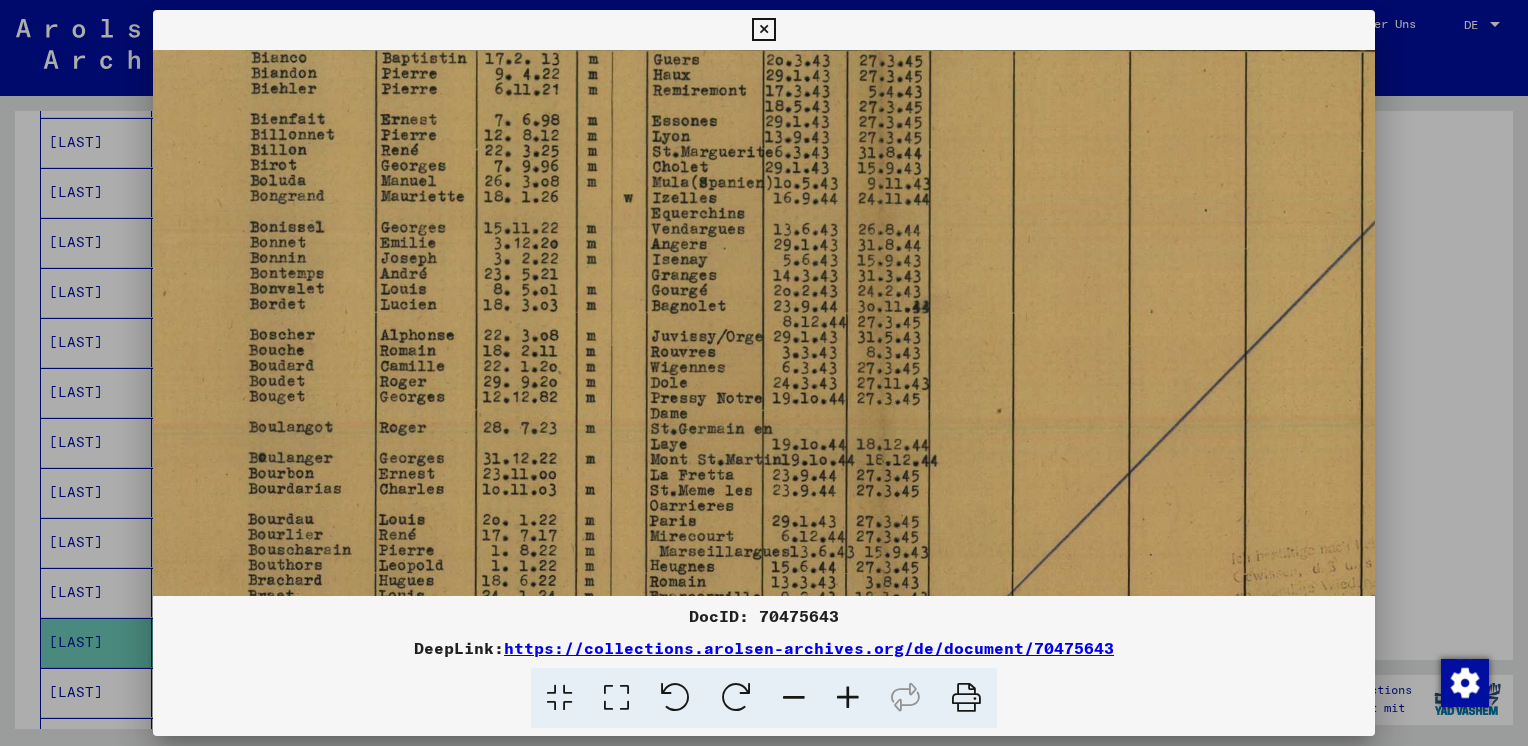 scroll, scrollTop: 304, scrollLeft: 37, axis: both 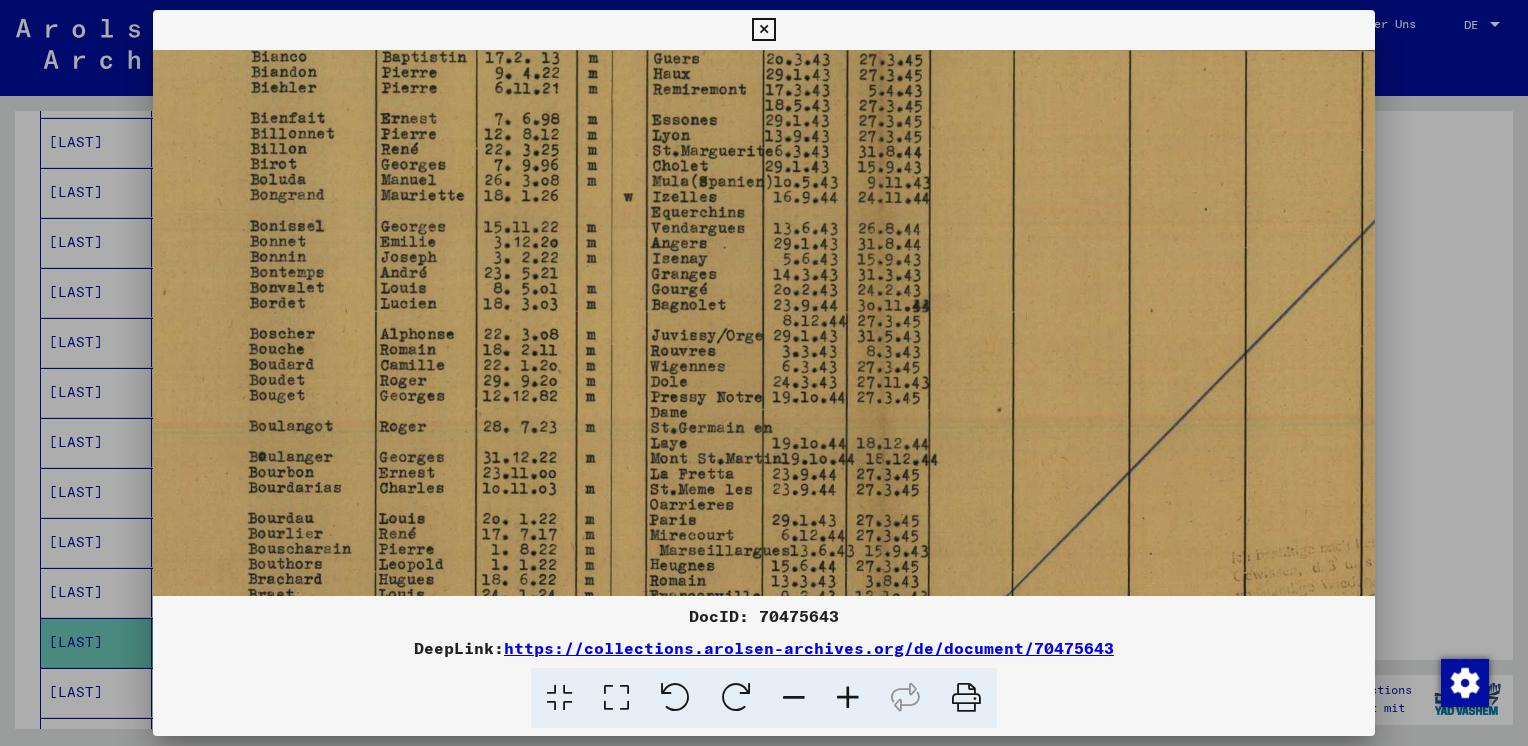 drag, startPoint x: 805, startPoint y: 418, endPoint x: 809, endPoint y: 227, distance: 191.04189 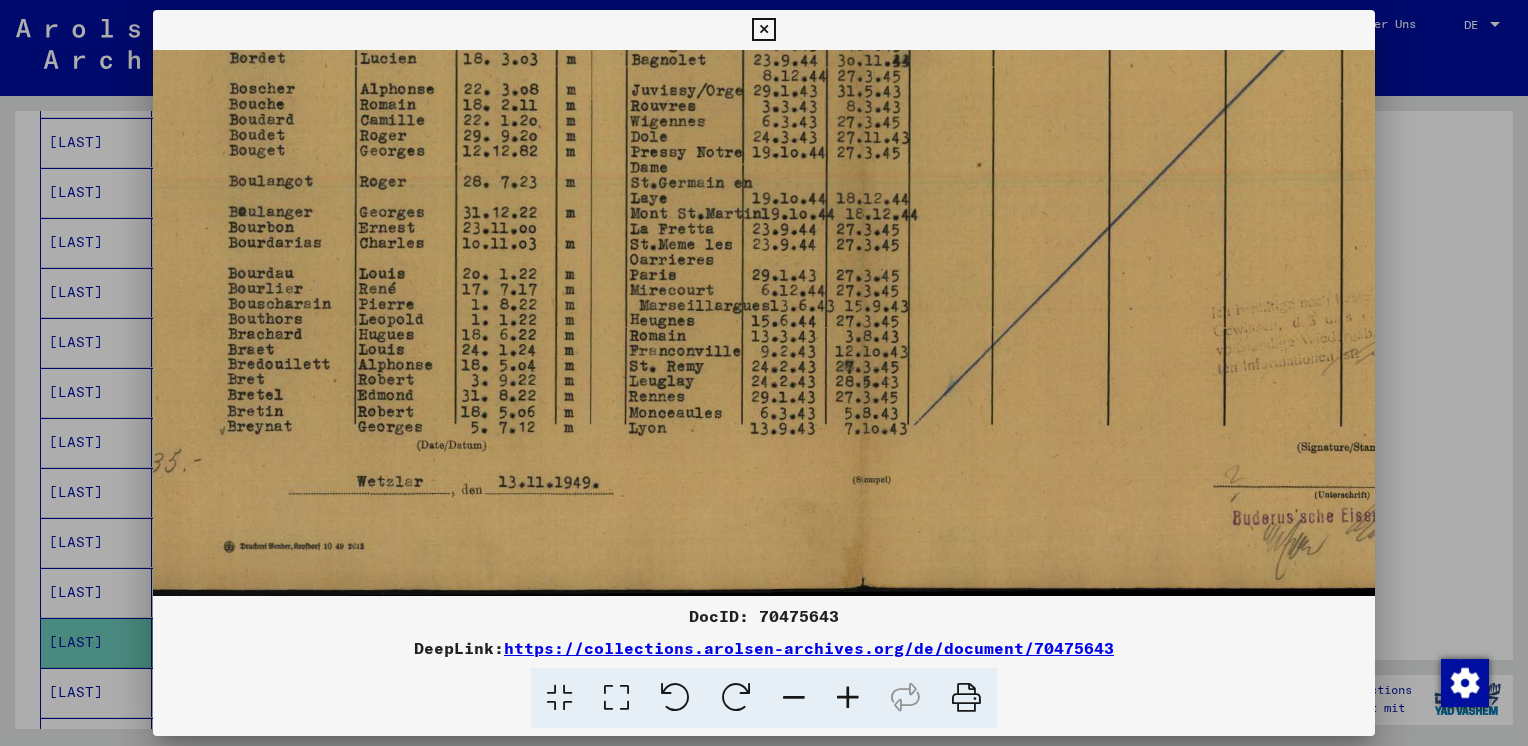 scroll, scrollTop: 549, scrollLeft: 60, axis: both 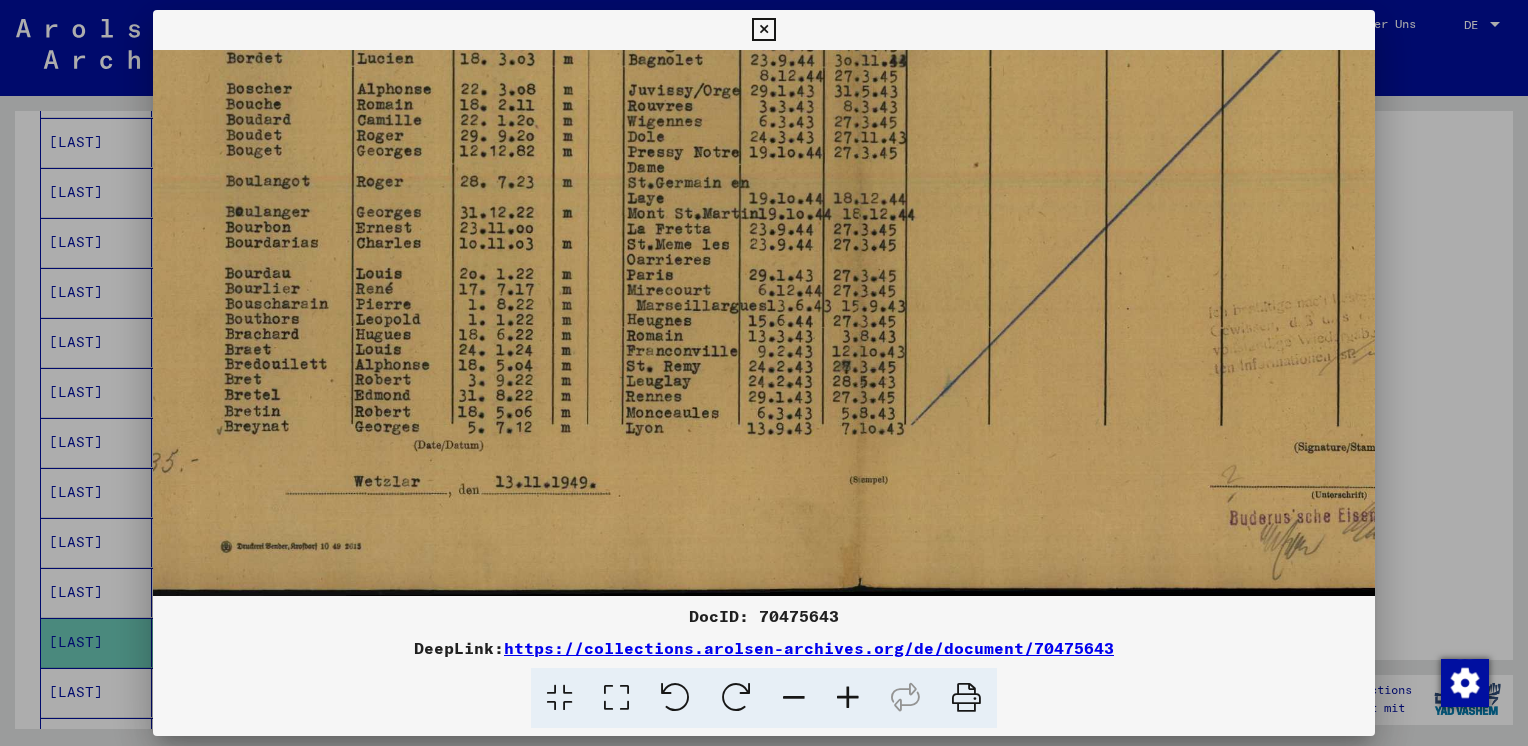 drag, startPoint x: 772, startPoint y: 449, endPoint x: 752, endPoint y: 166, distance: 283.70584 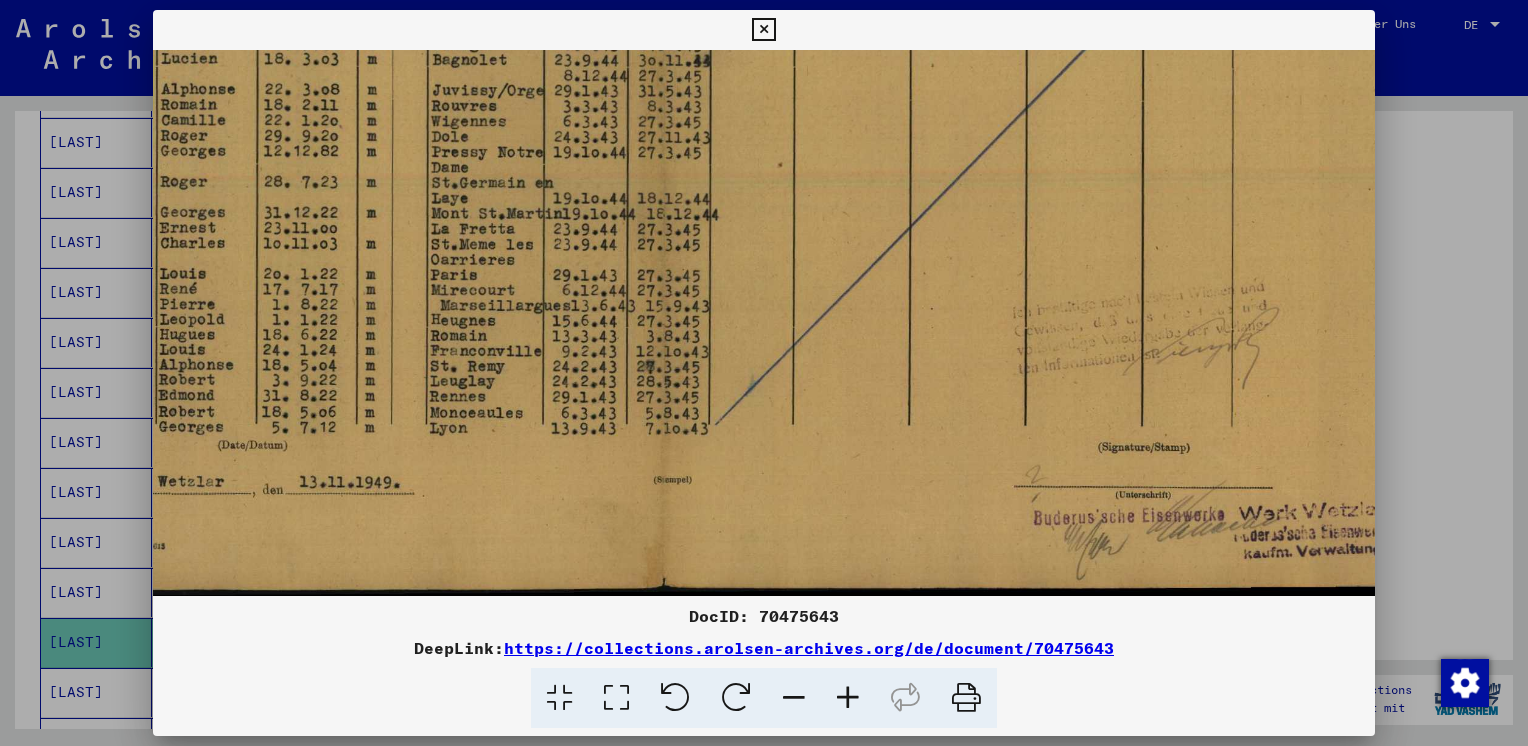 scroll, scrollTop: 549, scrollLeft: 300, axis: both 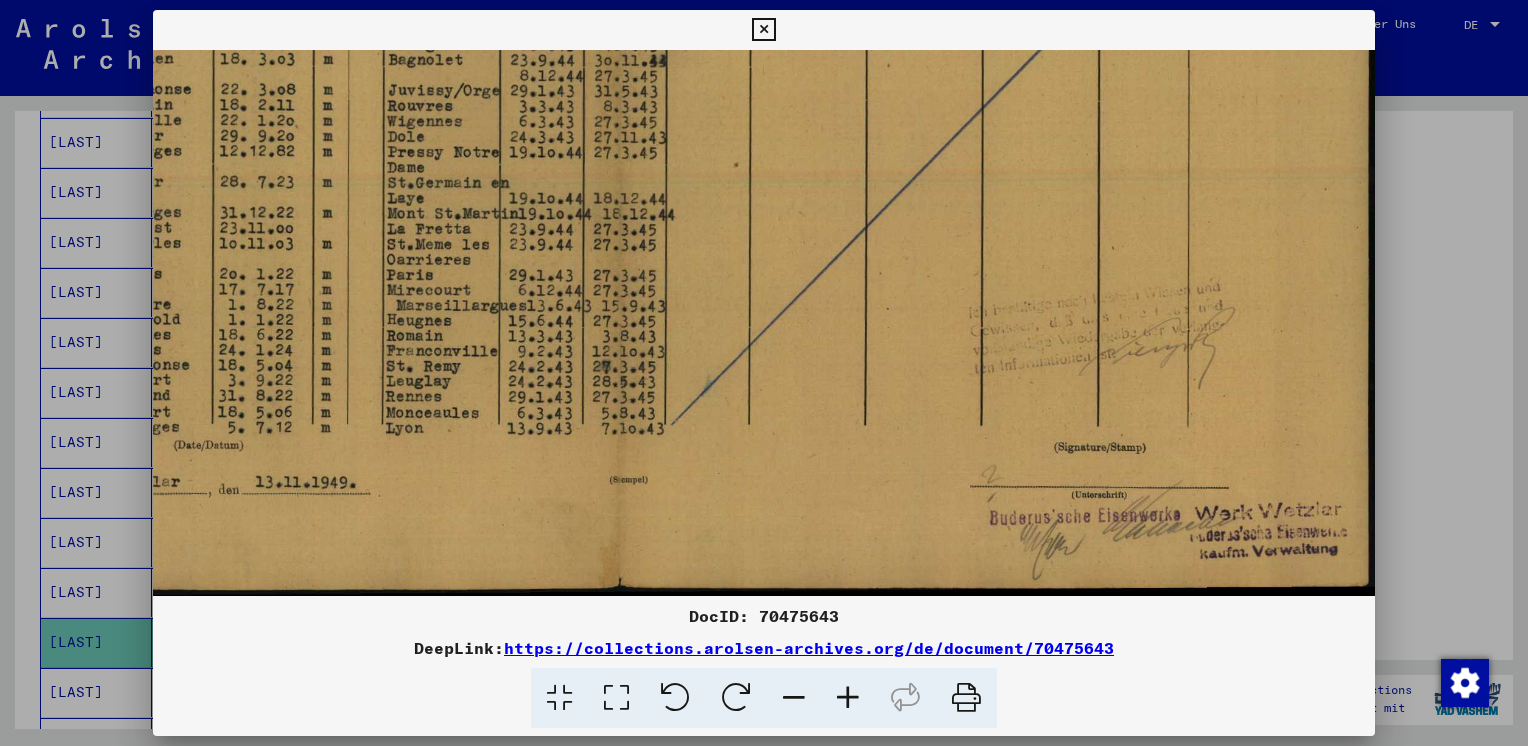 drag, startPoint x: 1035, startPoint y: 417, endPoint x: 753, endPoint y: 391, distance: 283.19604 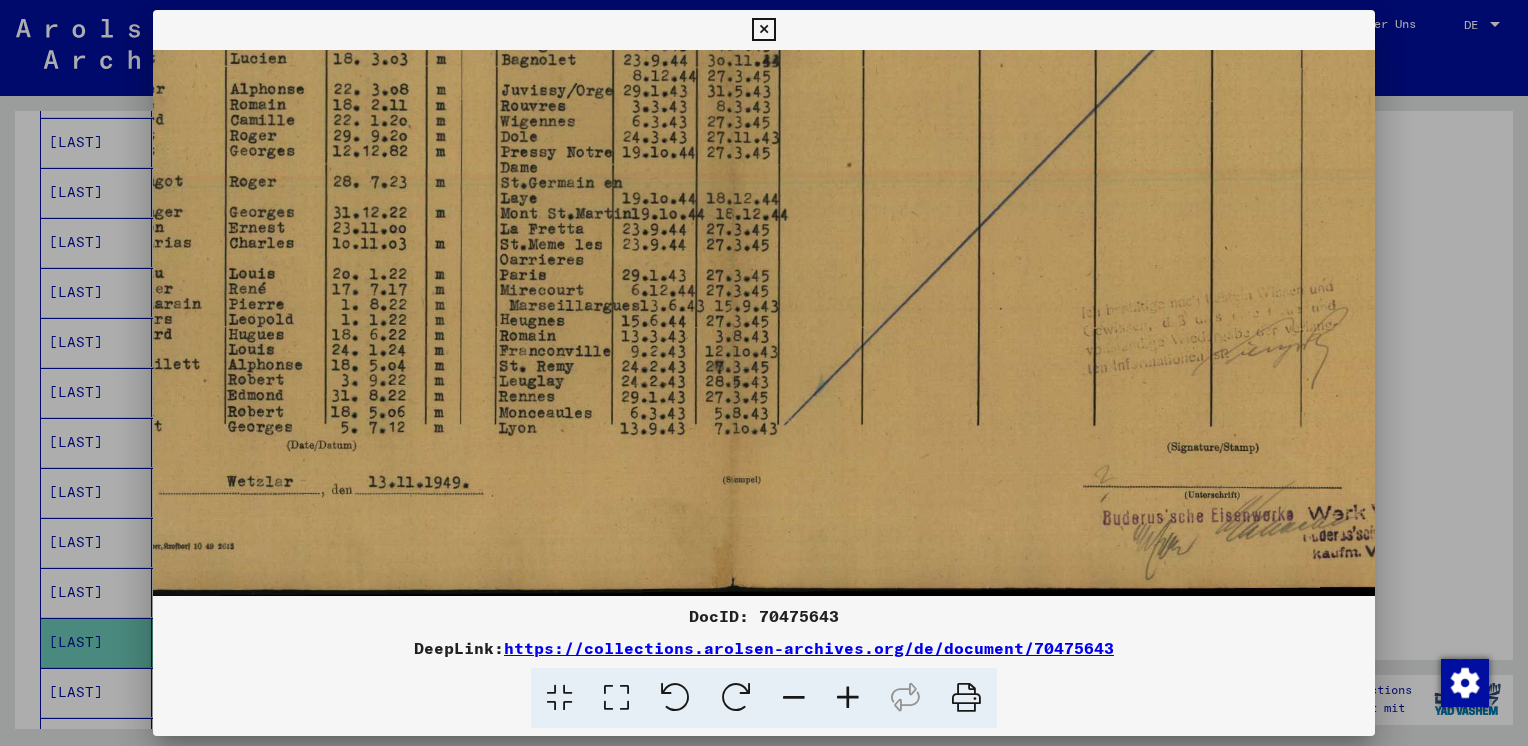 scroll, scrollTop: 549, scrollLeft: 228, axis: both 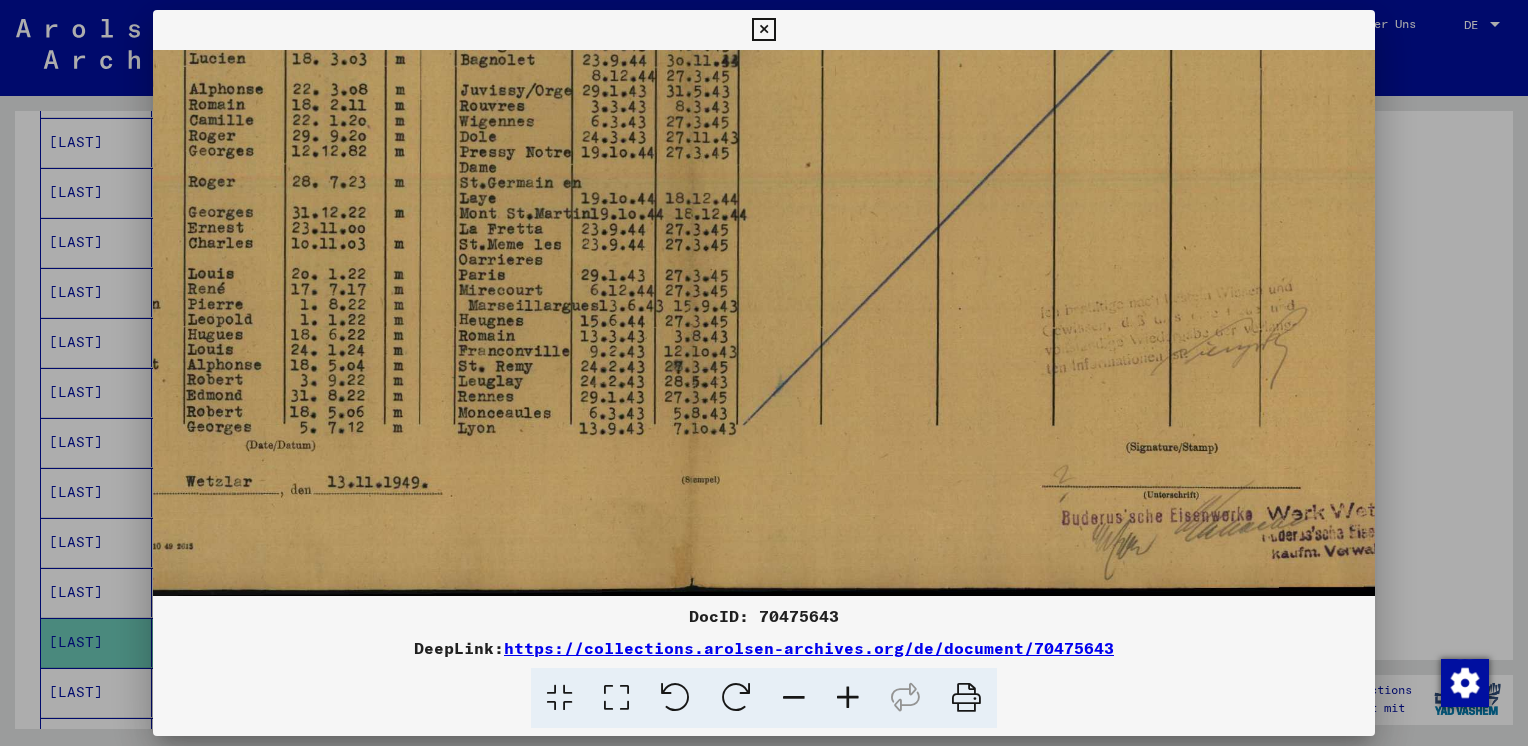 drag, startPoint x: 805, startPoint y: 465, endPoint x: 883, endPoint y: 443, distance: 81.0432 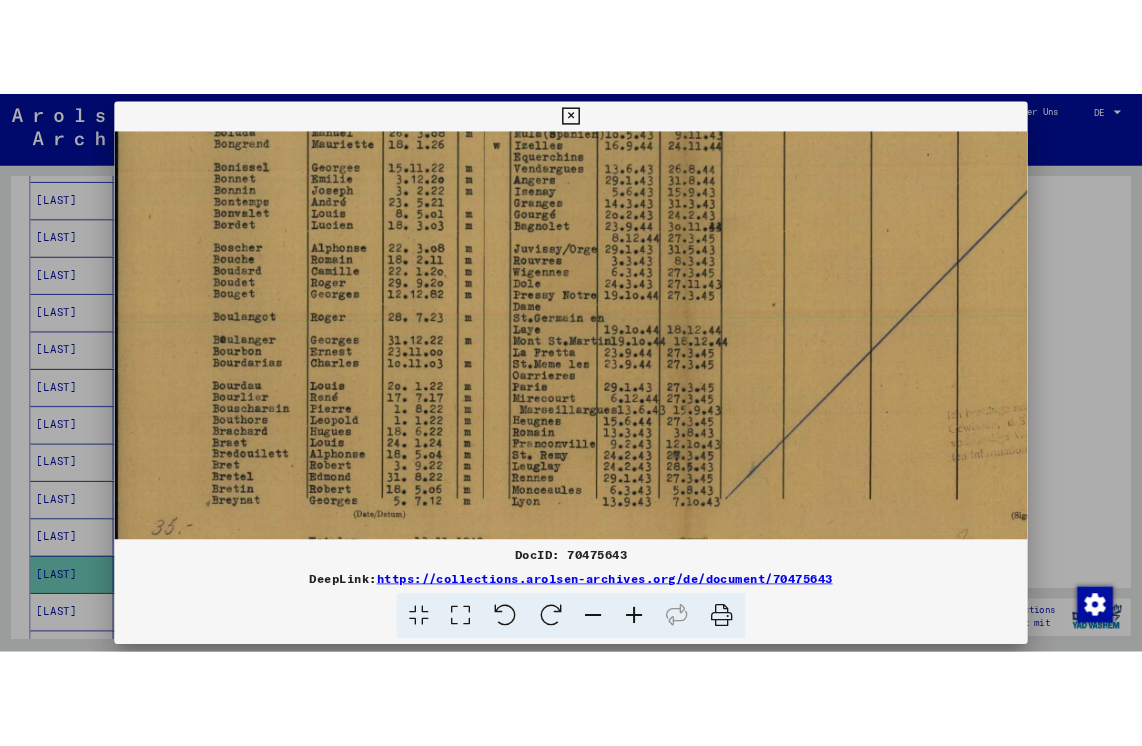 scroll, scrollTop: 432, scrollLeft: 0, axis: vertical 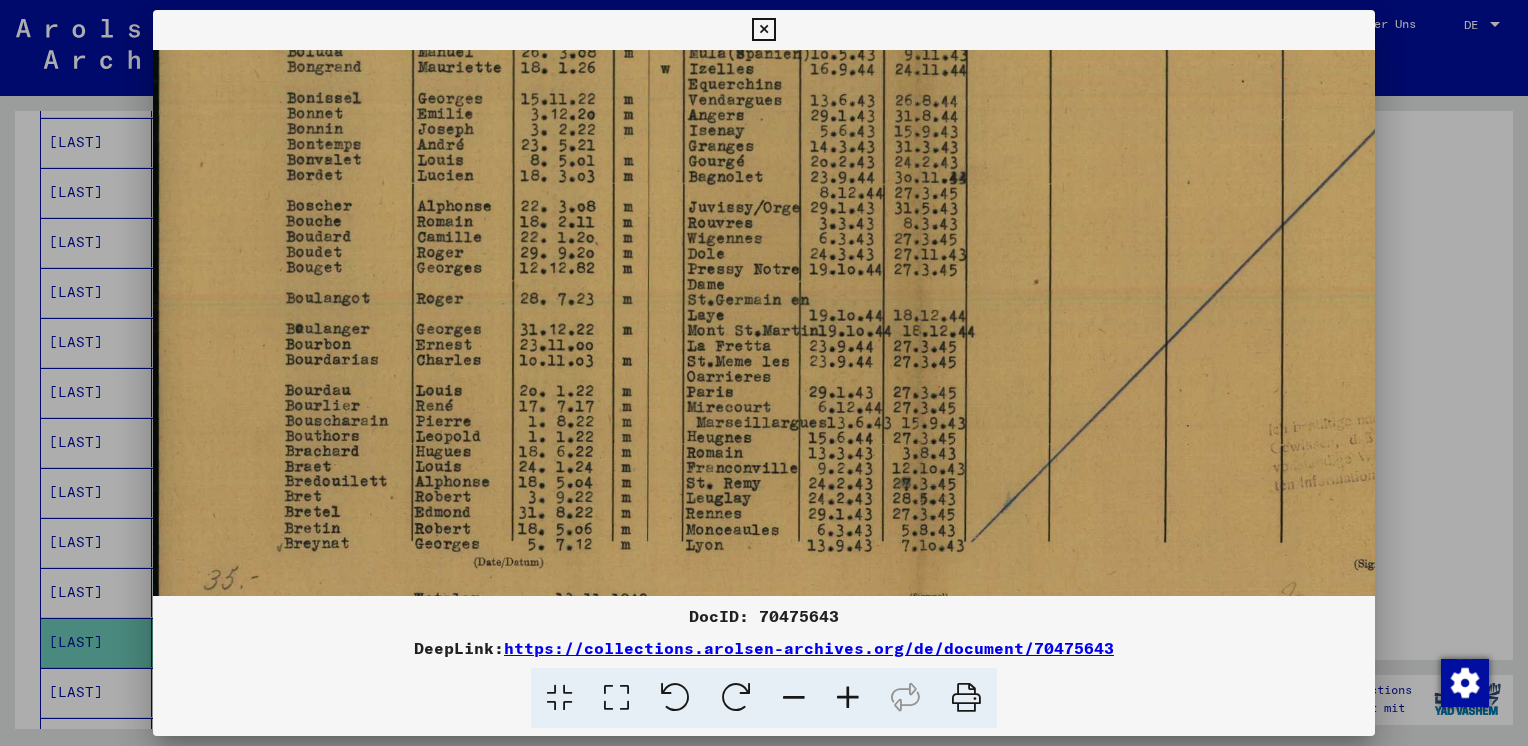 drag, startPoint x: 878, startPoint y: 401, endPoint x: 1115, endPoint y: 518, distance: 264.30664 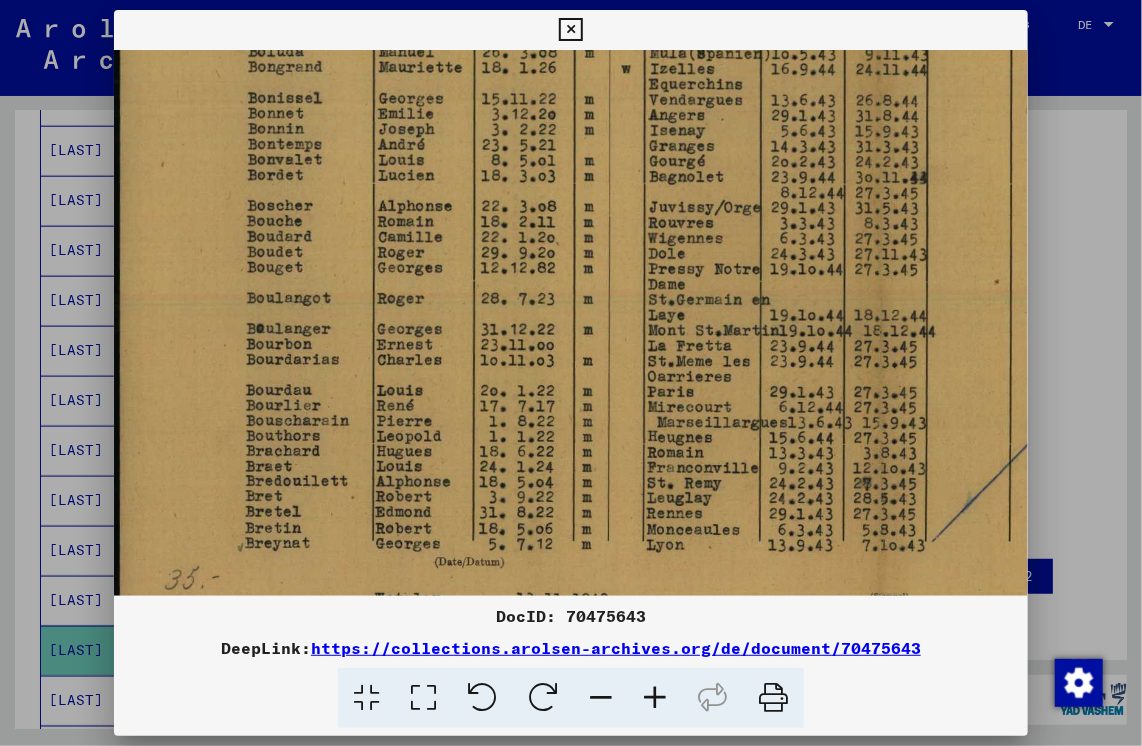scroll, scrollTop: 808, scrollLeft: 0, axis: vertical 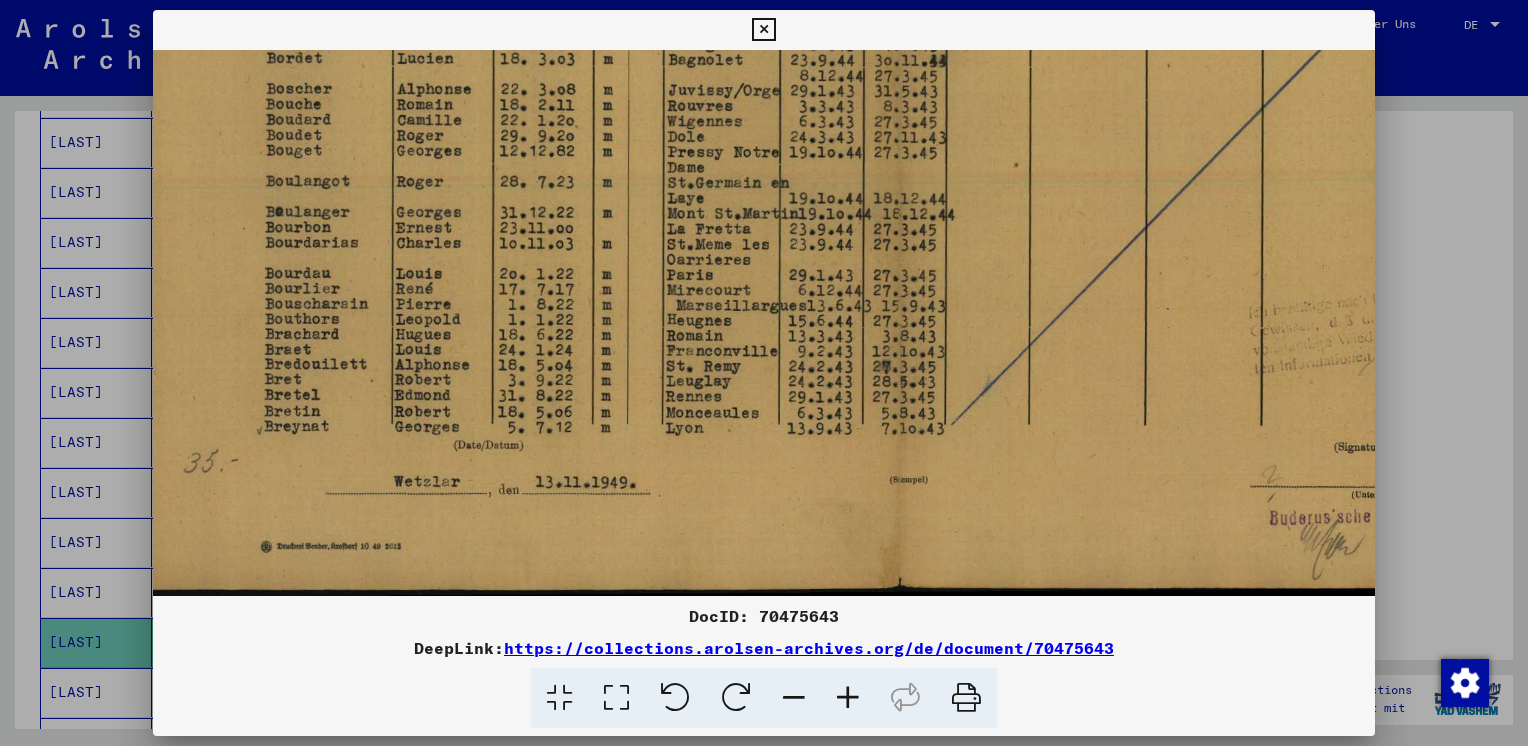 drag, startPoint x: 939, startPoint y: 458, endPoint x: 920, endPoint y: 257, distance: 201.89601 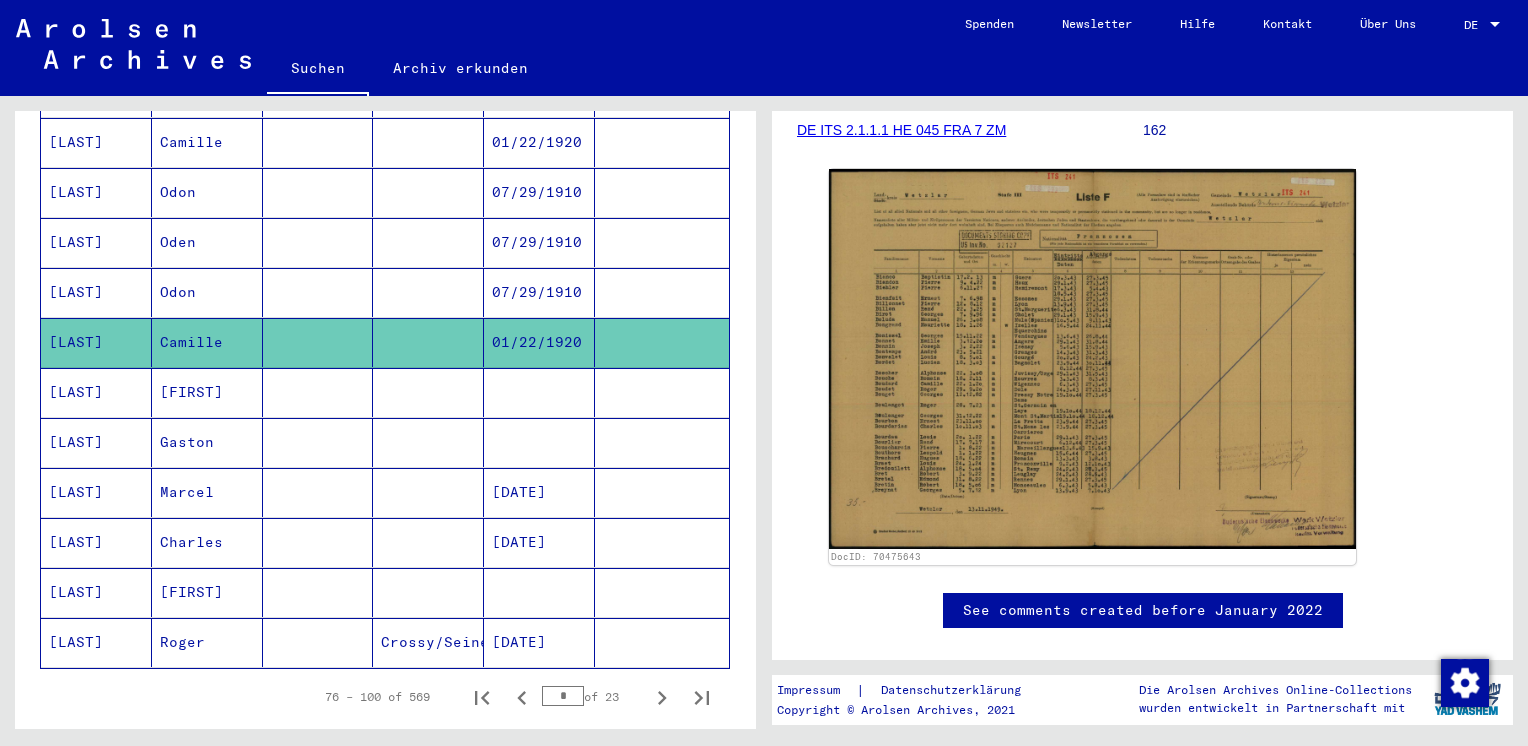 scroll, scrollTop: 1200, scrollLeft: 0, axis: vertical 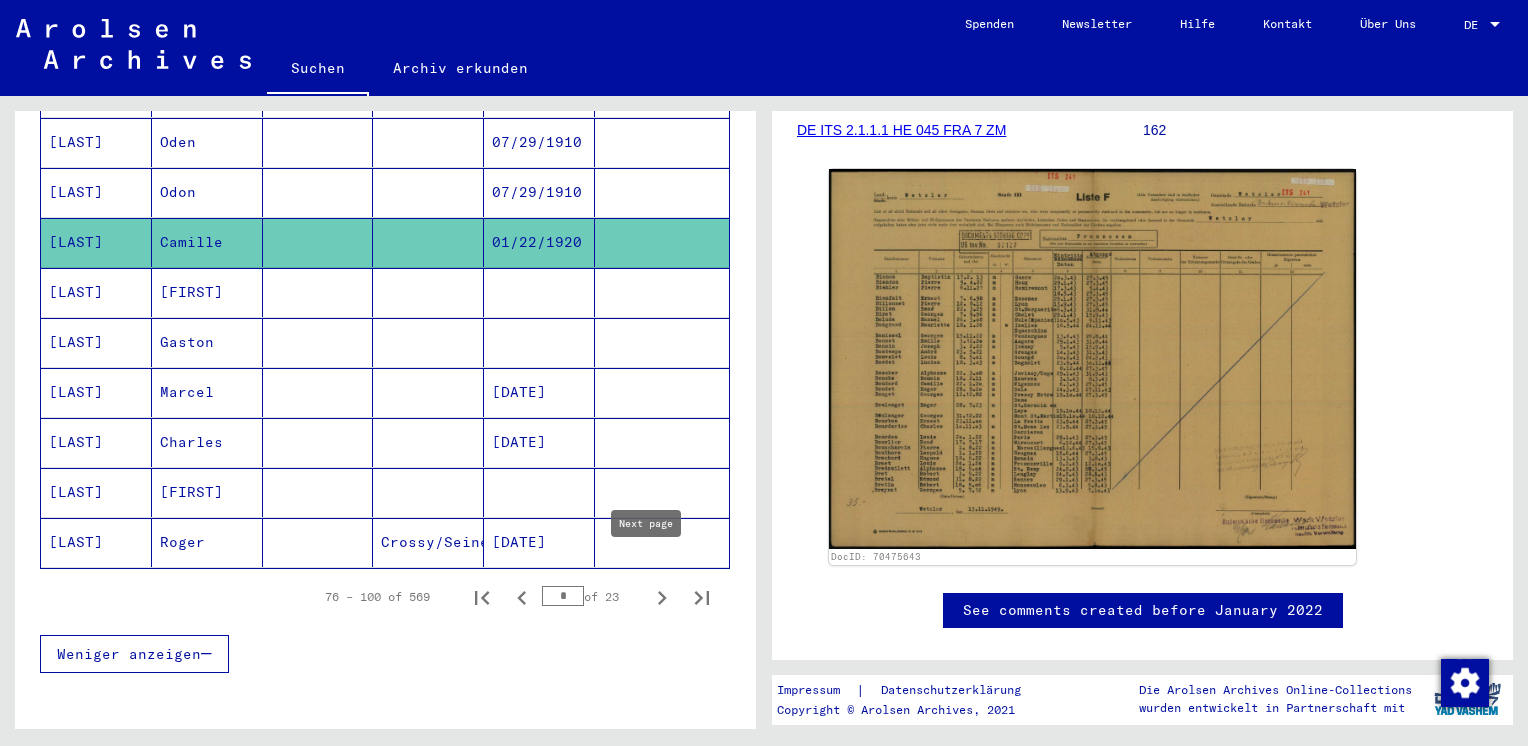click 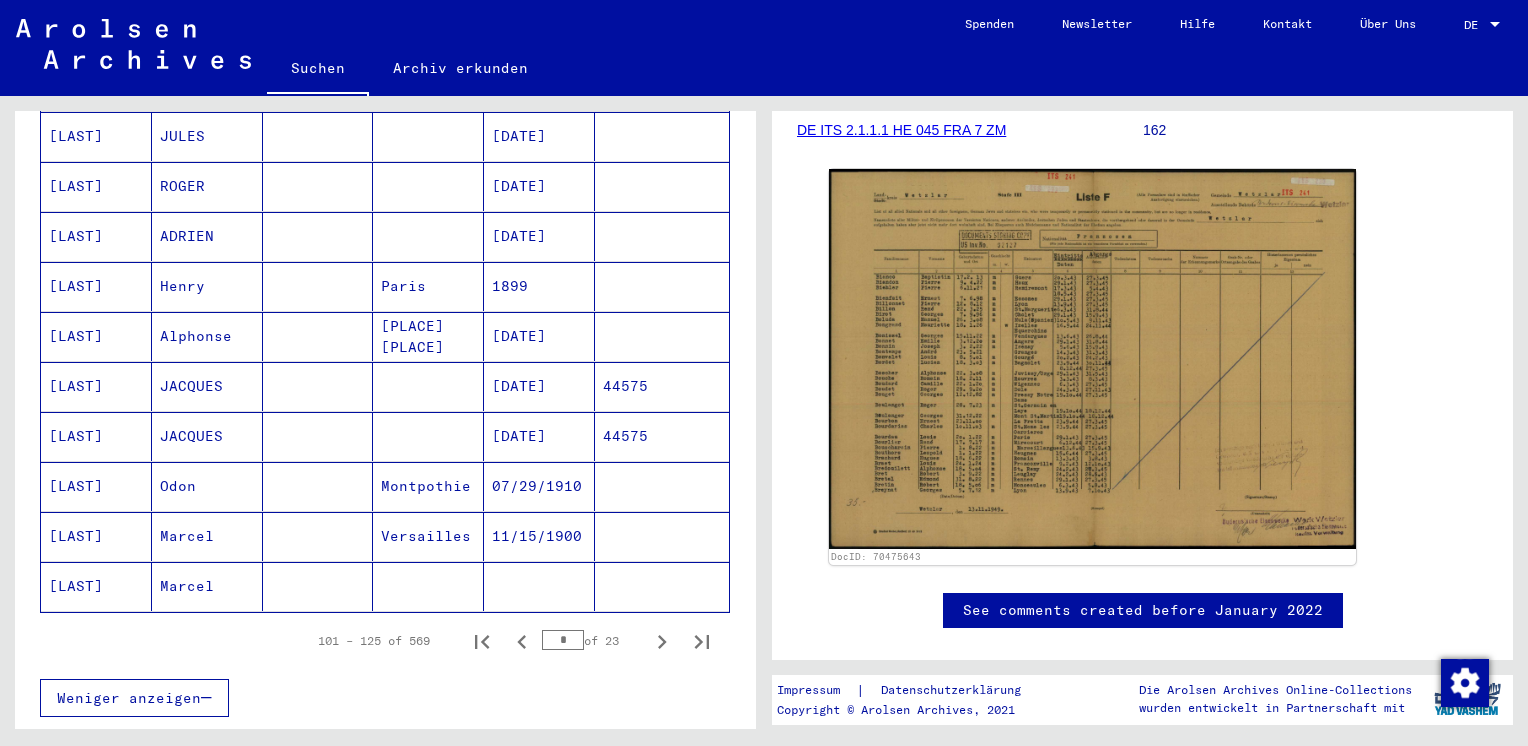 scroll, scrollTop: 1200, scrollLeft: 0, axis: vertical 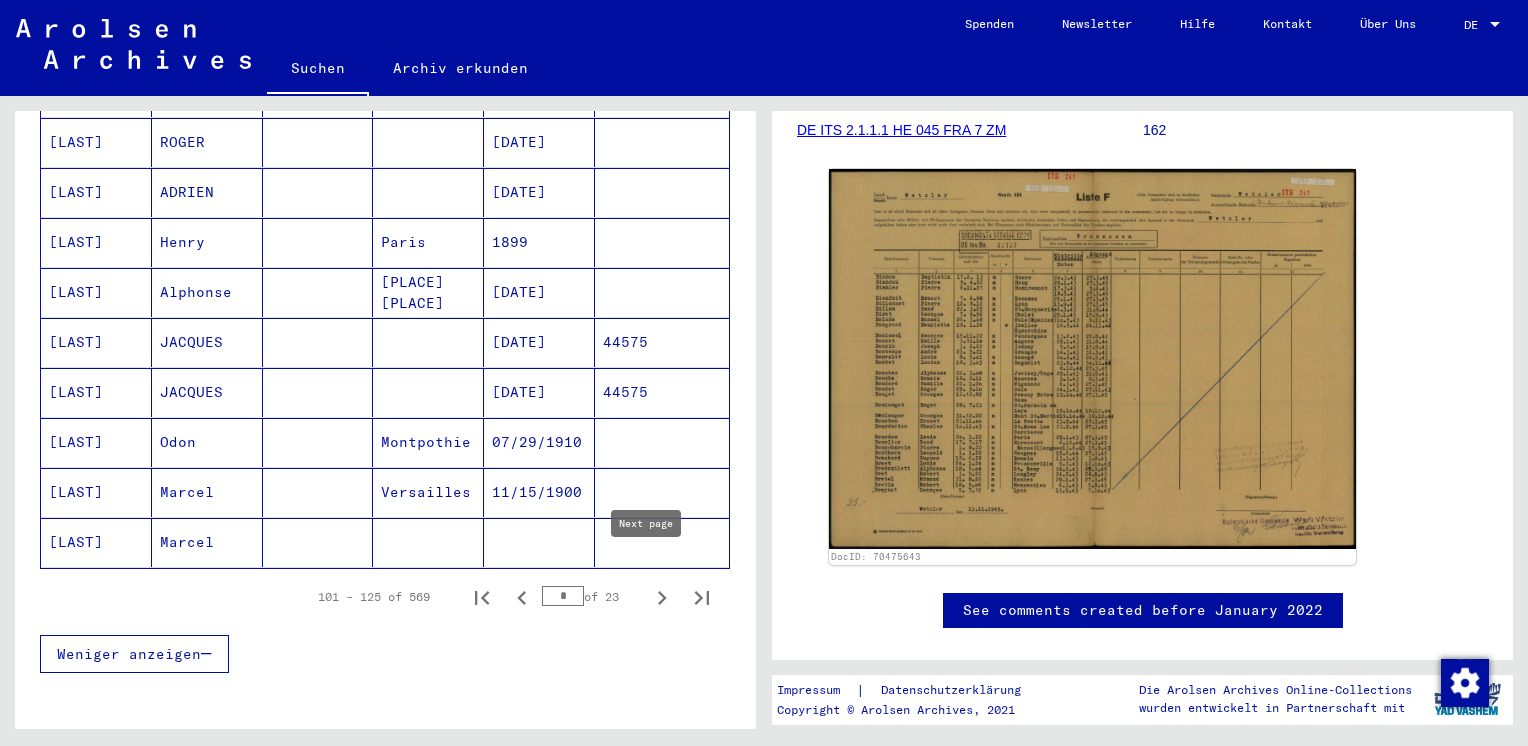 click 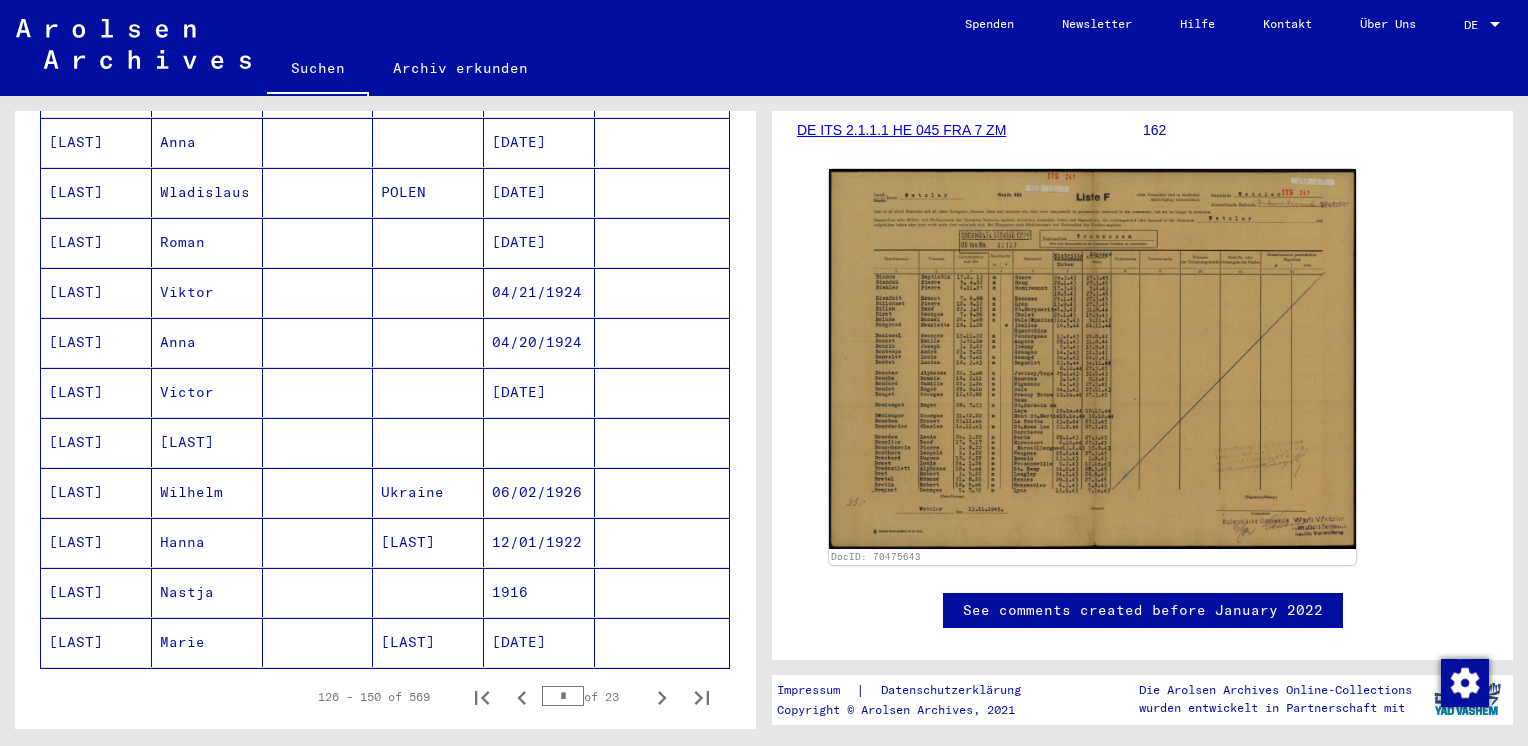 scroll, scrollTop: 1200, scrollLeft: 0, axis: vertical 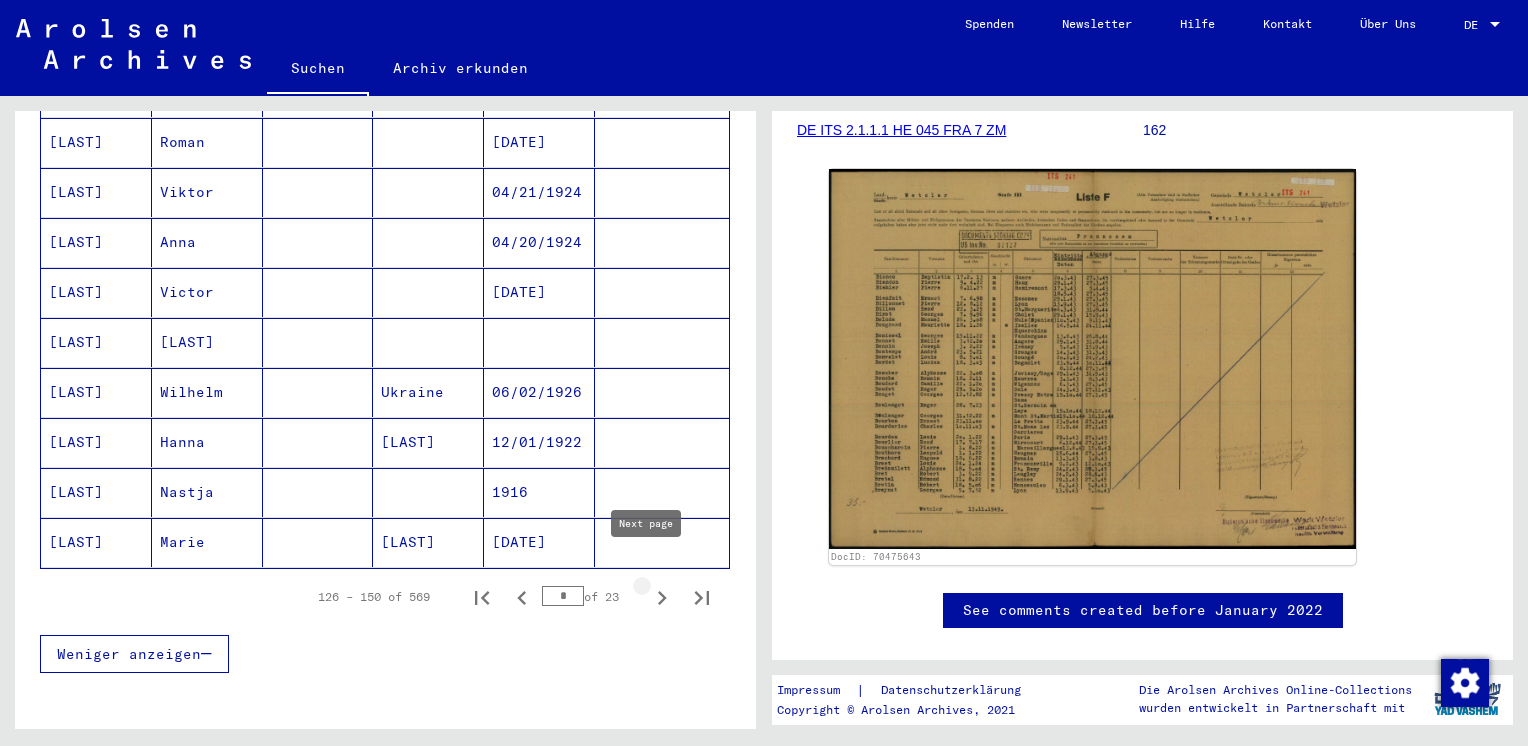 click 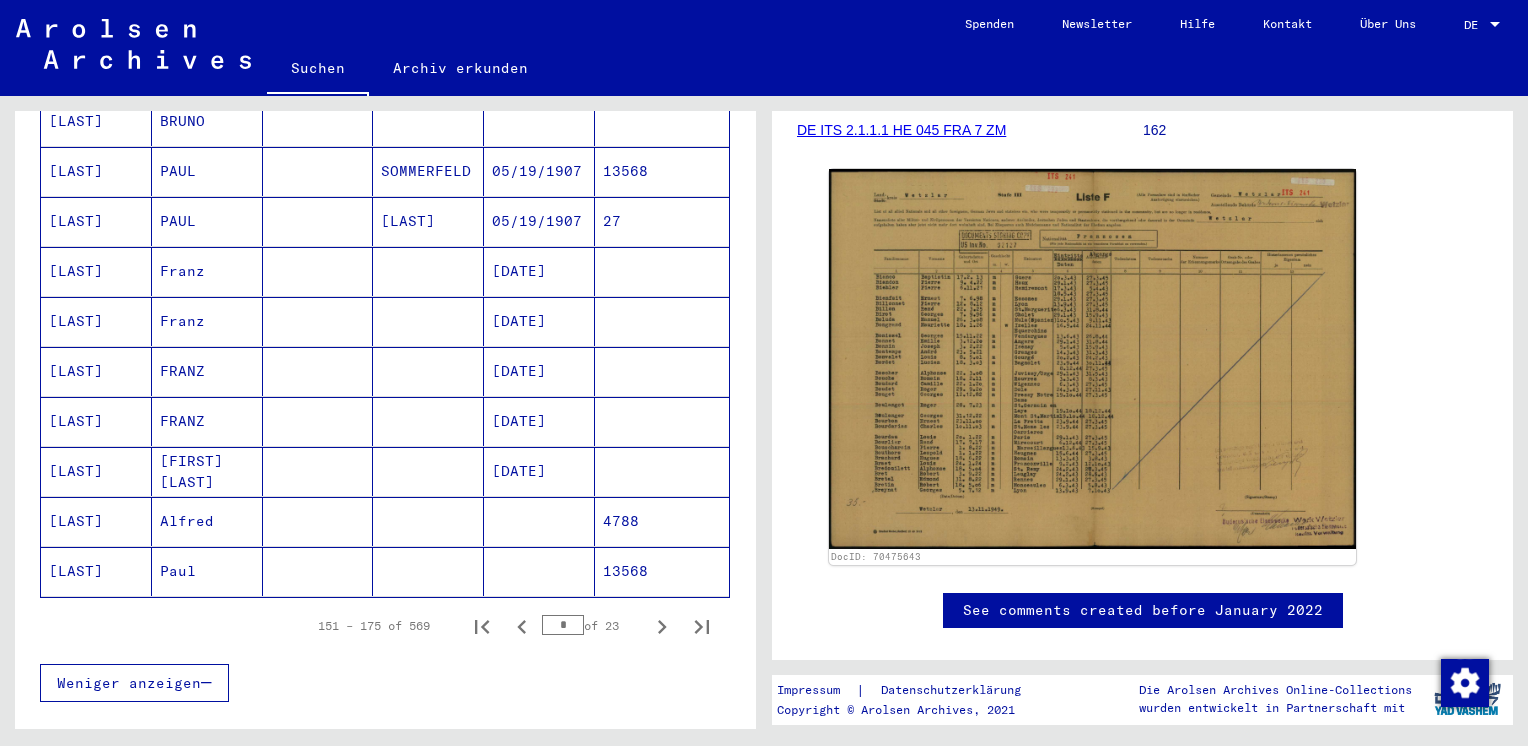 scroll, scrollTop: 1200, scrollLeft: 0, axis: vertical 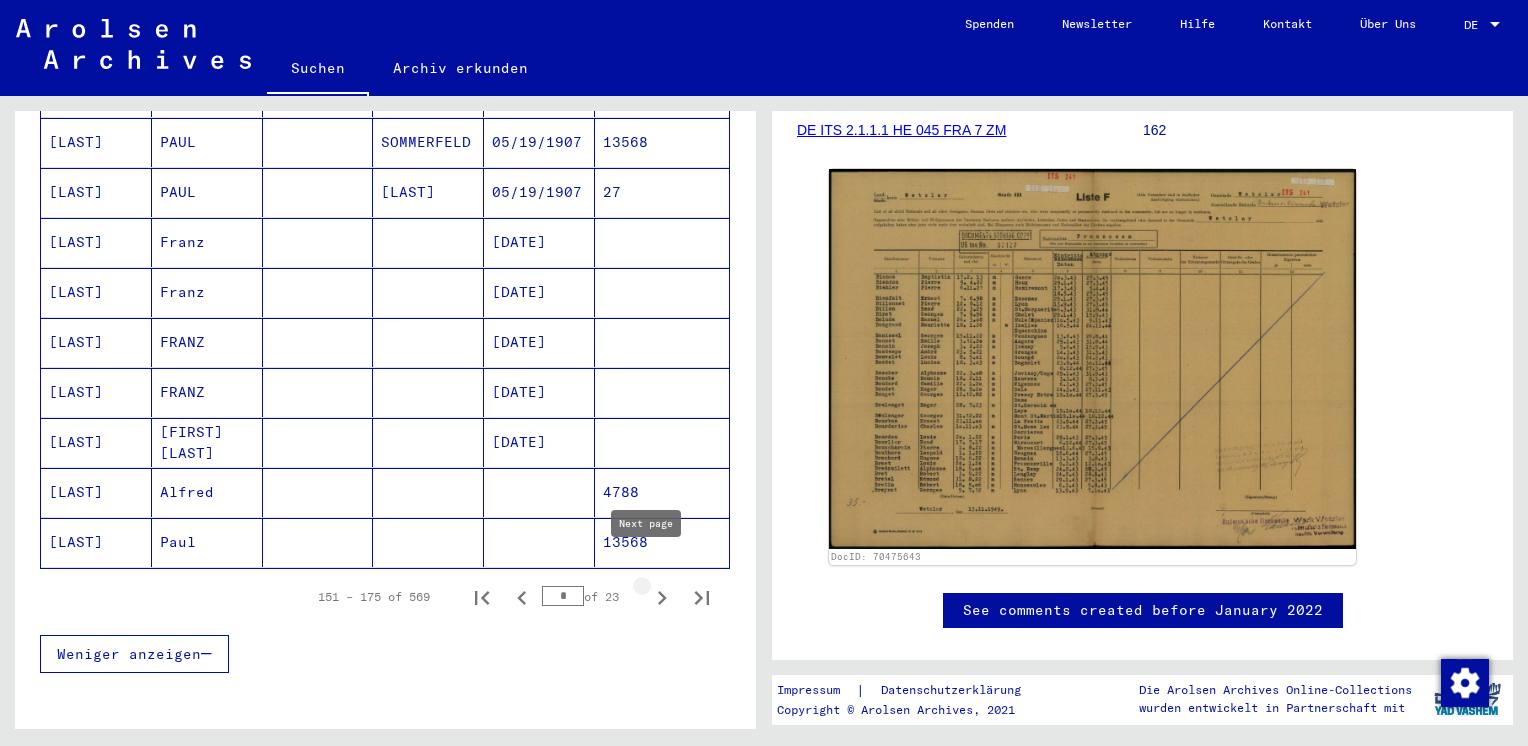 click 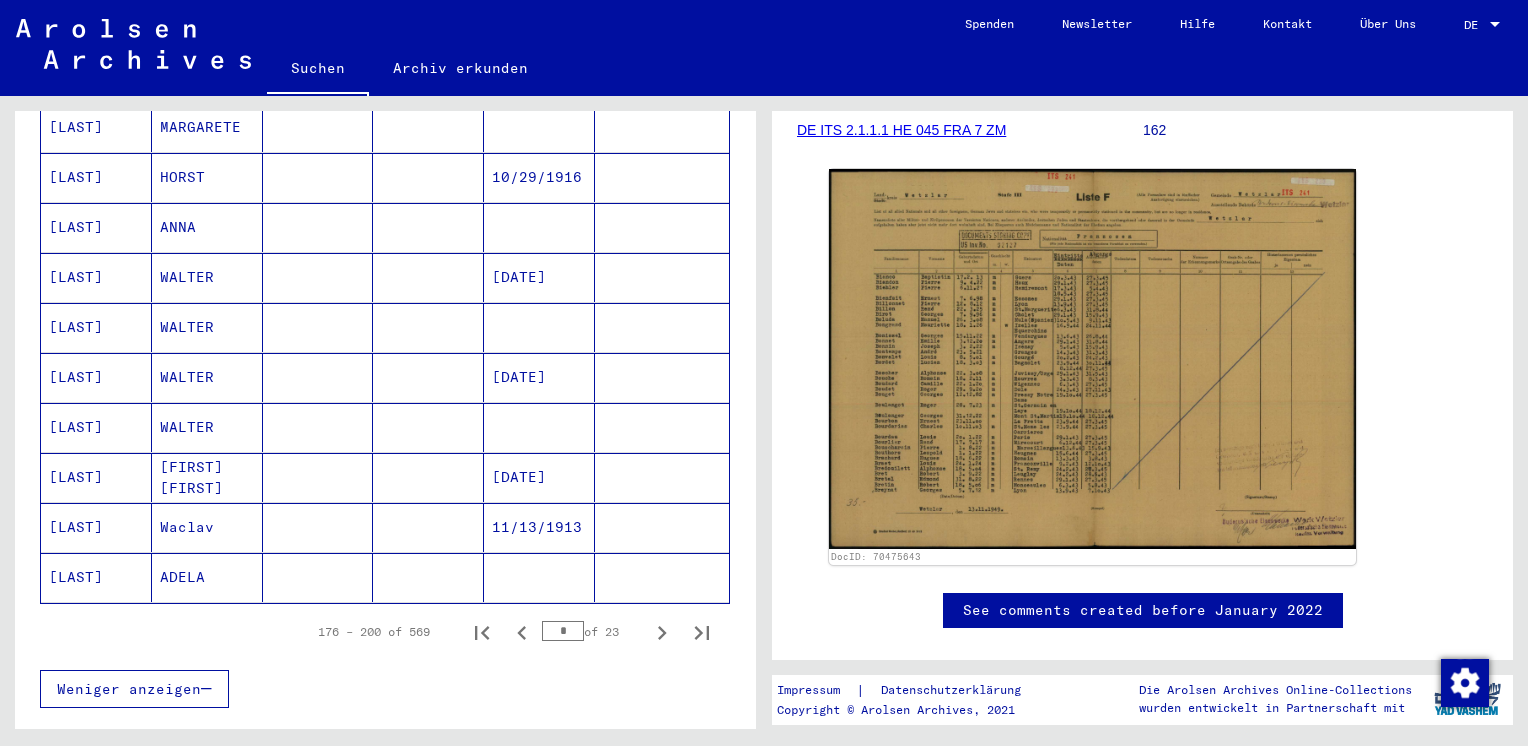 scroll, scrollTop: 1200, scrollLeft: 0, axis: vertical 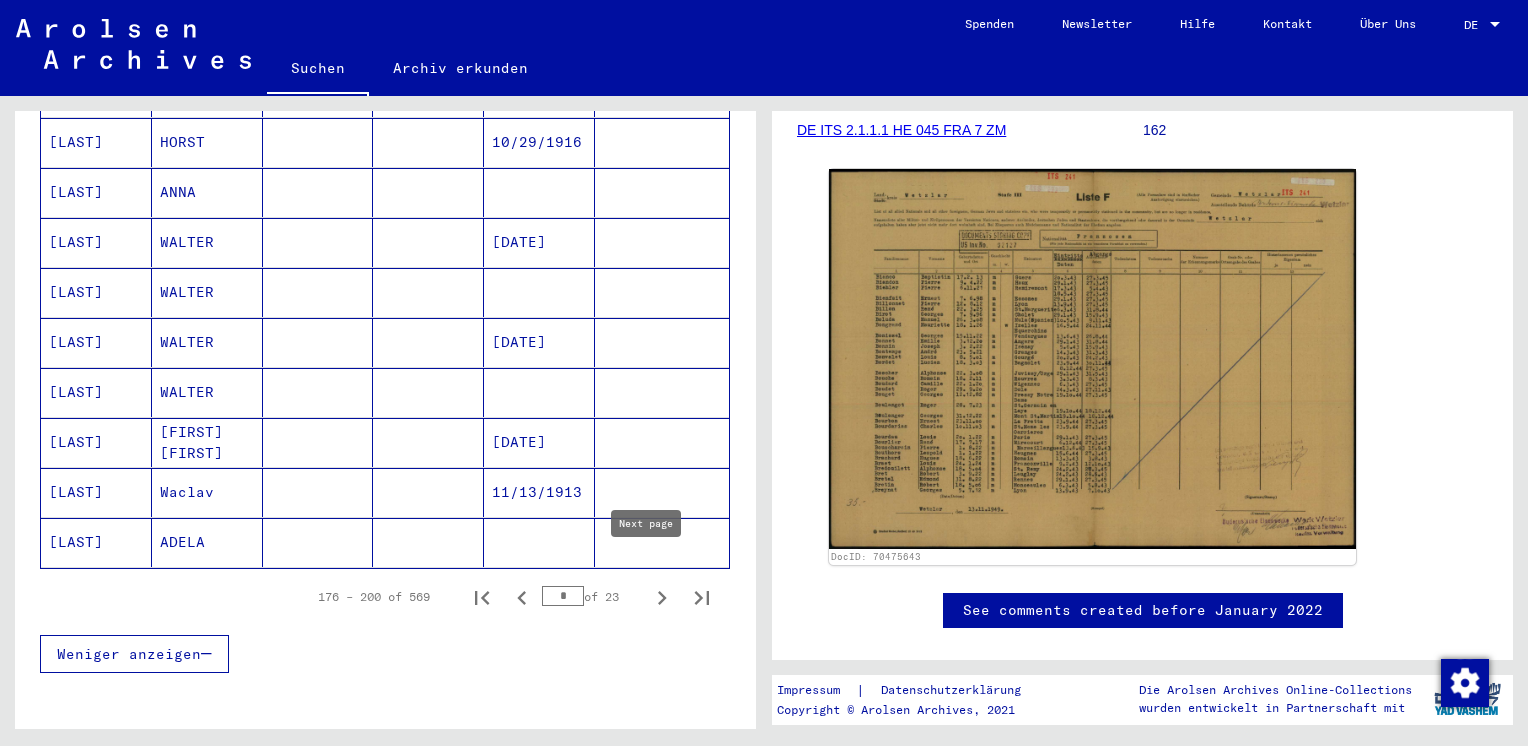 click 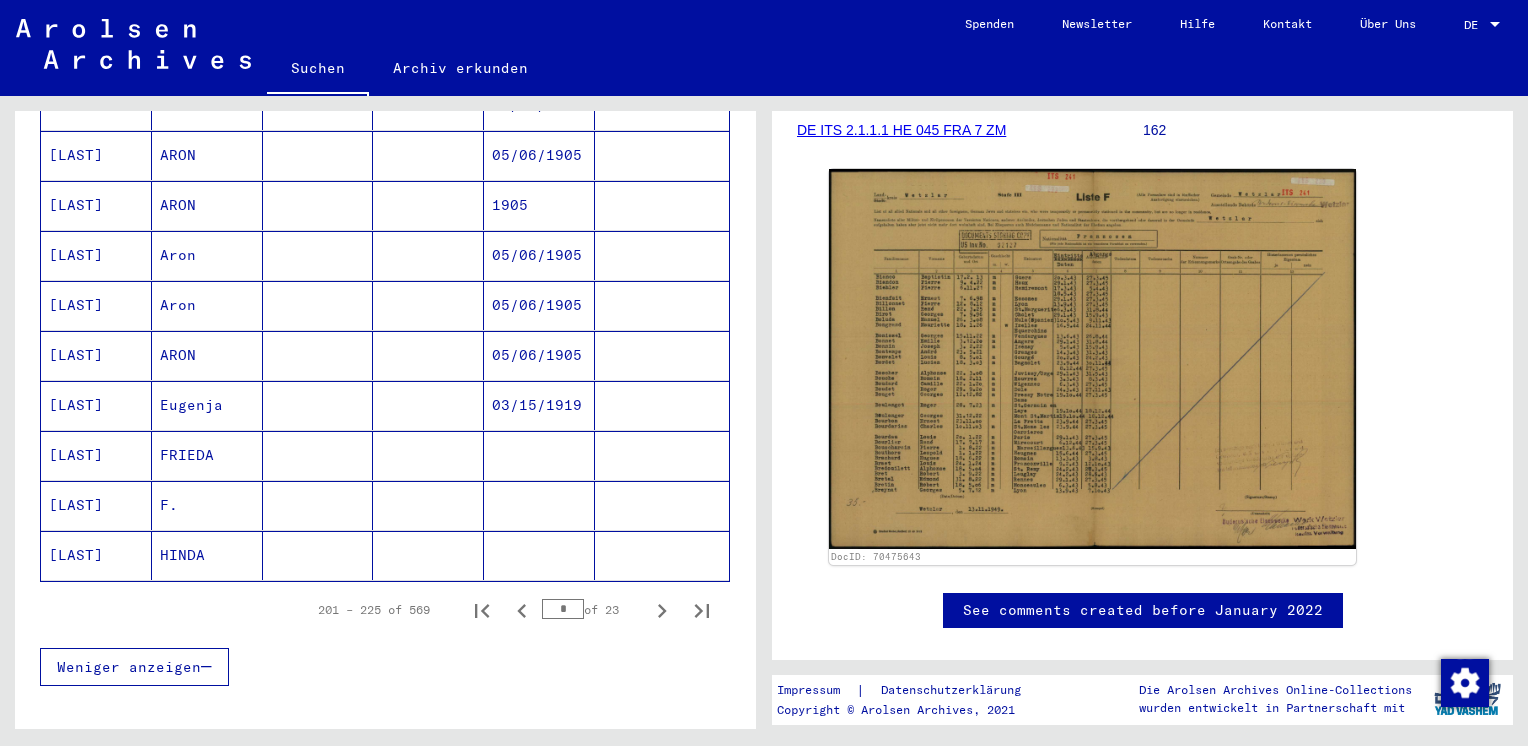 scroll, scrollTop: 1200, scrollLeft: 0, axis: vertical 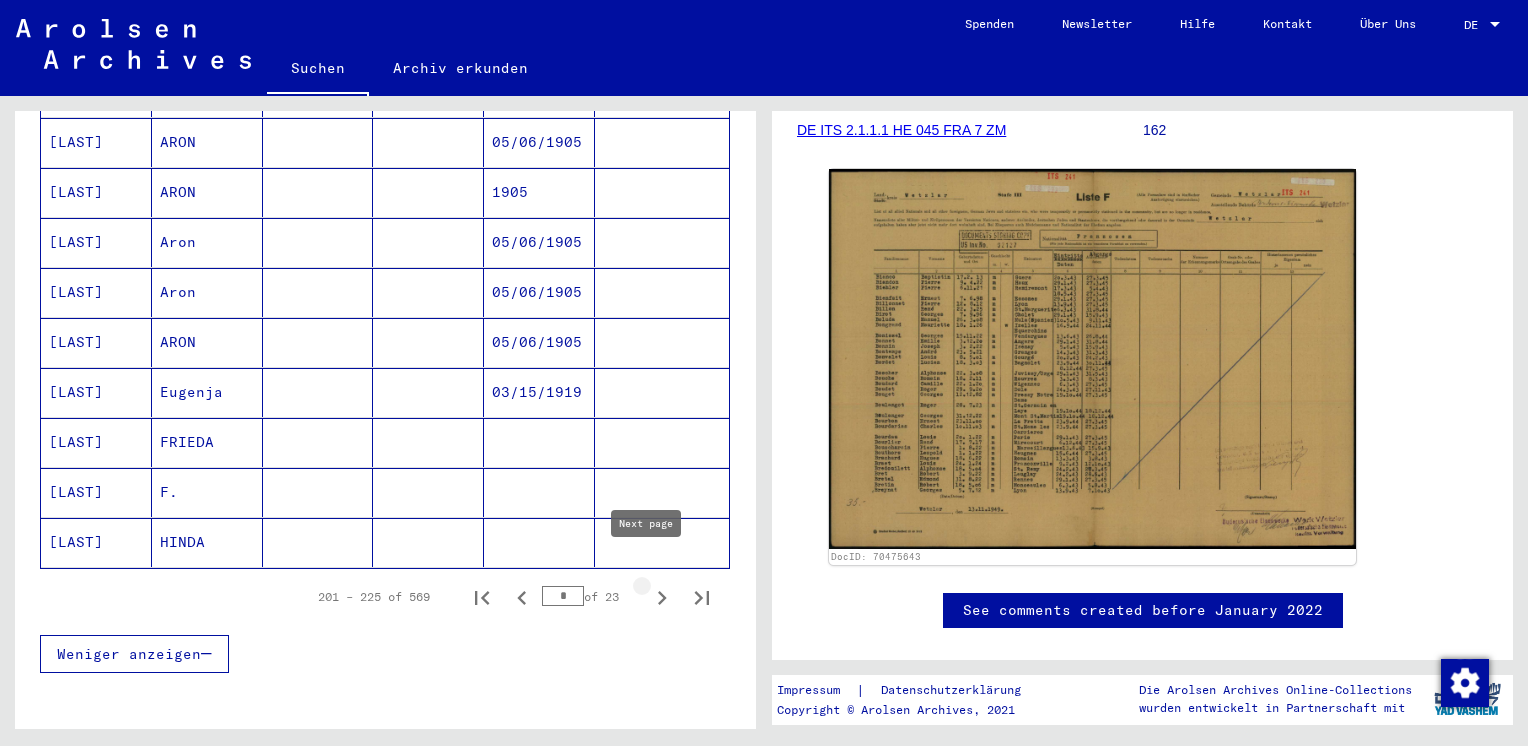 click 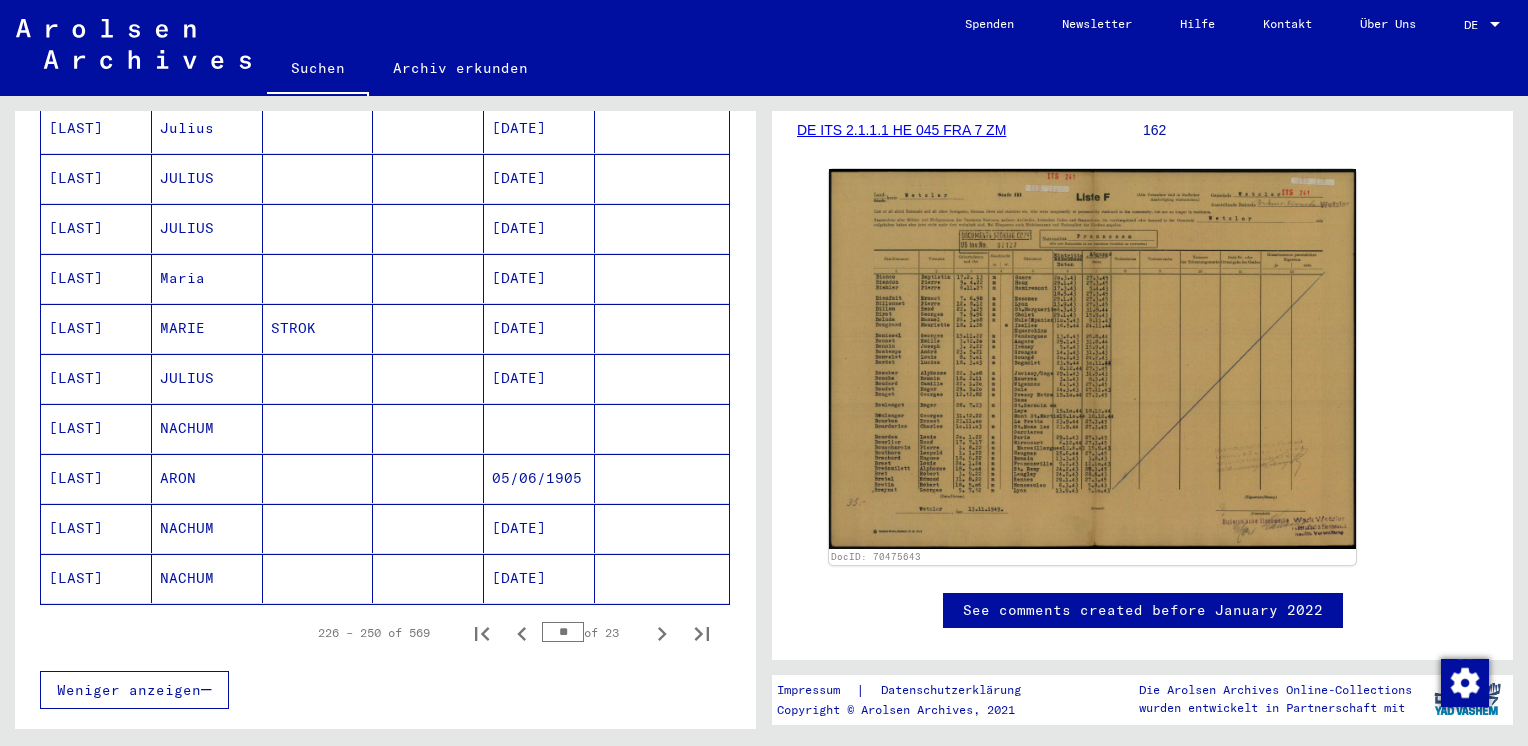 scroll, scrollTop: 1200, scrollLeft: 0, axis: vertical 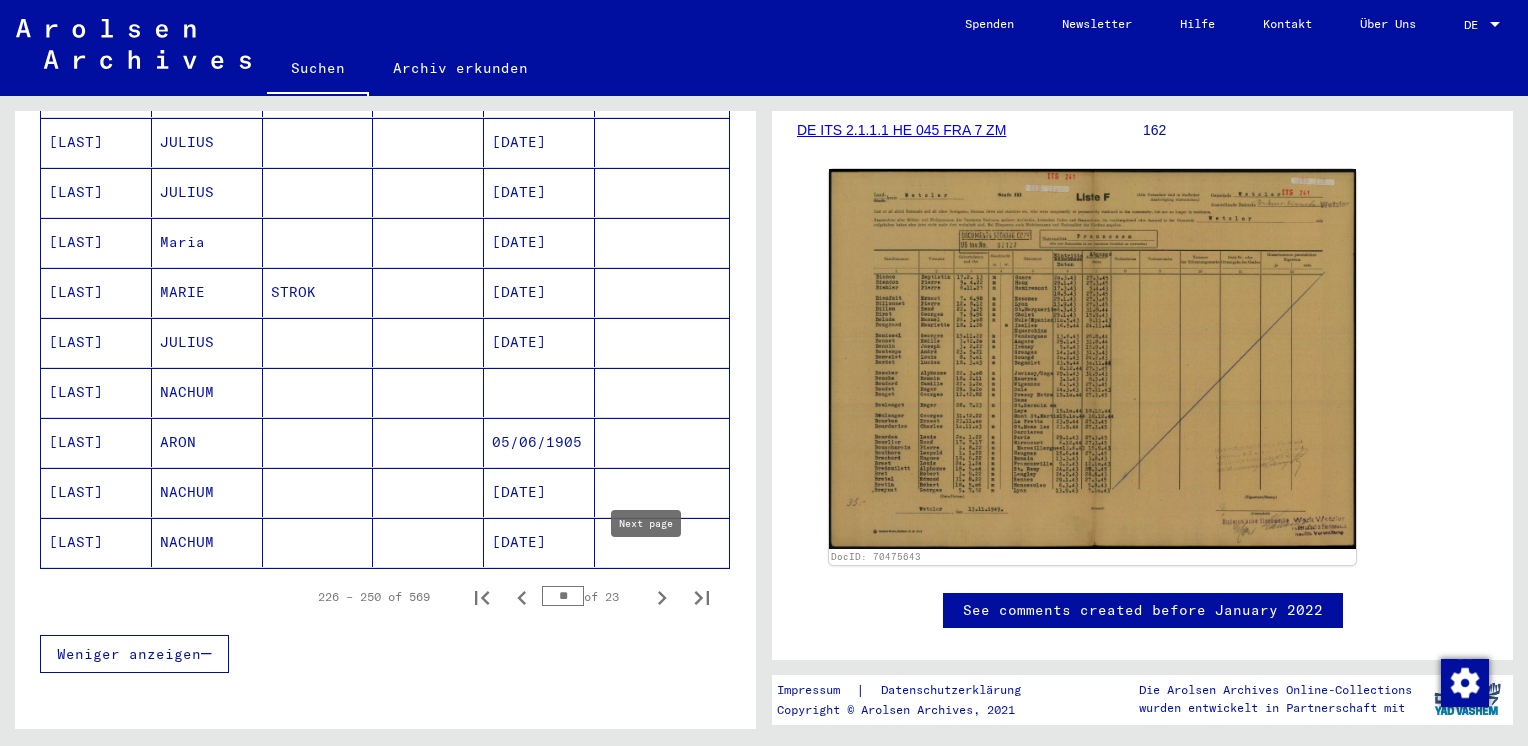 click 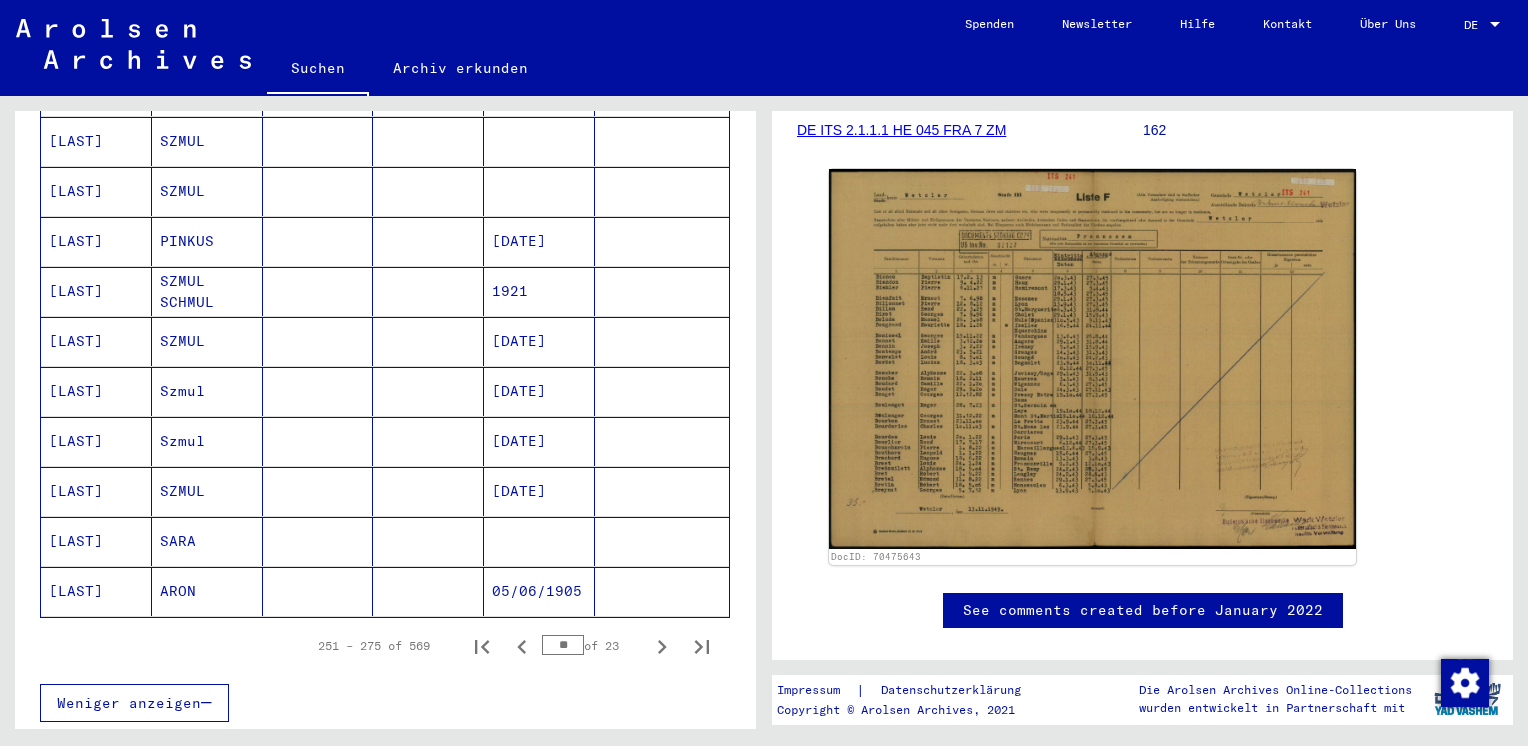 scroll, scrollTop: 1200, scrollLeft: 0, axis: vertical 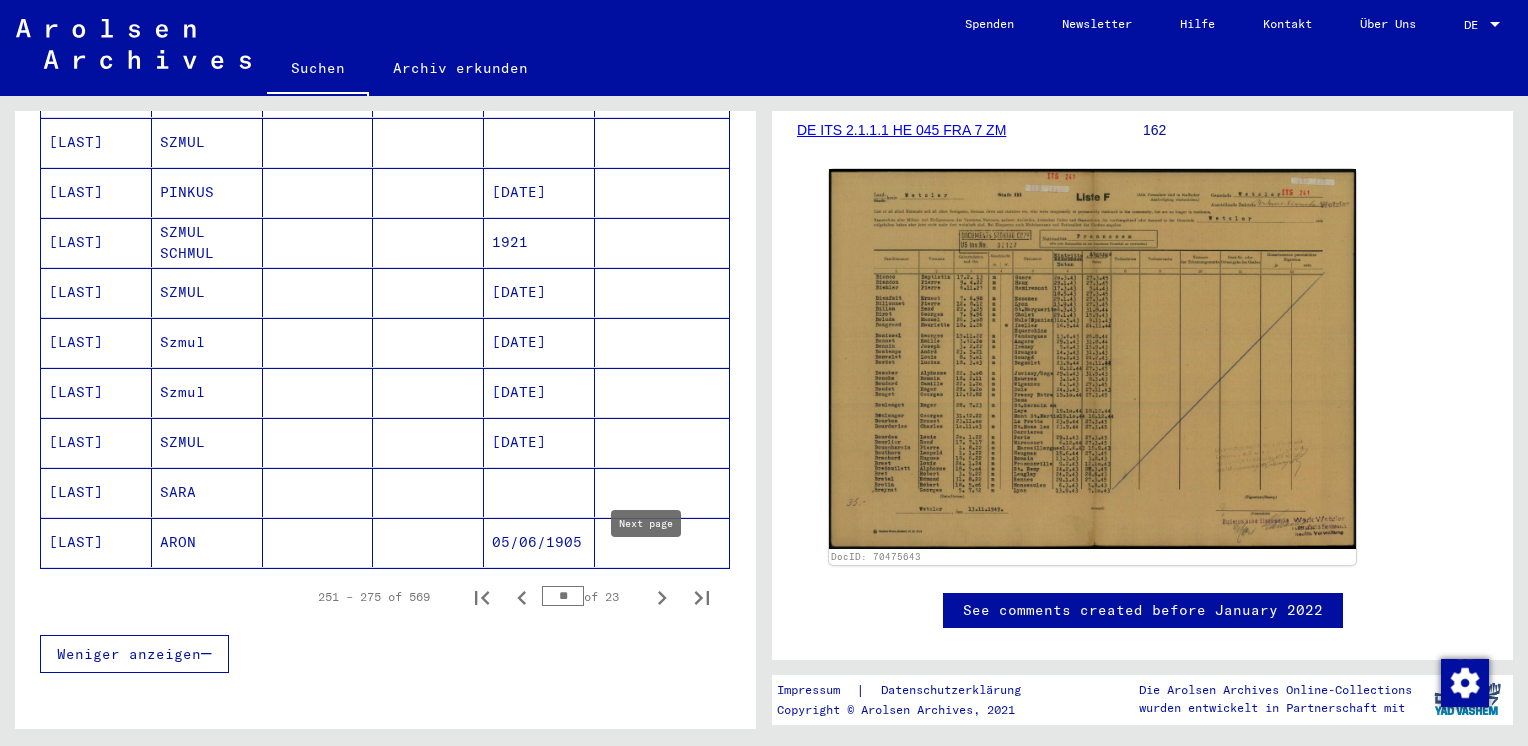 click 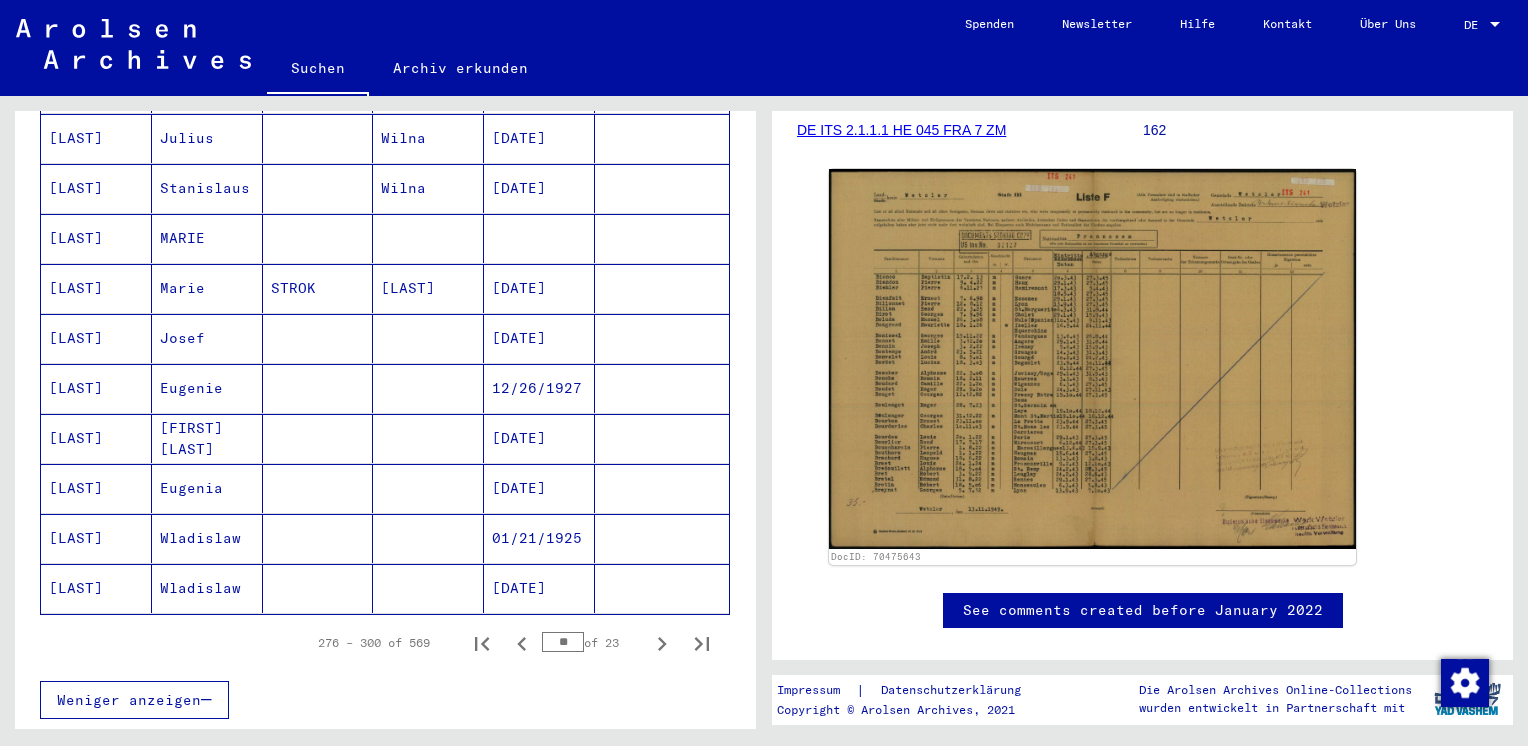 scroll, scrollTop: 1200, scrollLeft: 0, axis: vertical 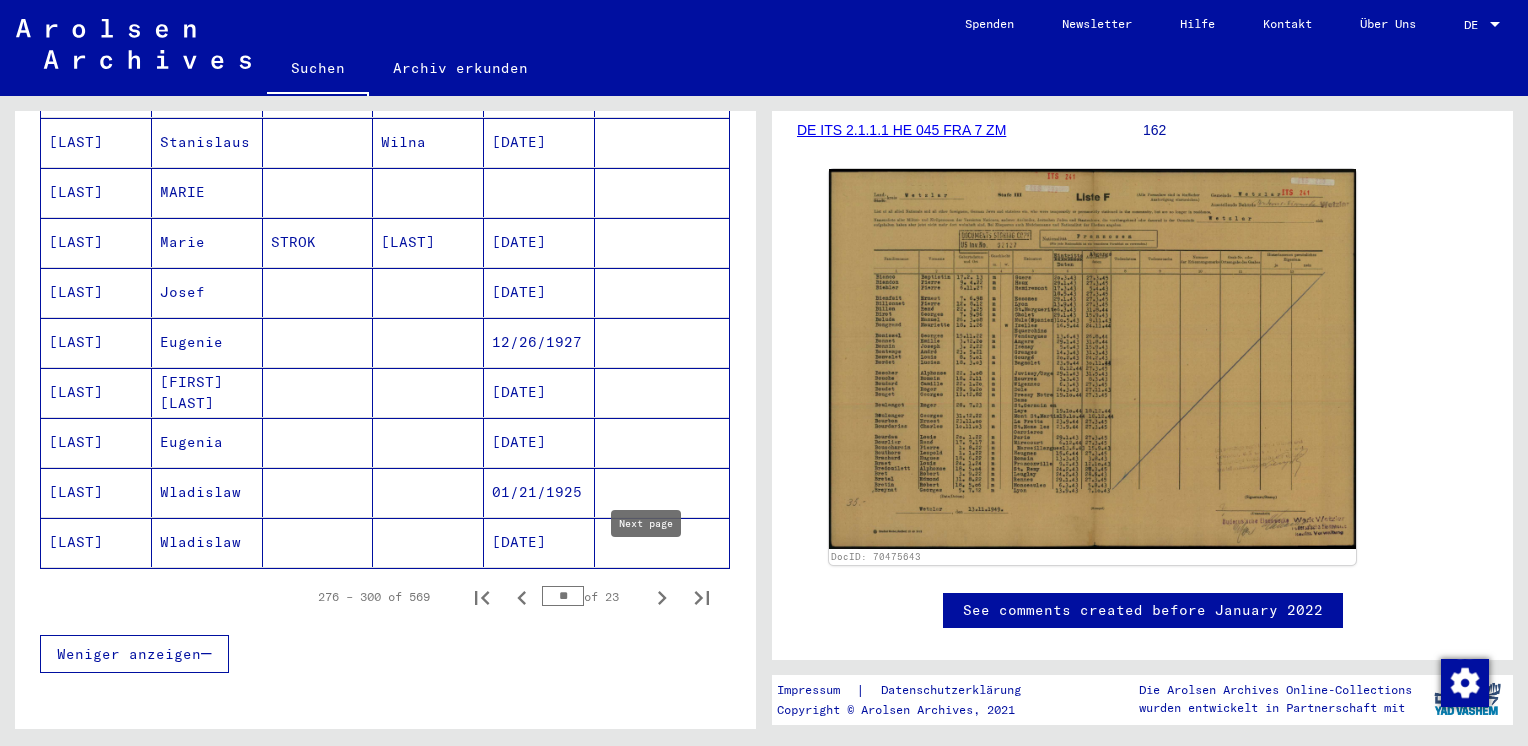click 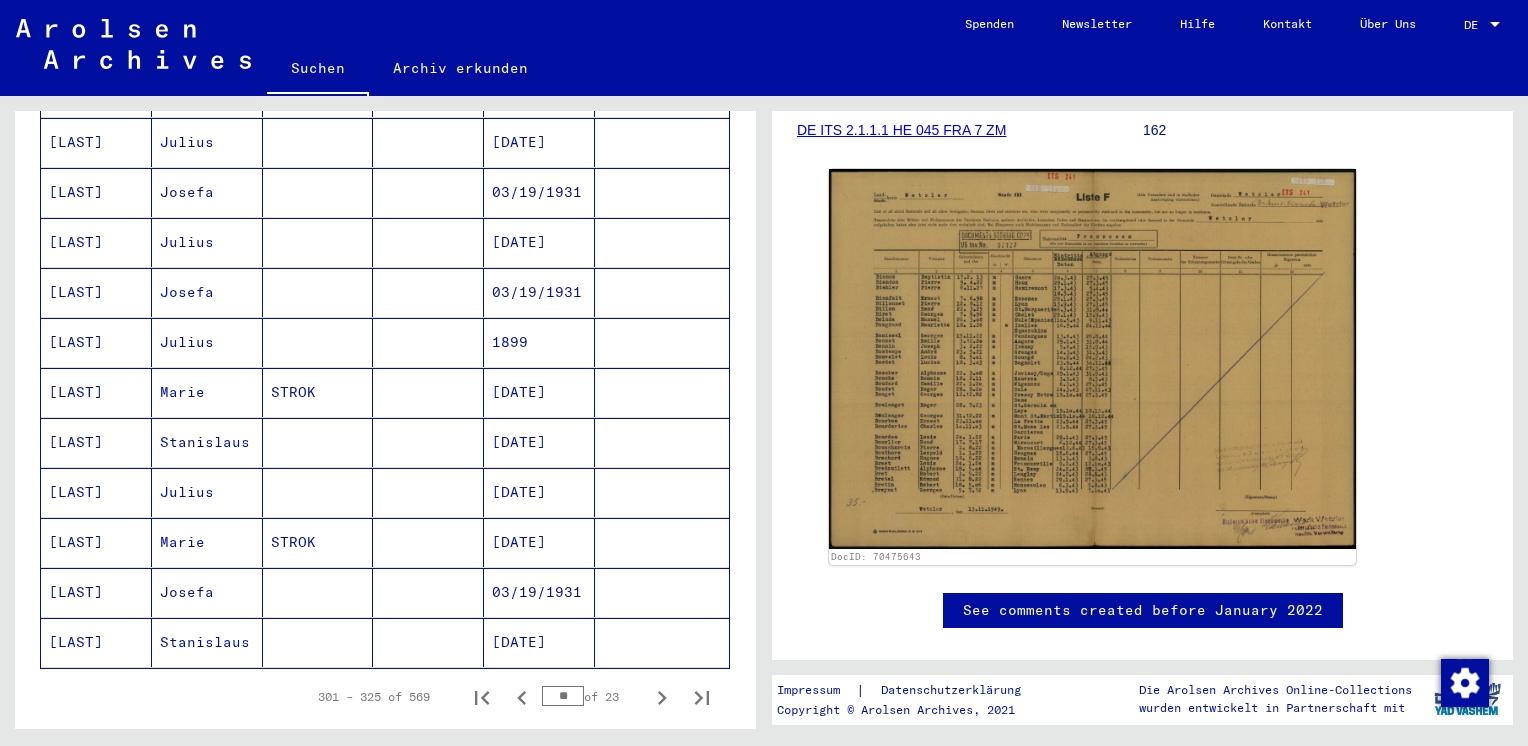 scroll, scrollTop: 1200, scrollLeft: 0, axis: vertical 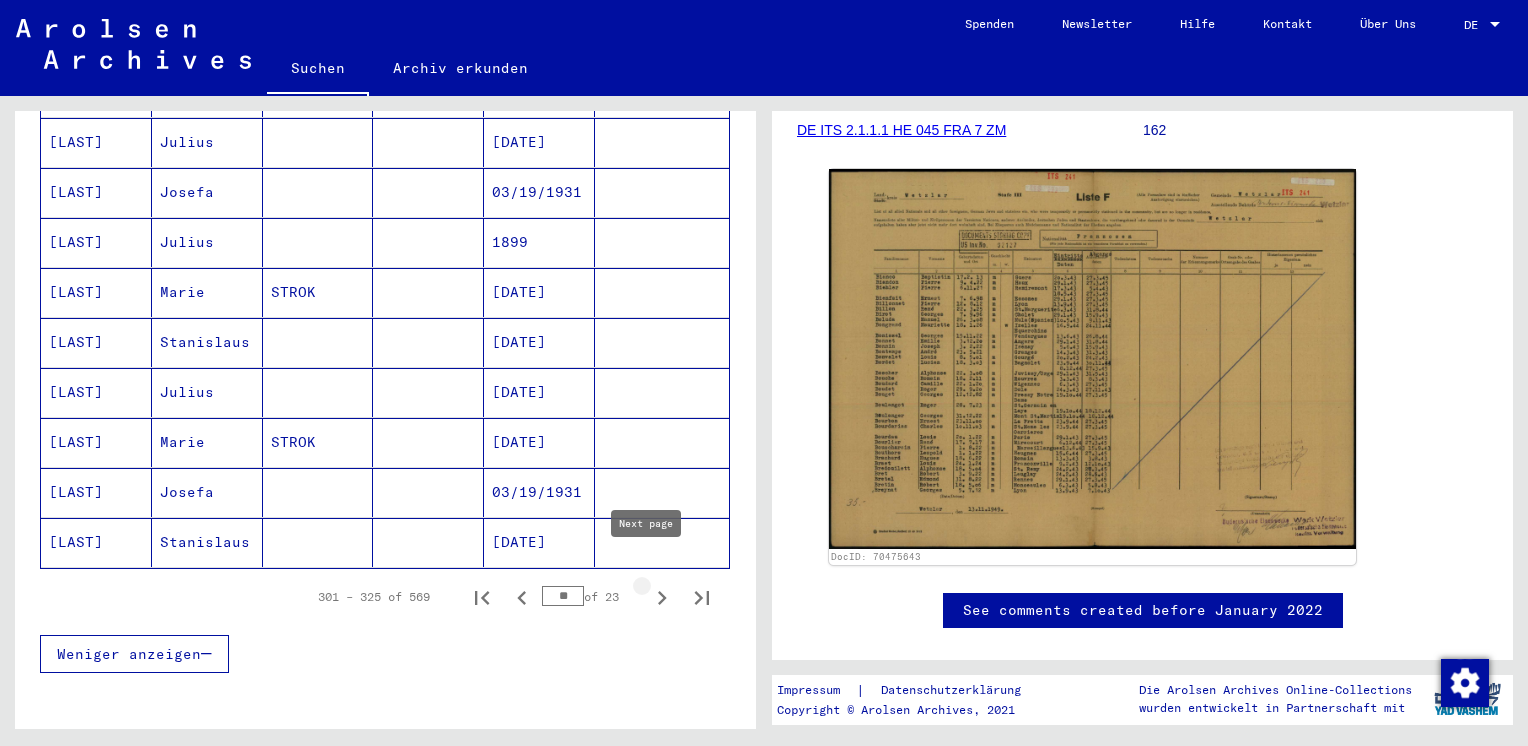 click 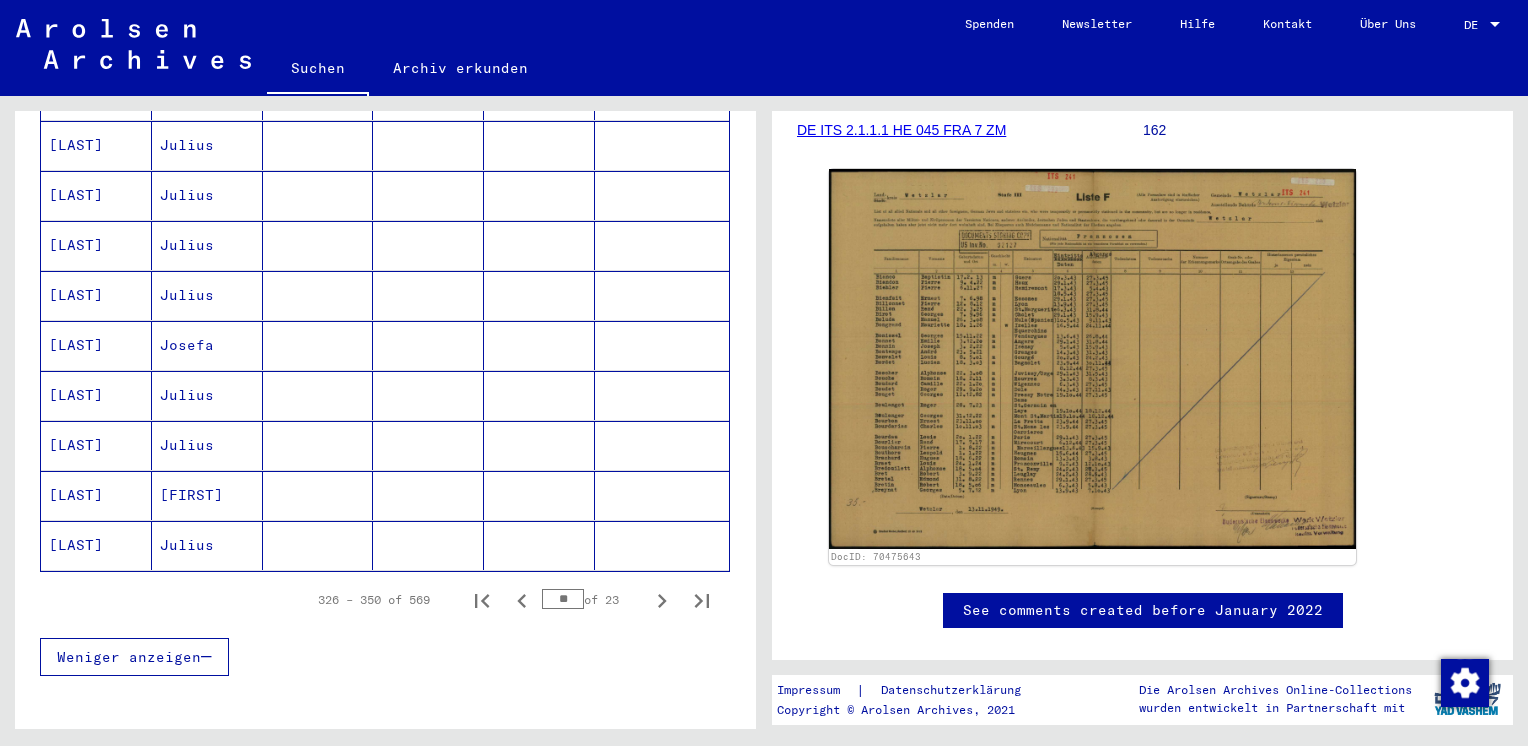 scroll, scrollTop: 1200, scrollLeft: 0, axis: vertical 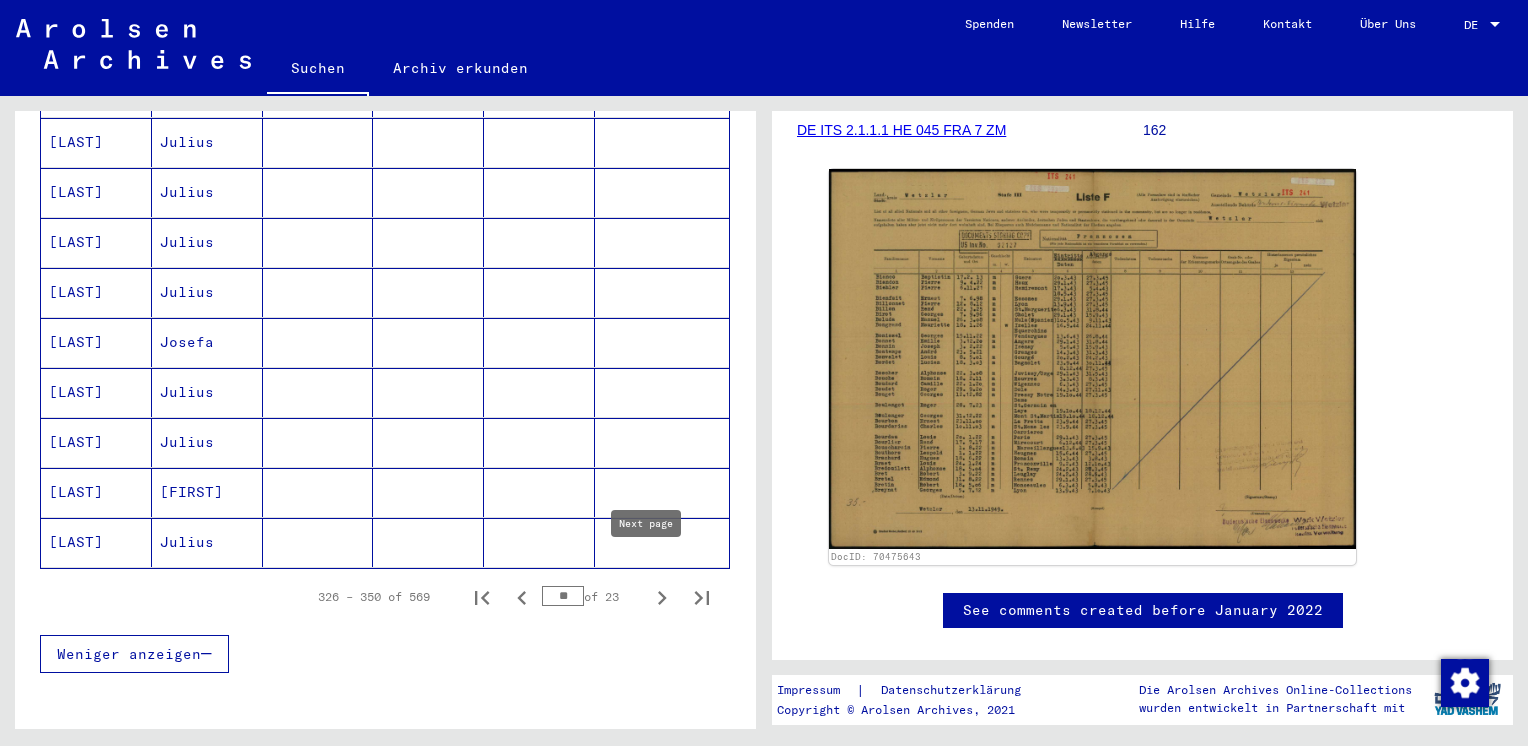 click 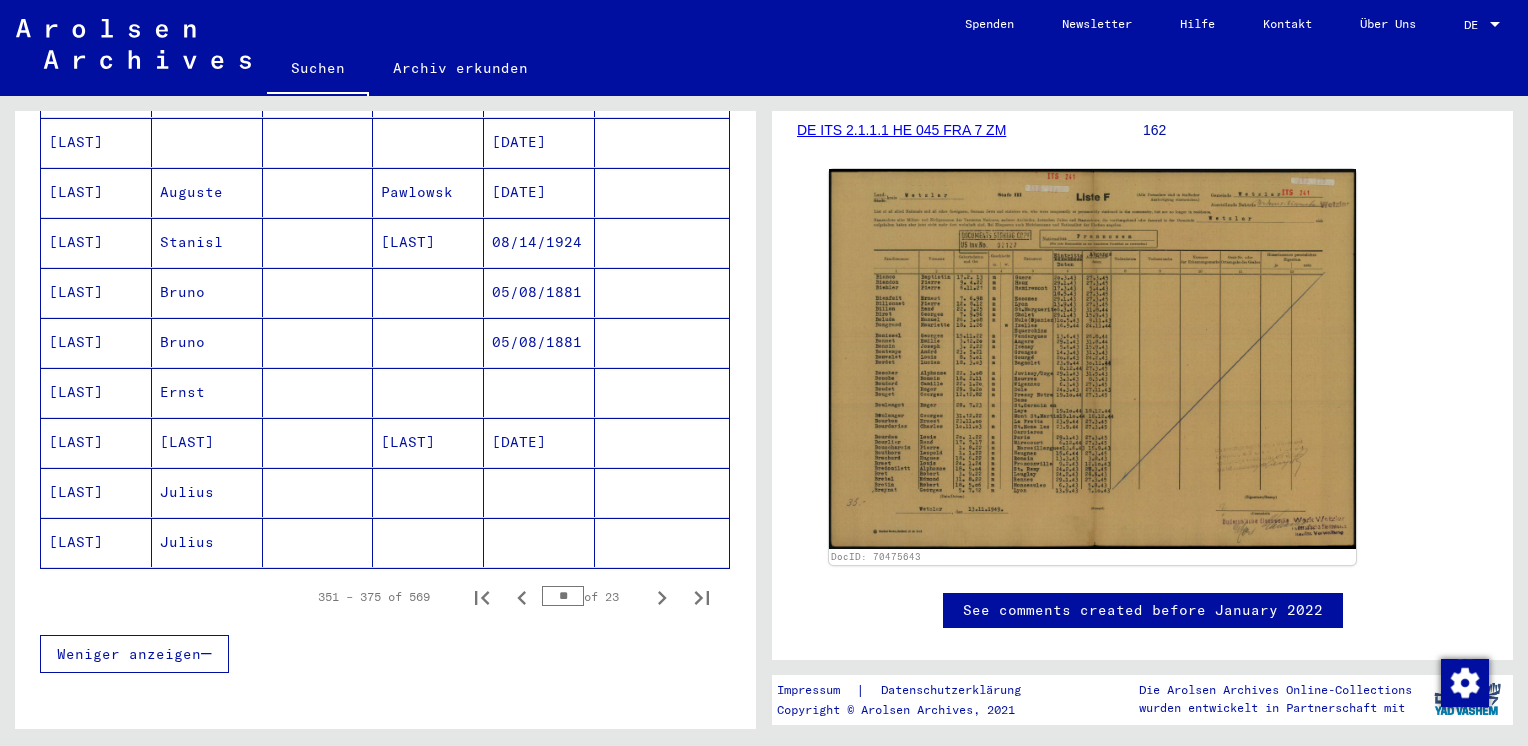 scroll, scrollTop: 1300, scrollLeft: 0, axis: vertical 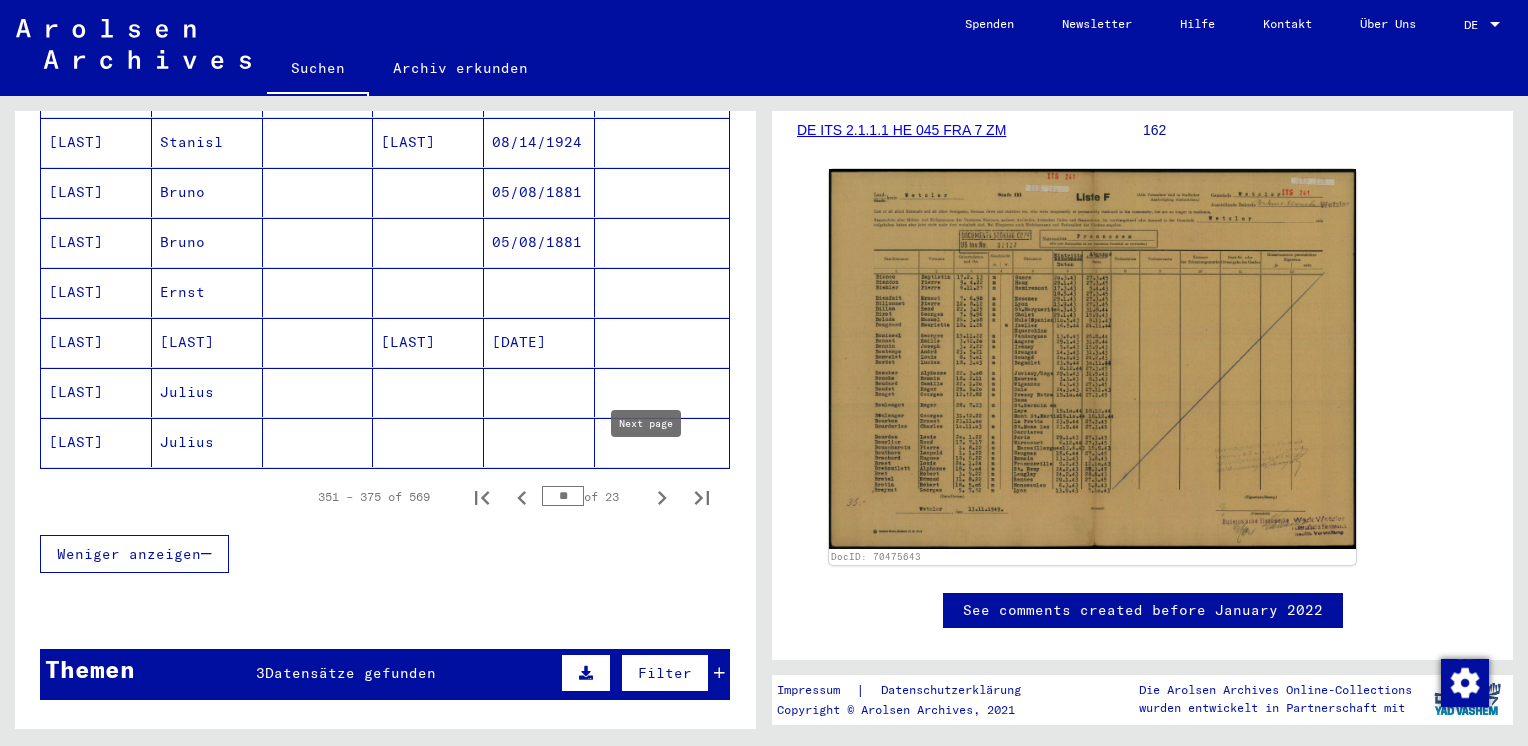 click 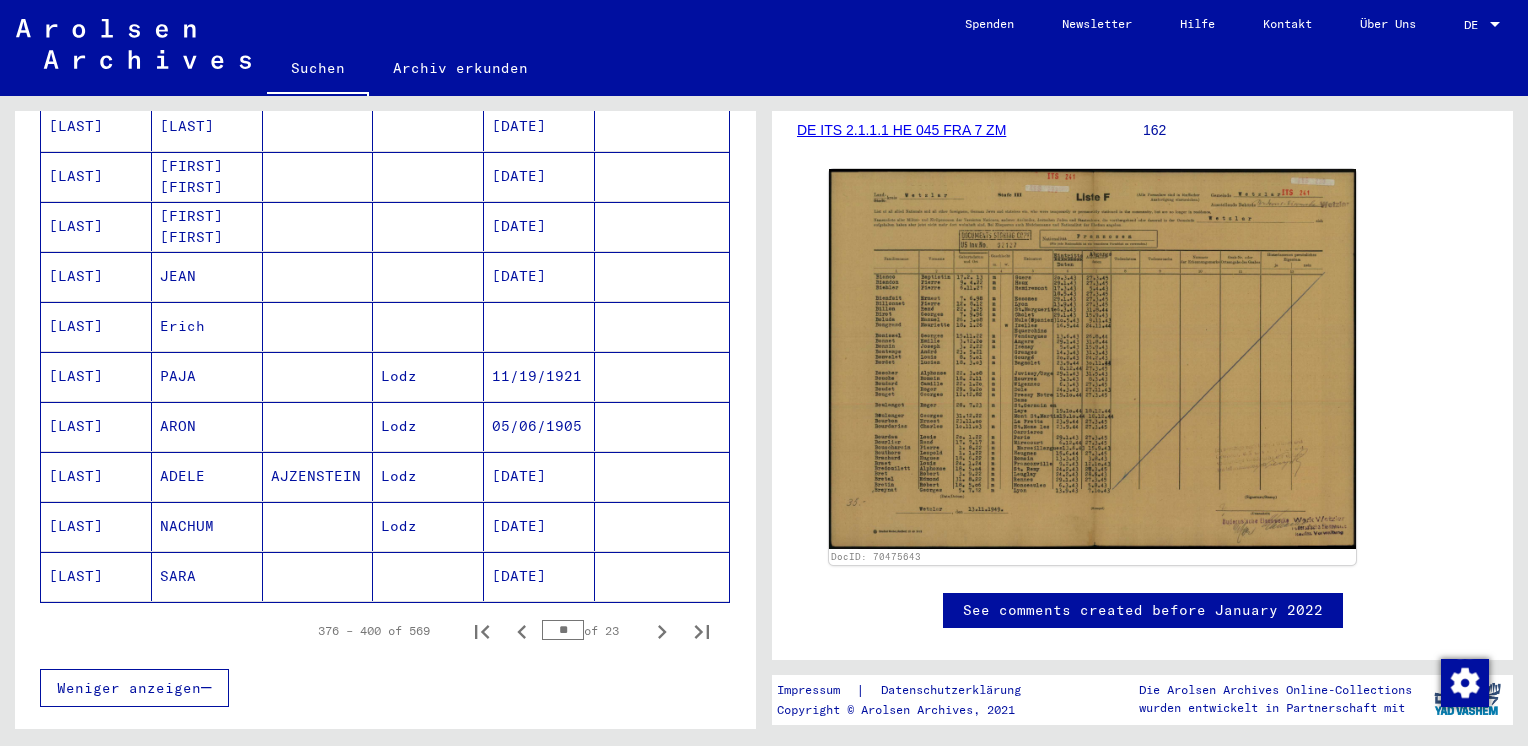 scroll, scrollTop: 1200, scrollLeft: 0, axis: vertical 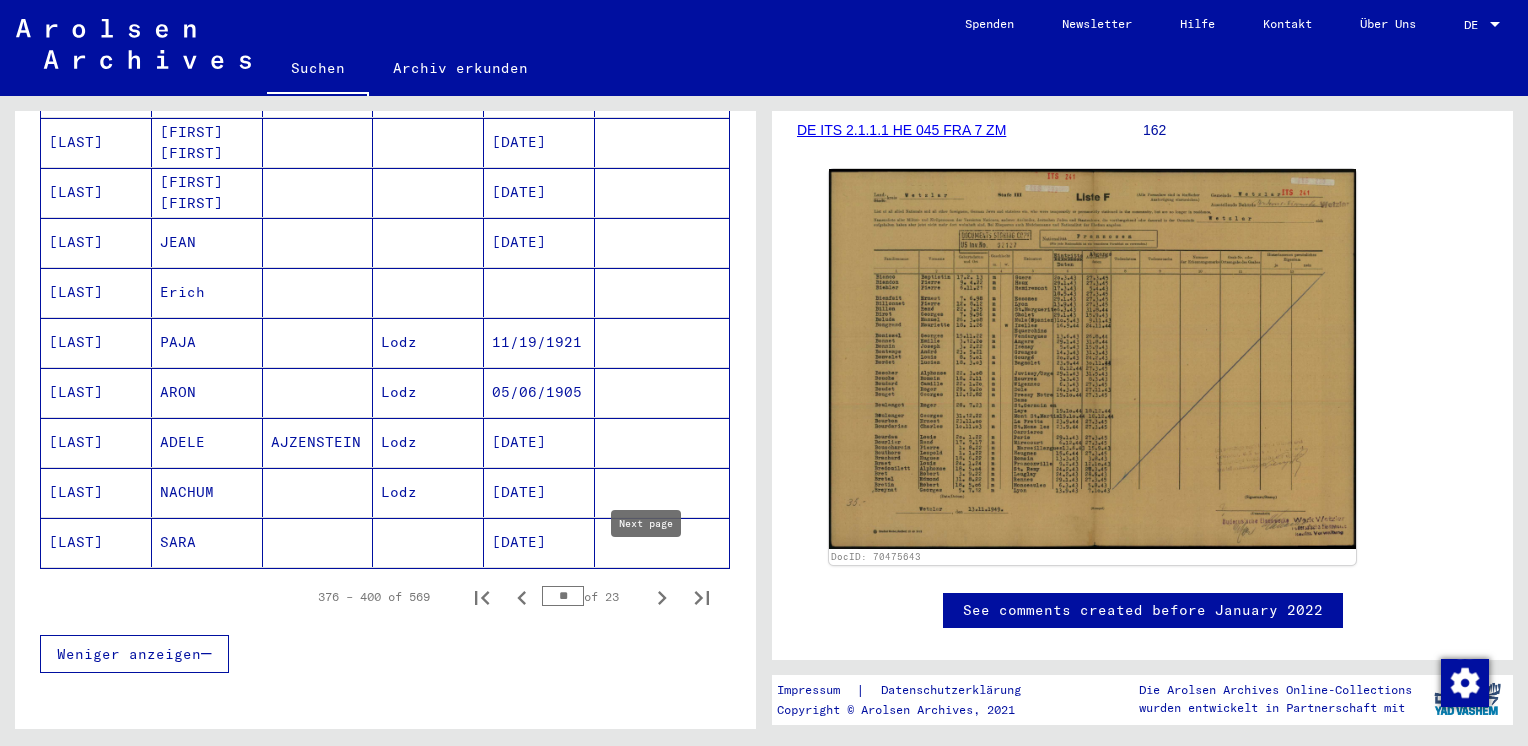 click 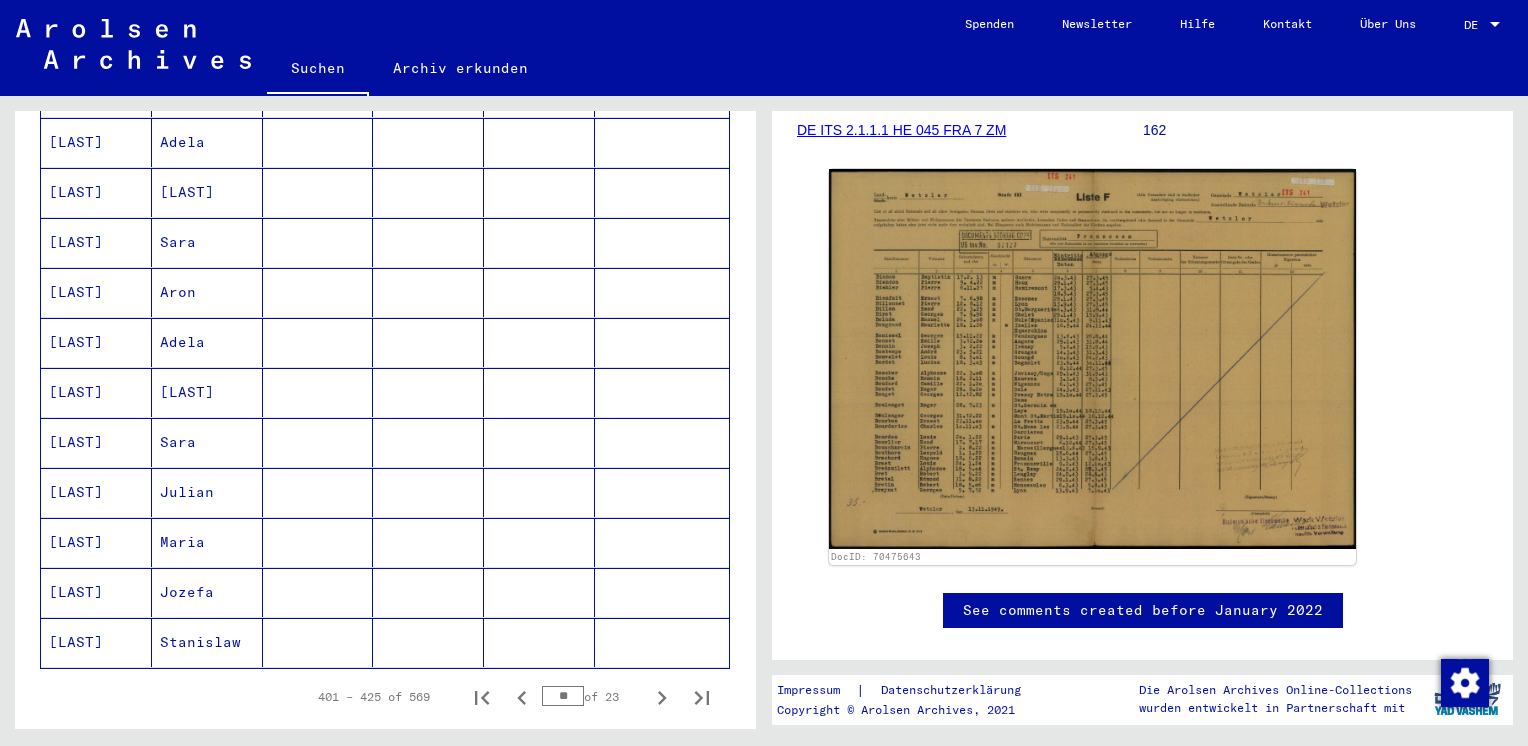 scroll, scrollTop: 1200, scrollLeft: 0, axis: vertical 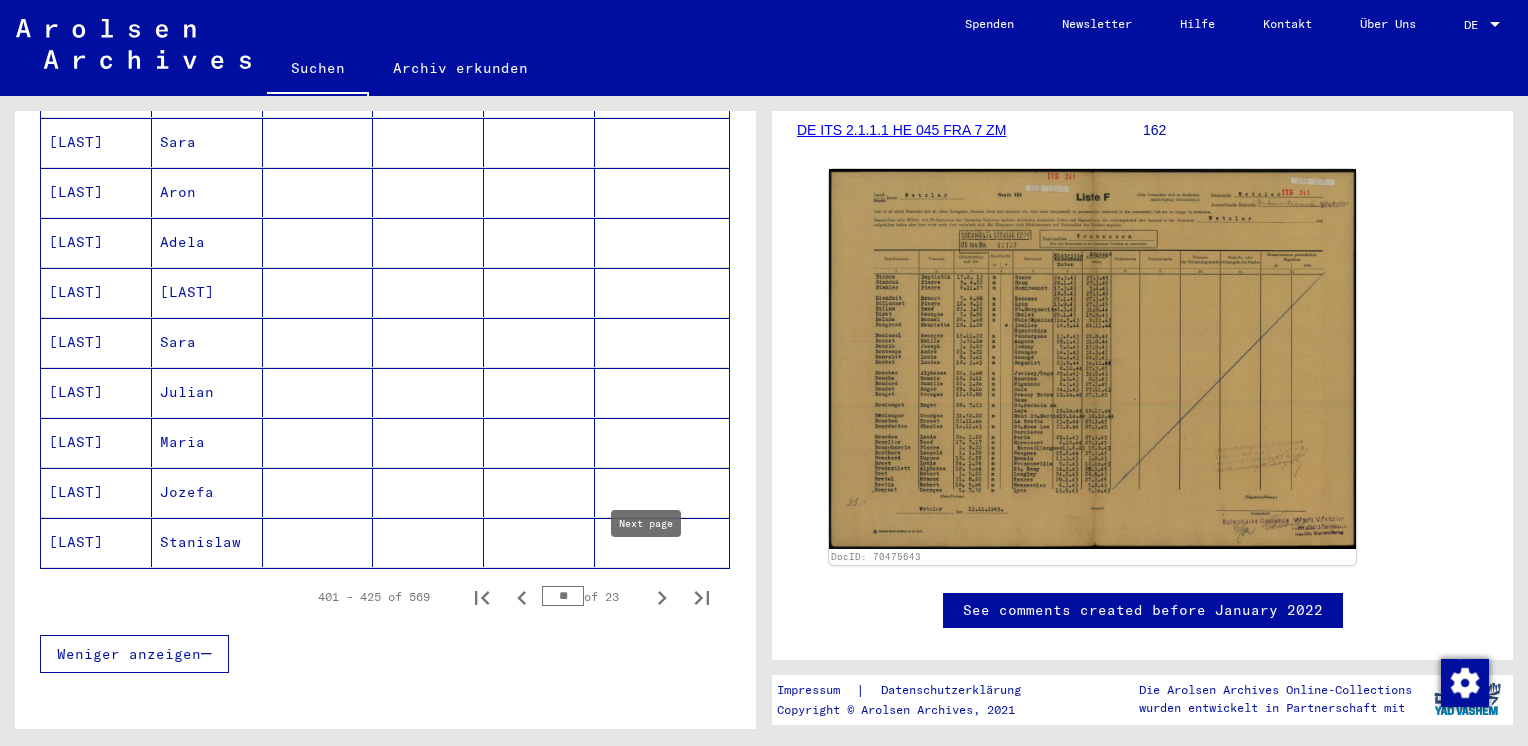 click 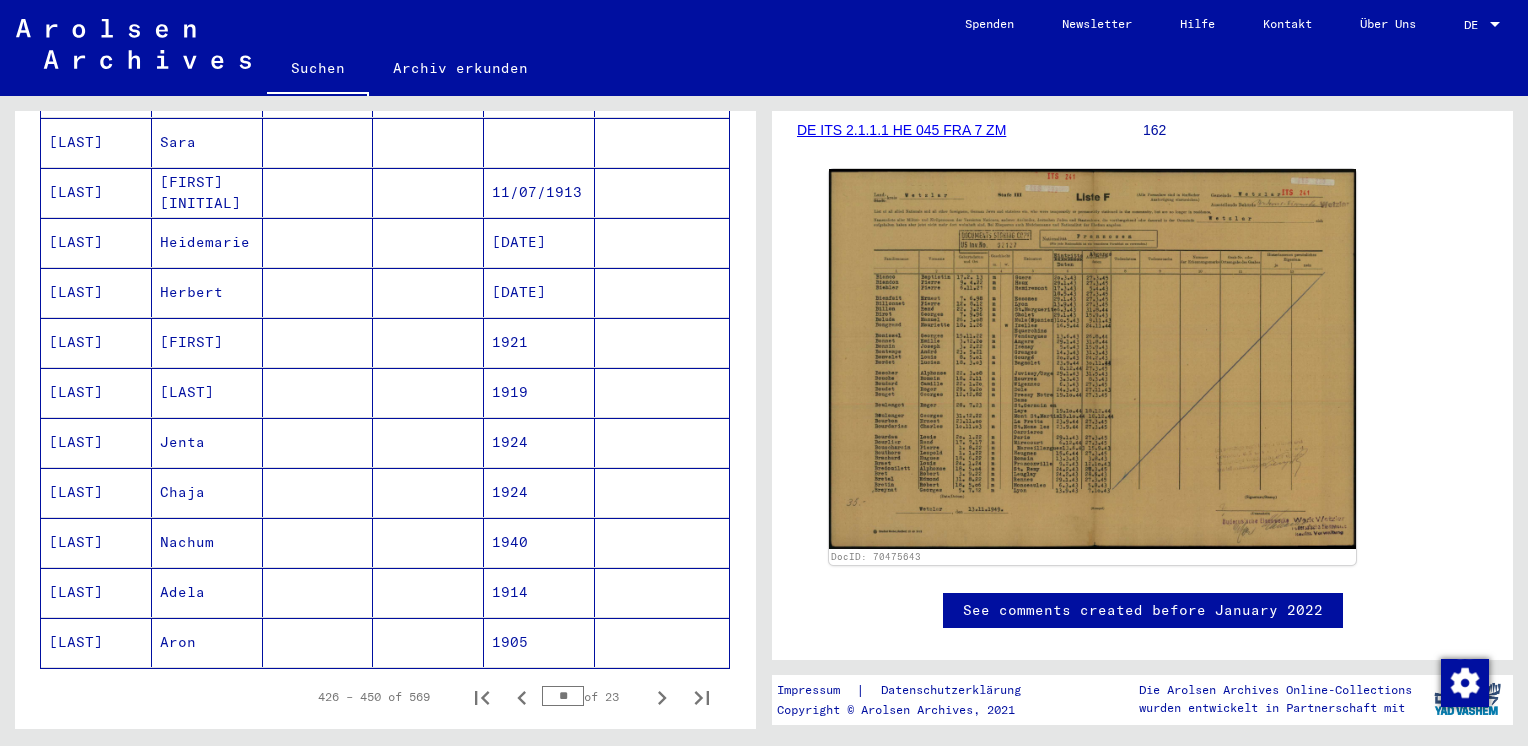 scroll, scrollTop: 1200, scrollLeft: 0, axis: vertical 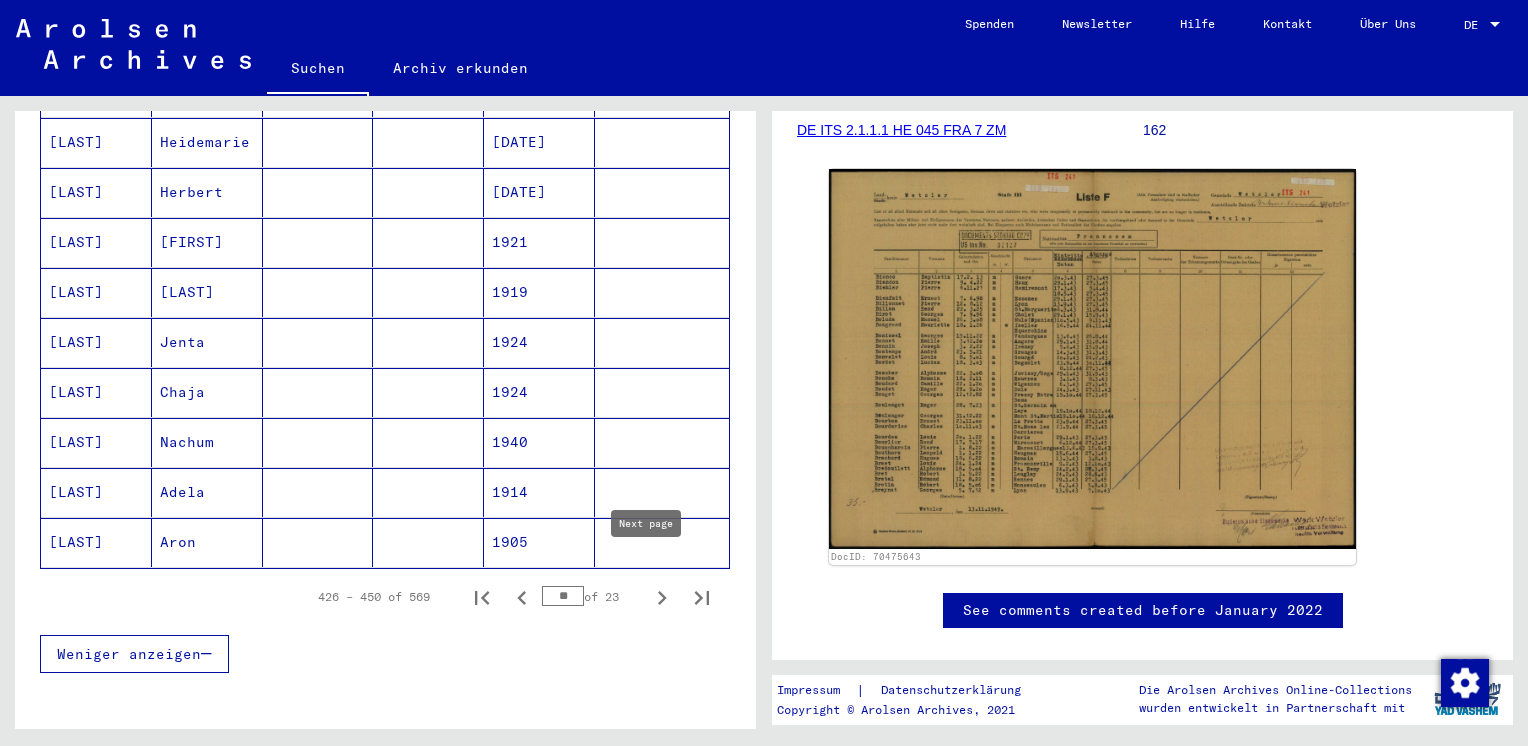 click 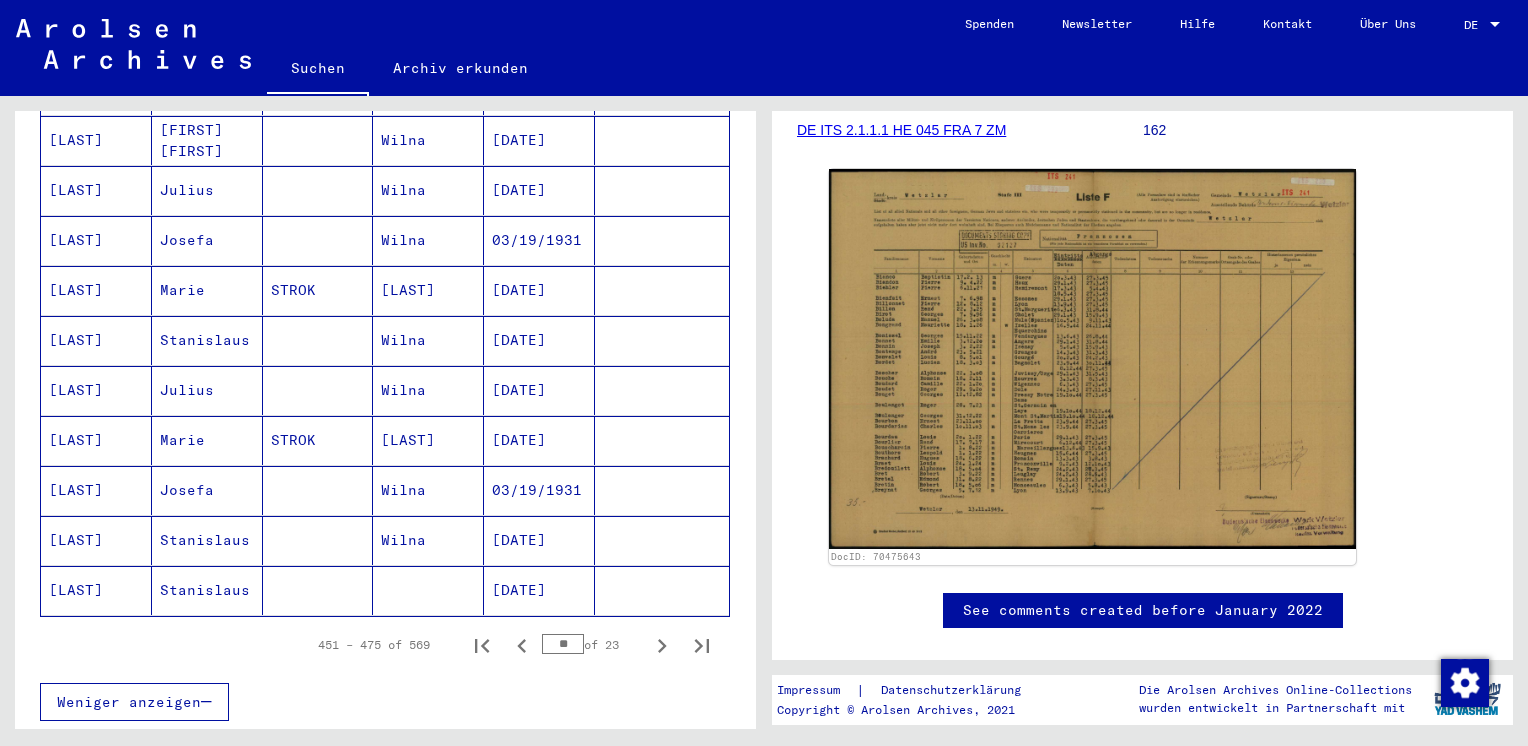 scroll, scrollTop: 1200, scrollLeft: 0, axis: vertical 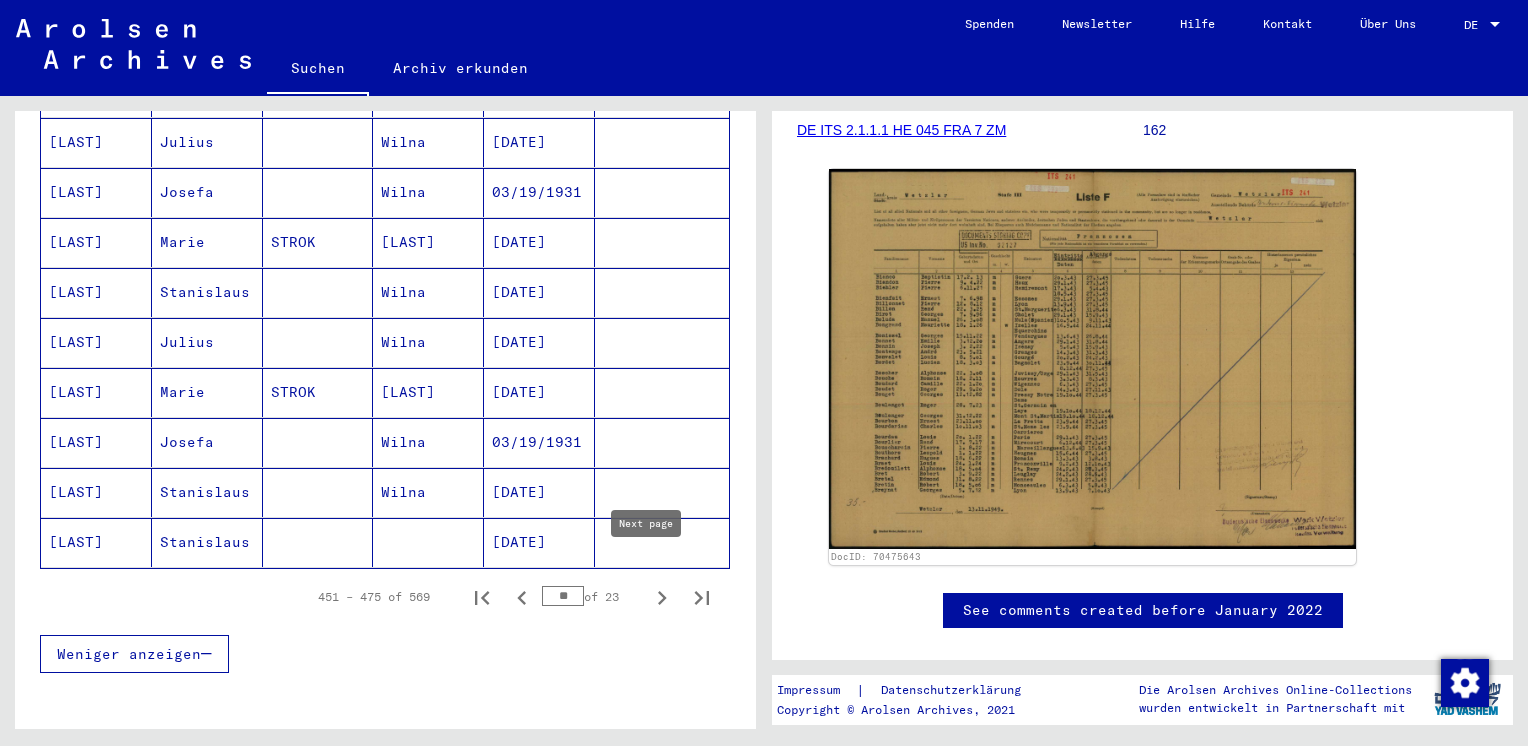 click 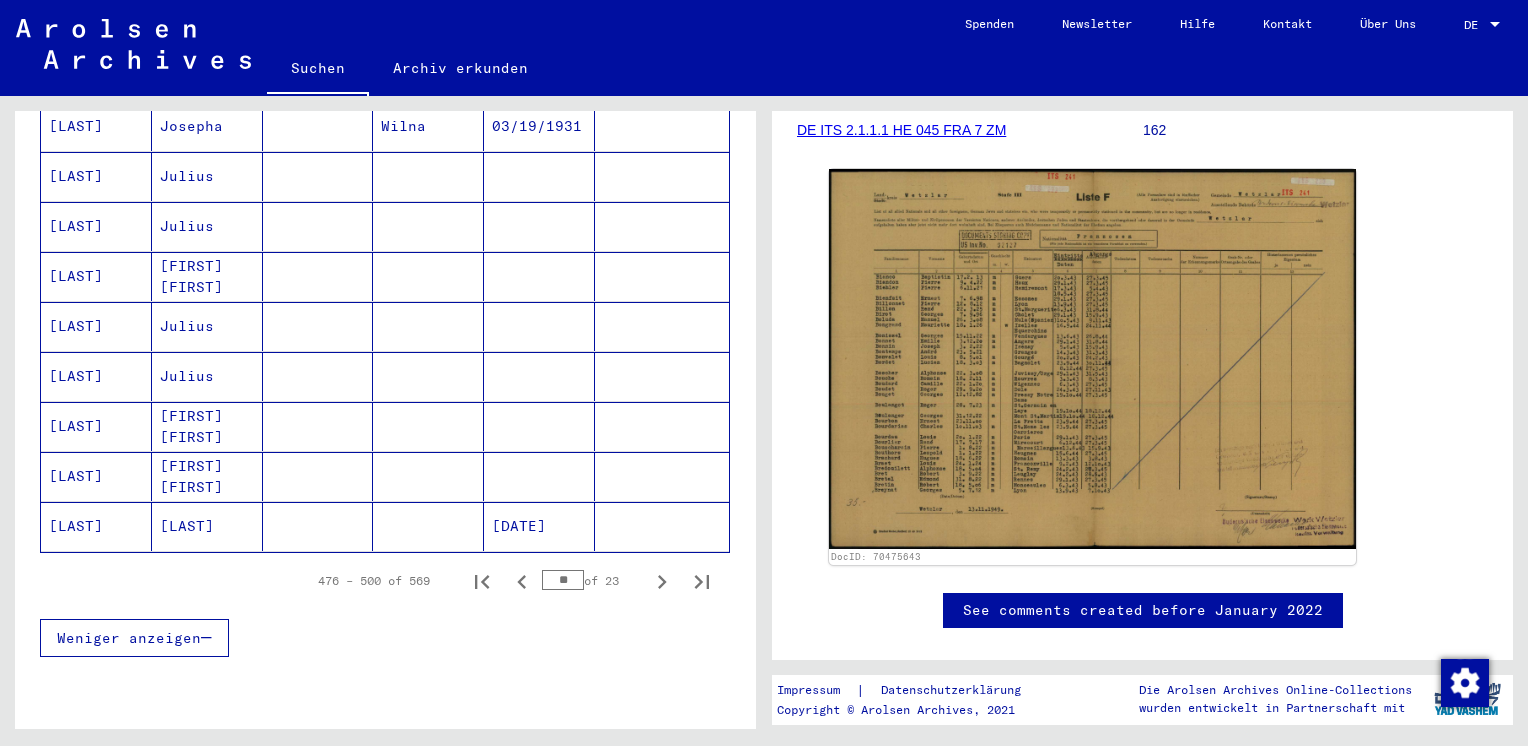 scroll, scrollTop: 1300, scrollLeft: 0, axis: vertical 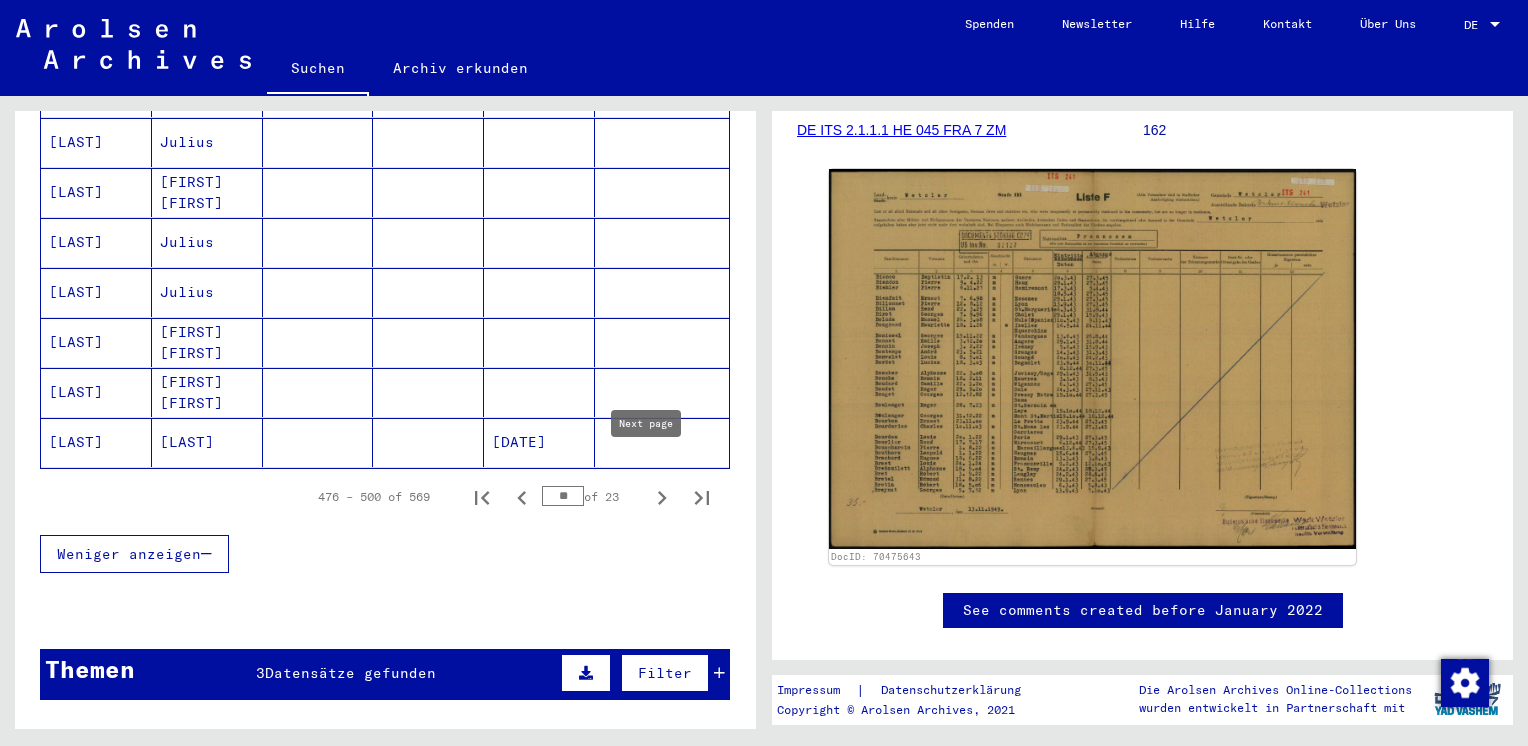 click 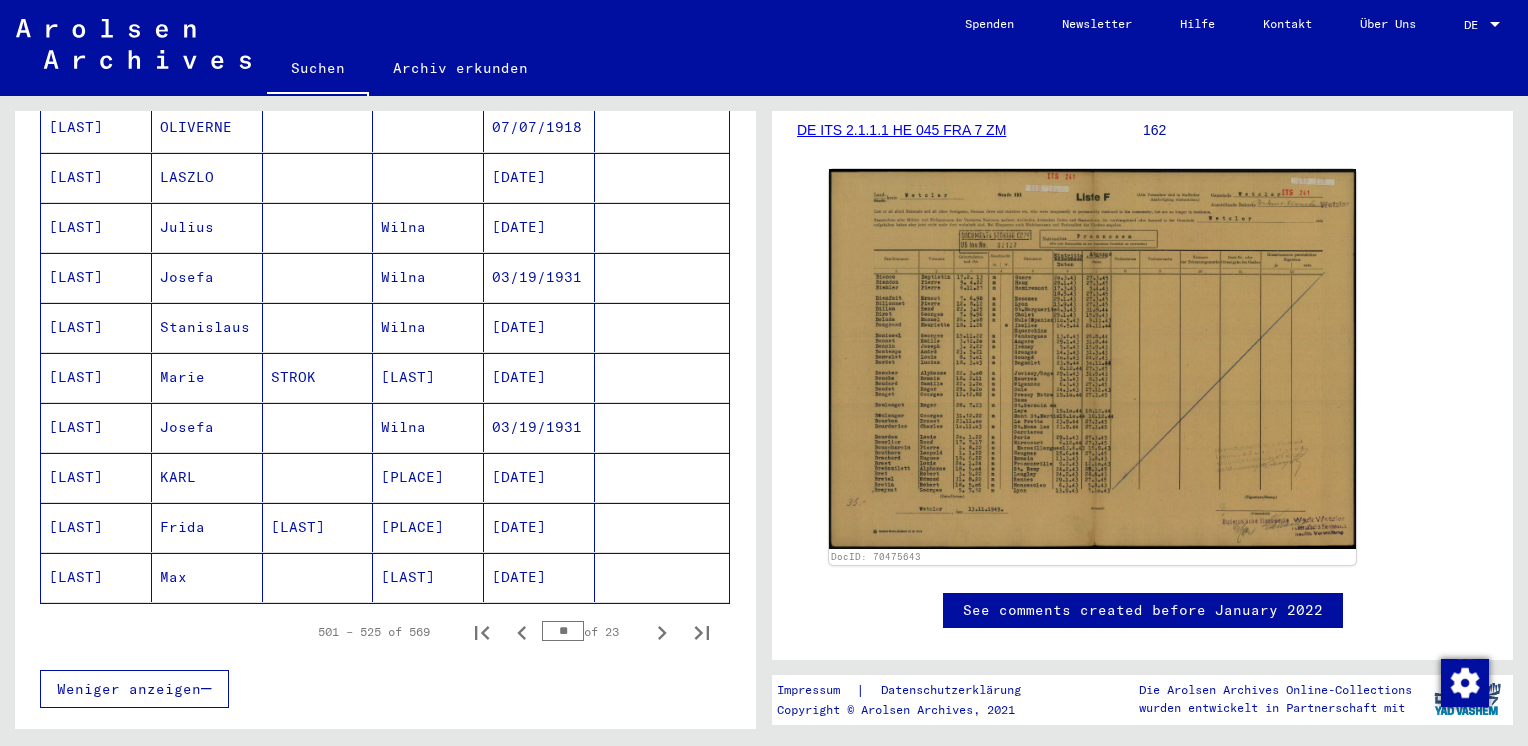 scroll, scrollTop: 1200, scrollLeft: 0, axis: vertical 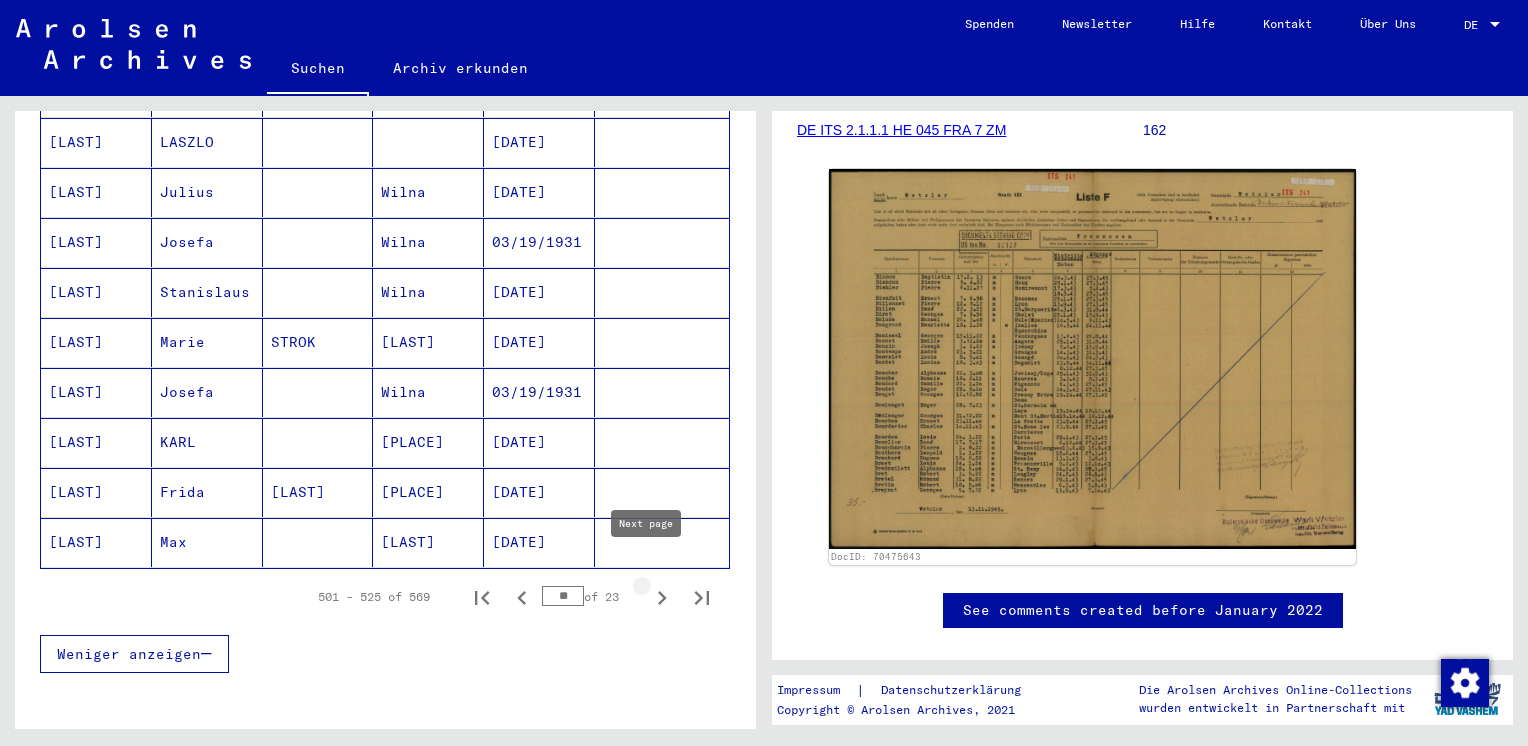 click 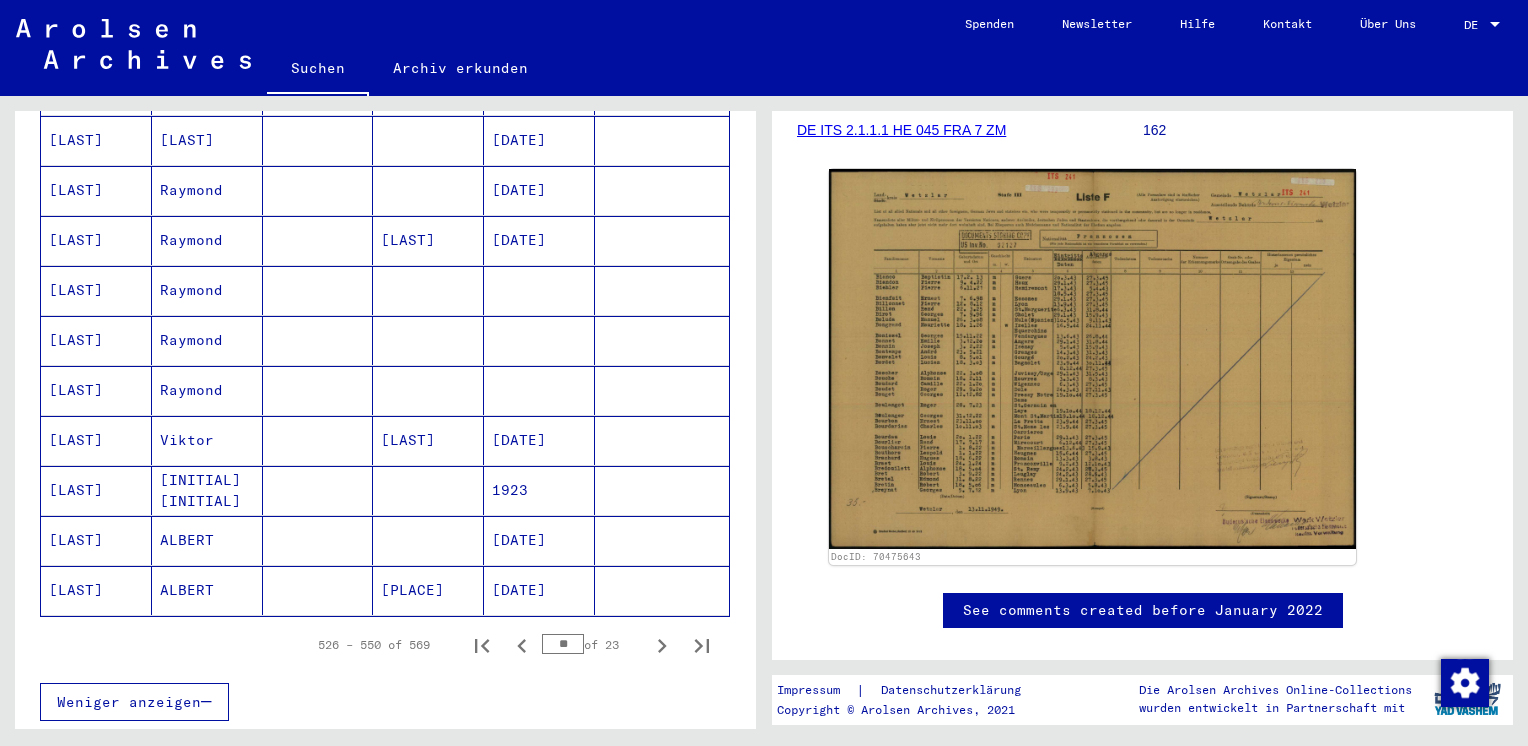 scroll, scrollTop: 1200, scrollLeft: 0, axis: vertical 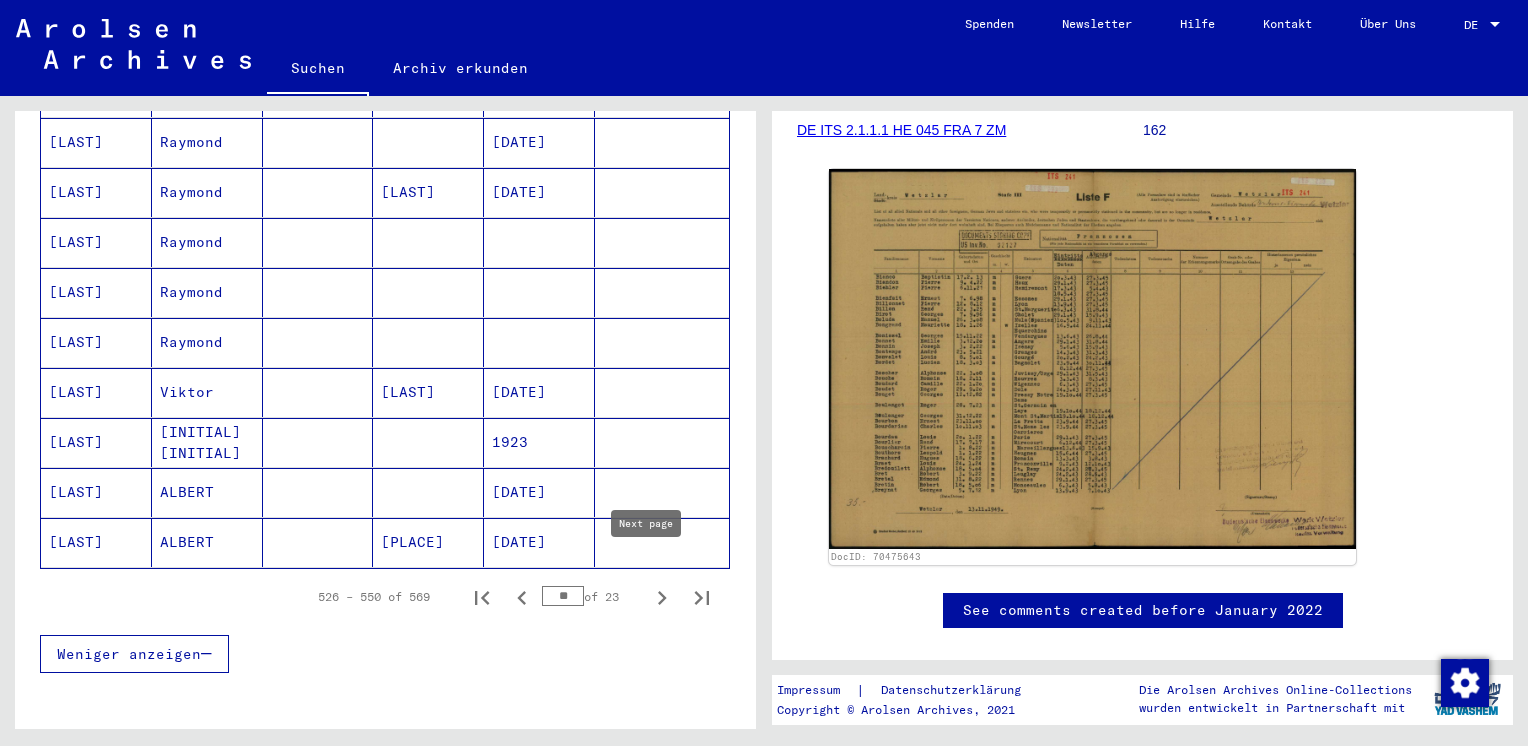 click 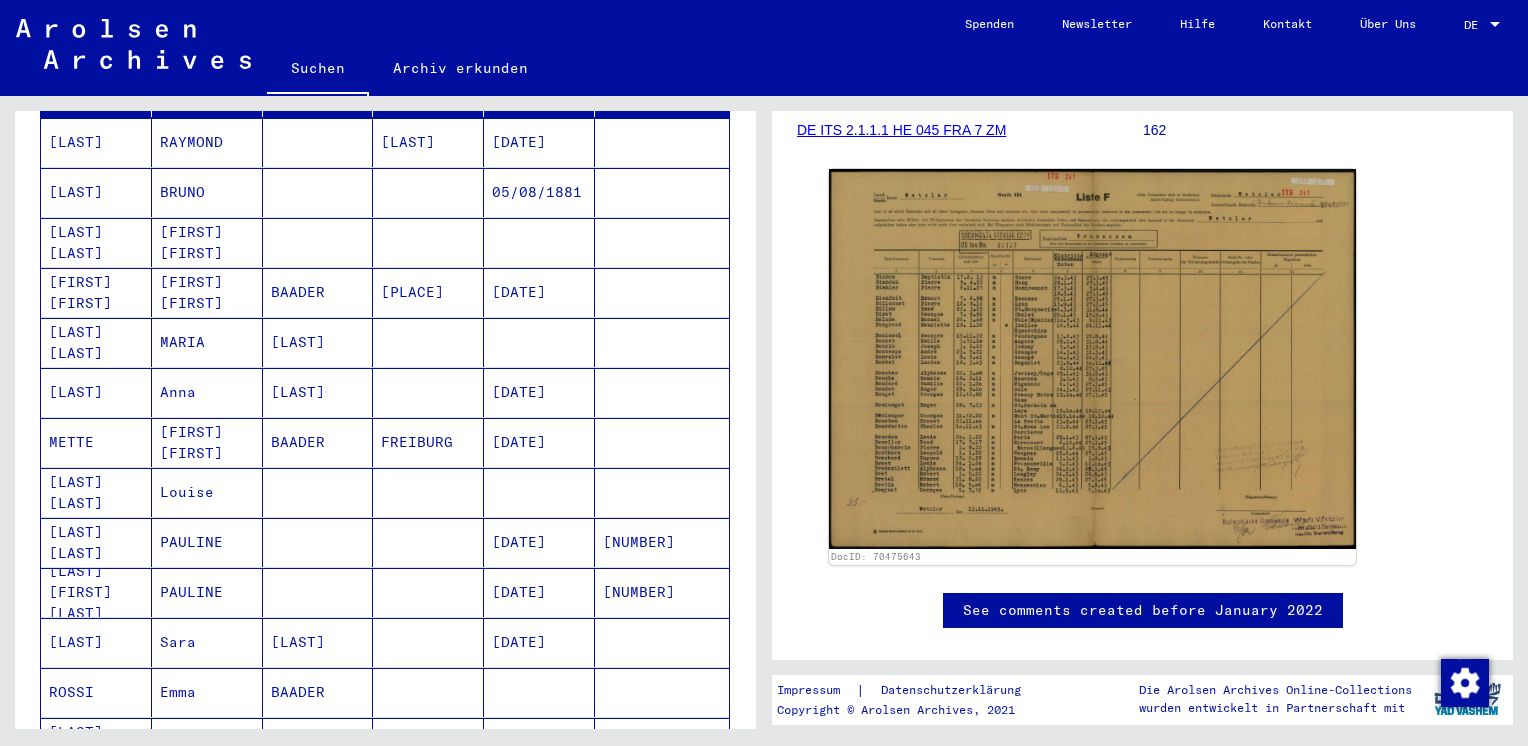 scroll, scrollTop: 0, scrollLeft: 0, axis: both 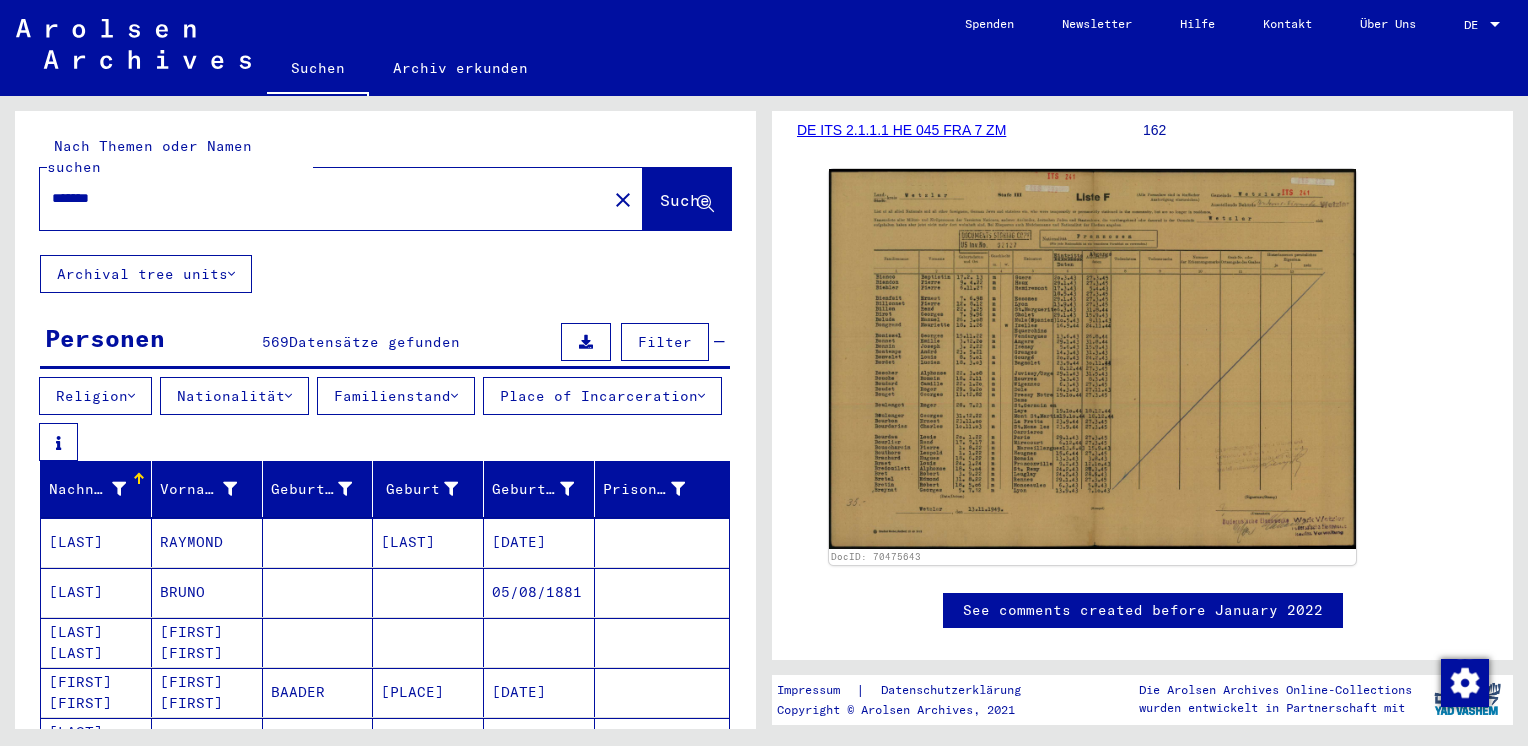 click on "*******" at bounding box center (323, 198) 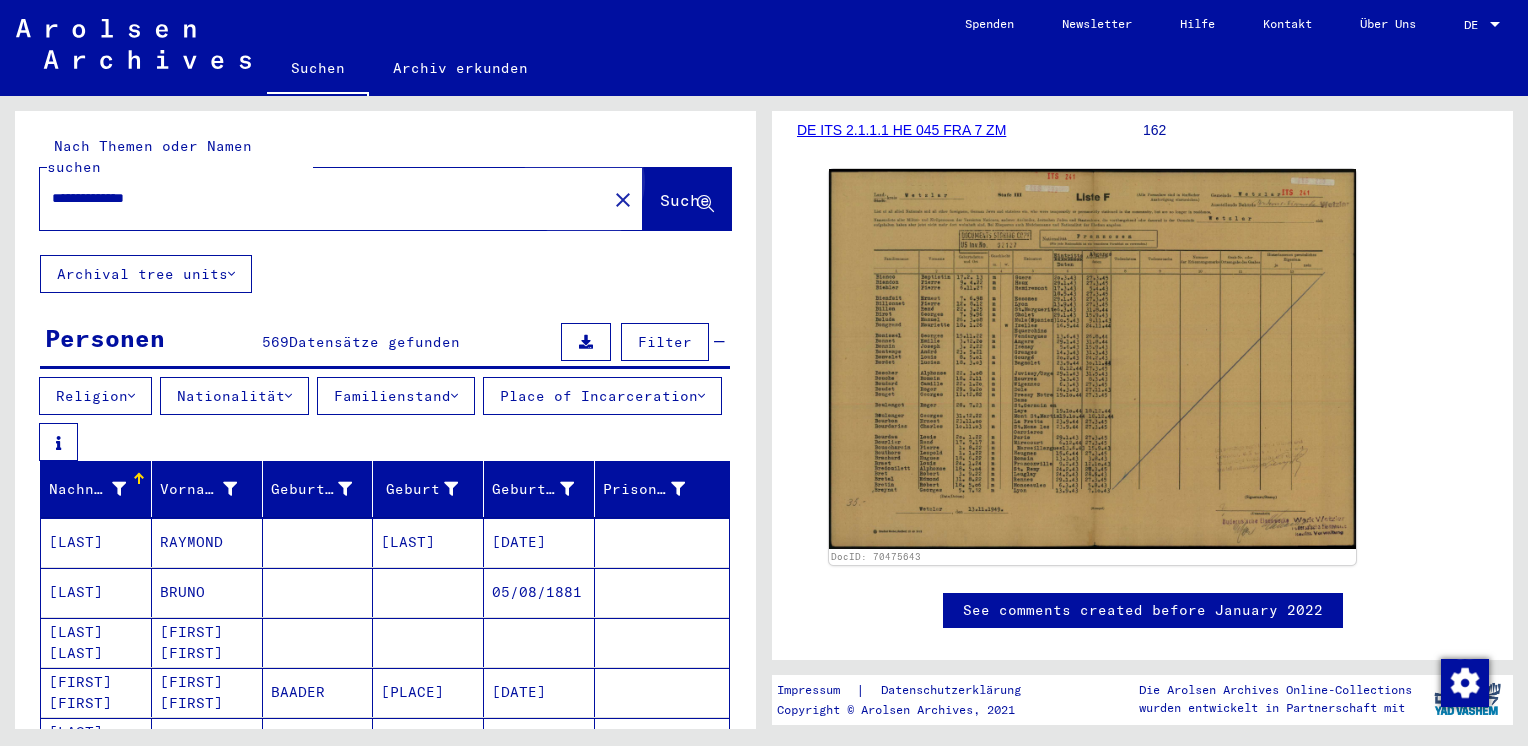 click on "Suche" 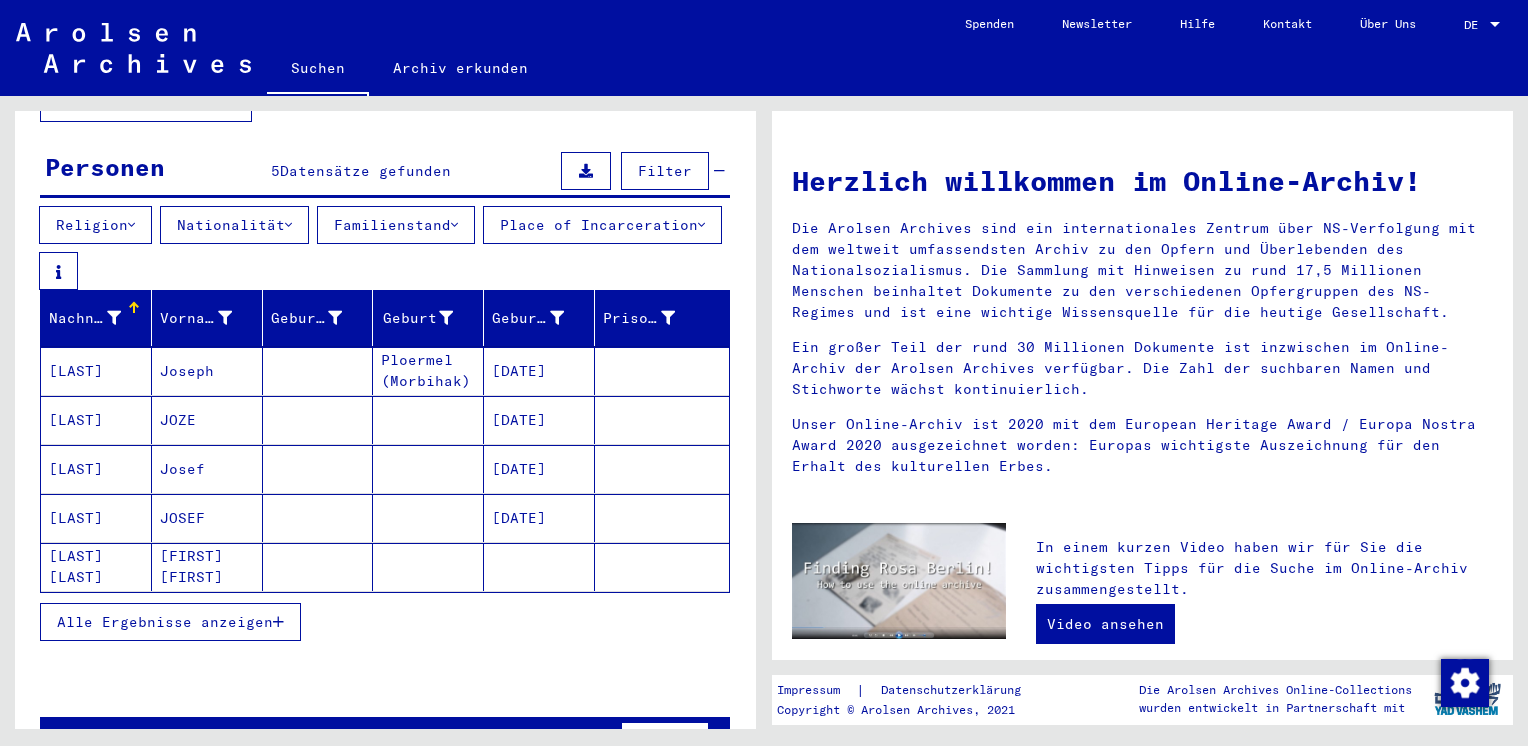 scroll, scrollTop: 200, scrollLeft: 0, axis: vertical 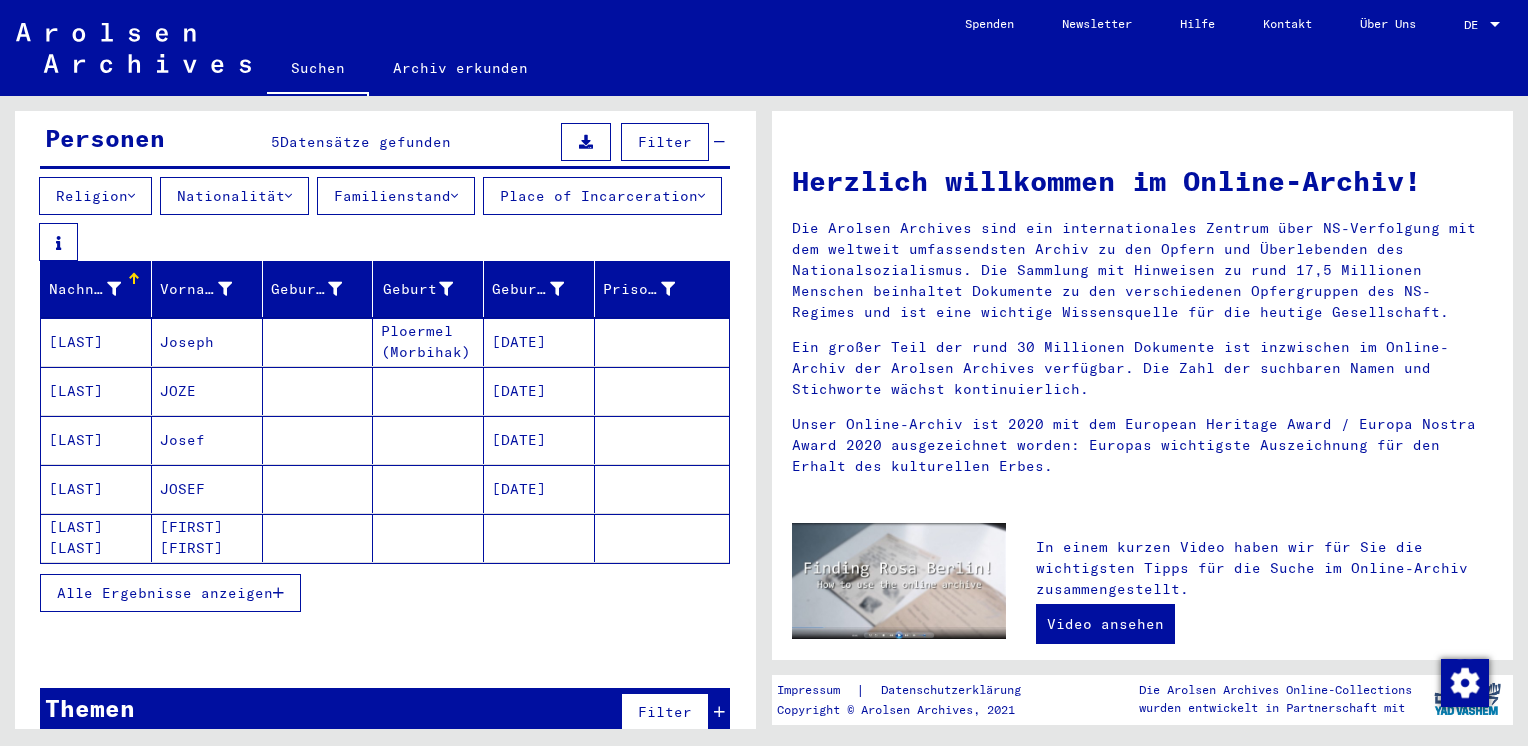 click on "Alle Ergebnisse anzeigen" at bounding box center [165, 593] 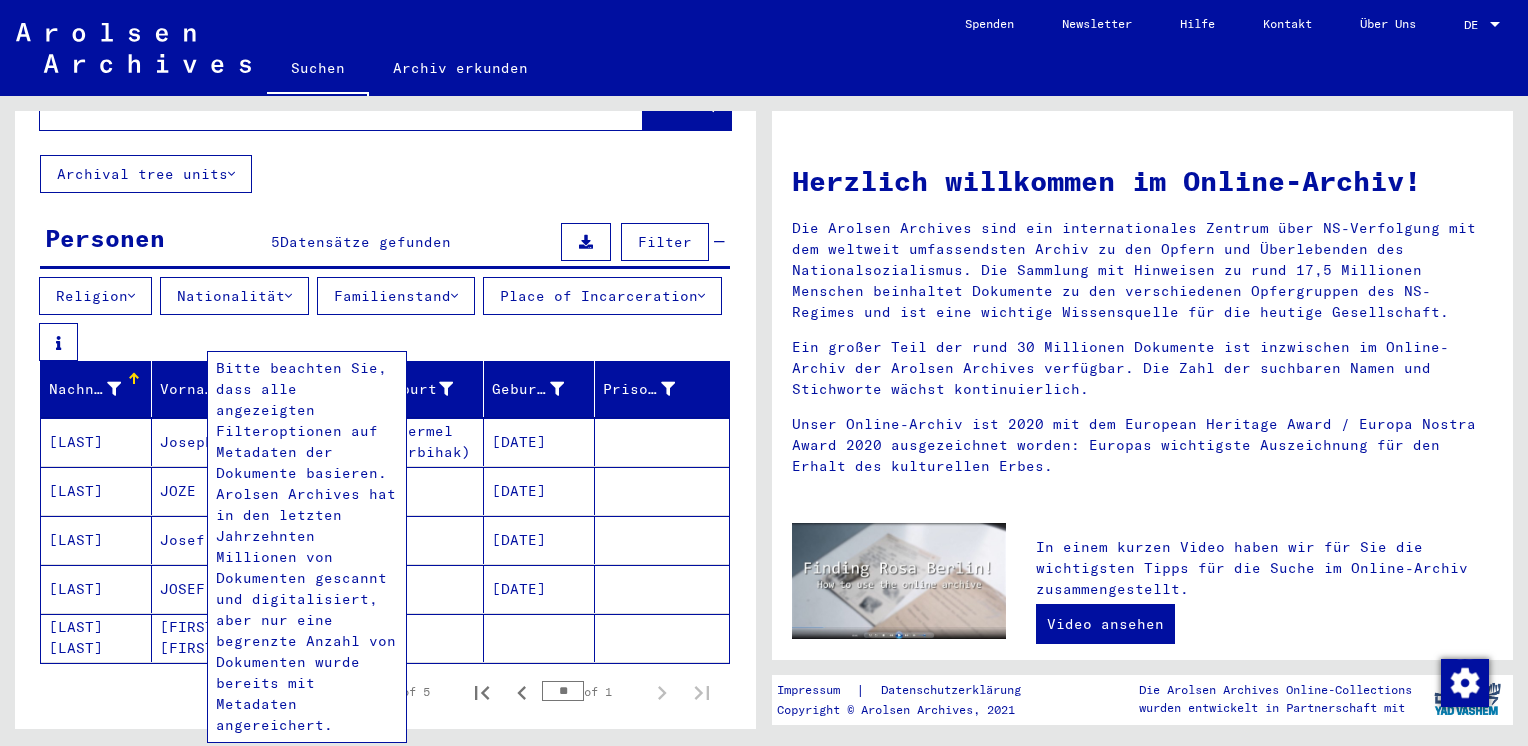 scroll, scrollTop: 0, scrollLeft: 0, axis: both 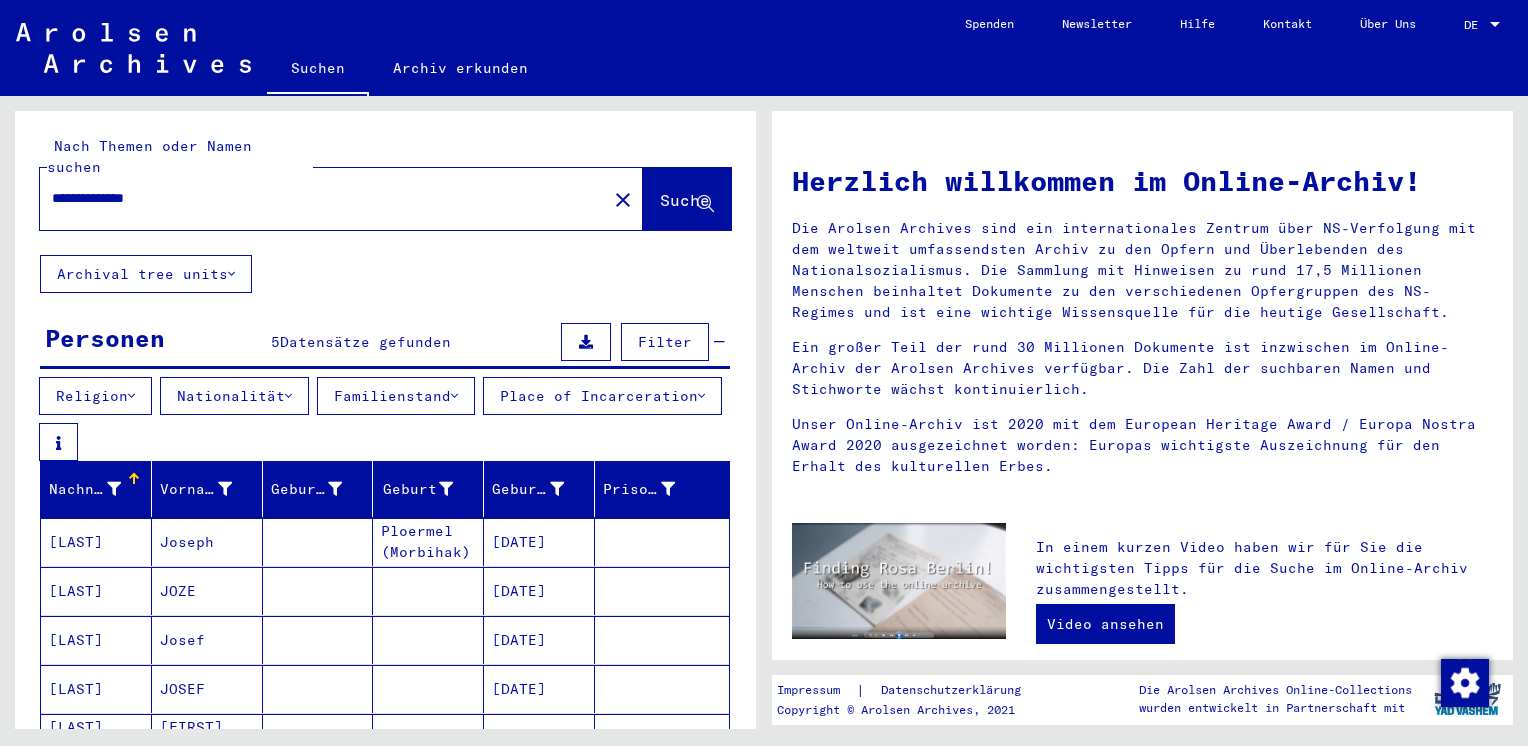 click on "**********" at bounding box center [317, 198] 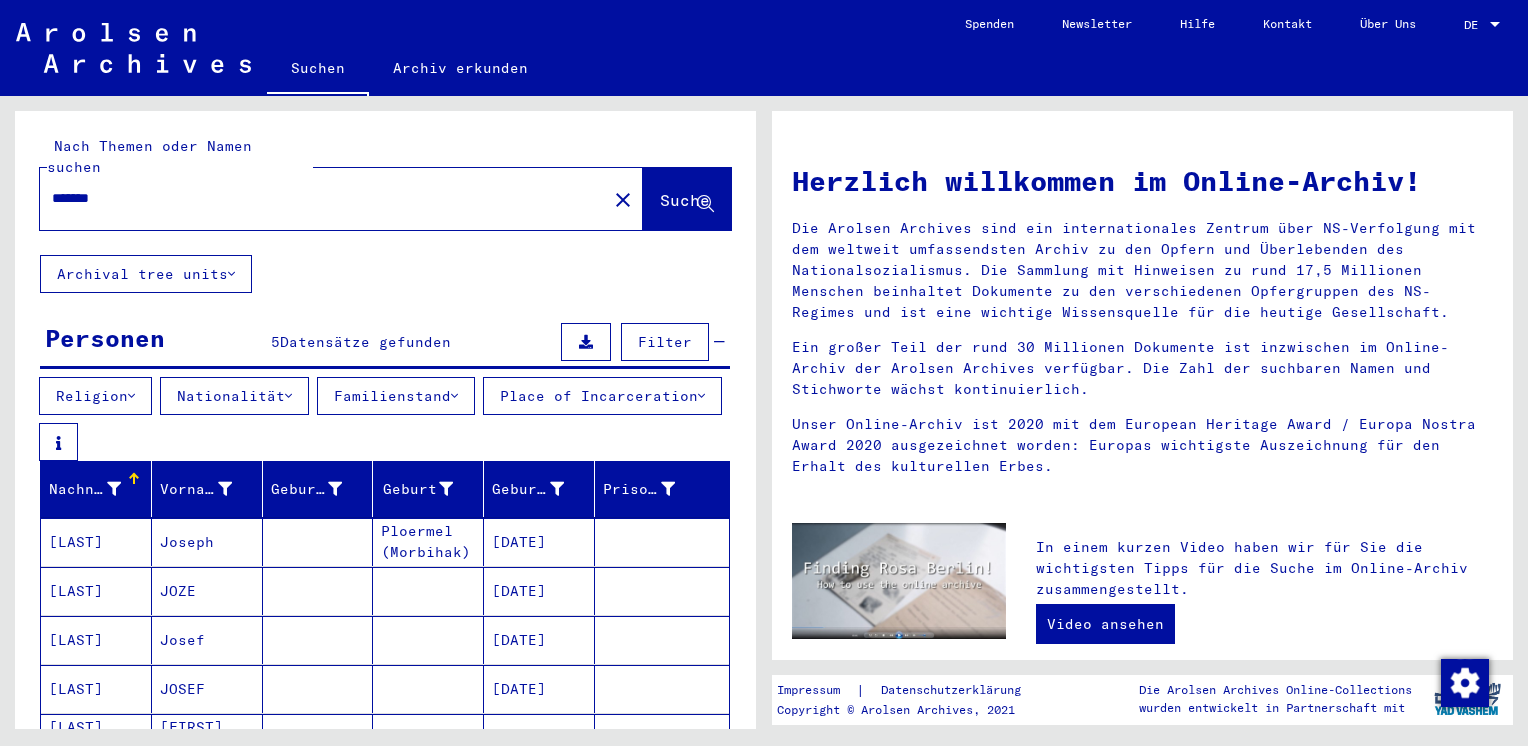 click on "Suche" 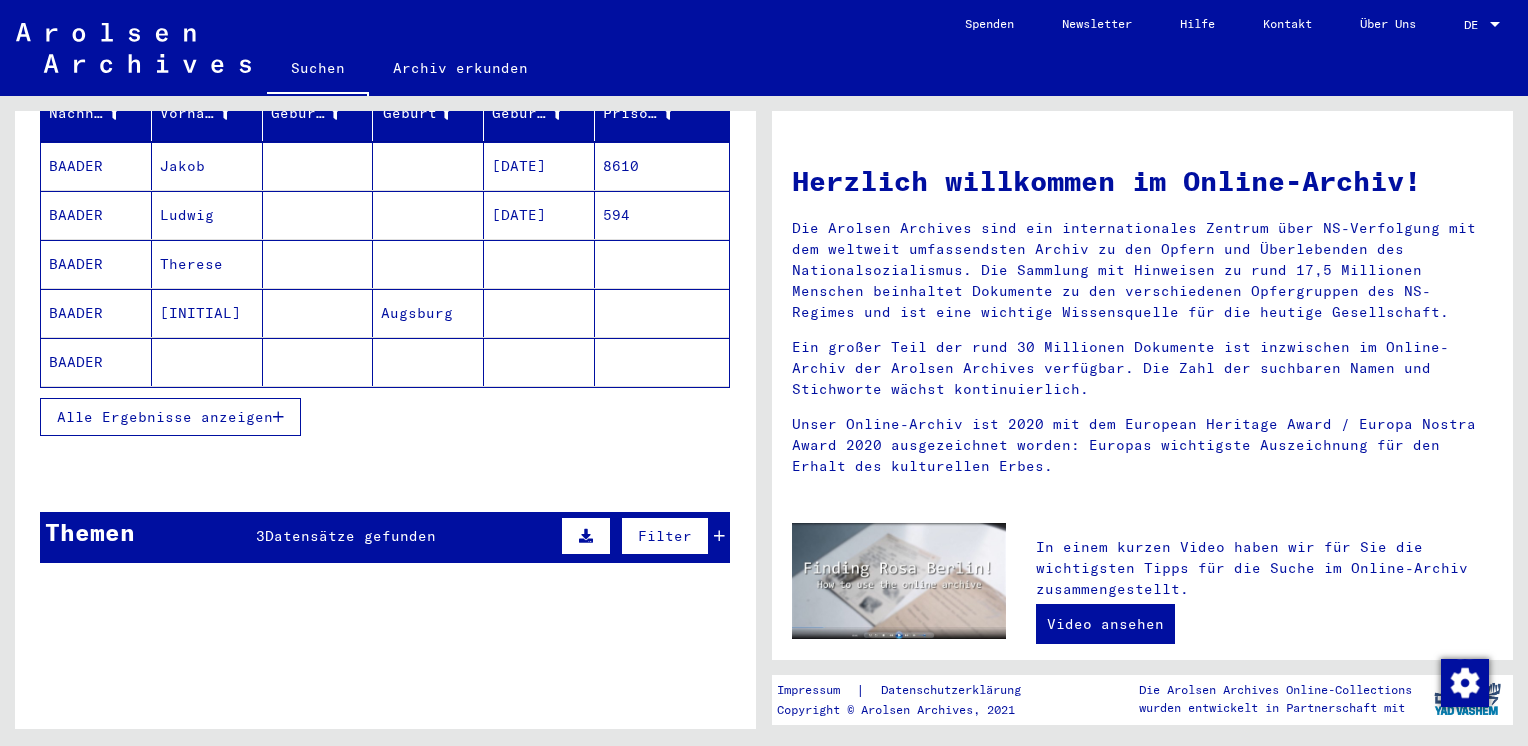 scroll, scrollTop: 400, scrollLeft: 0, axis: vertical 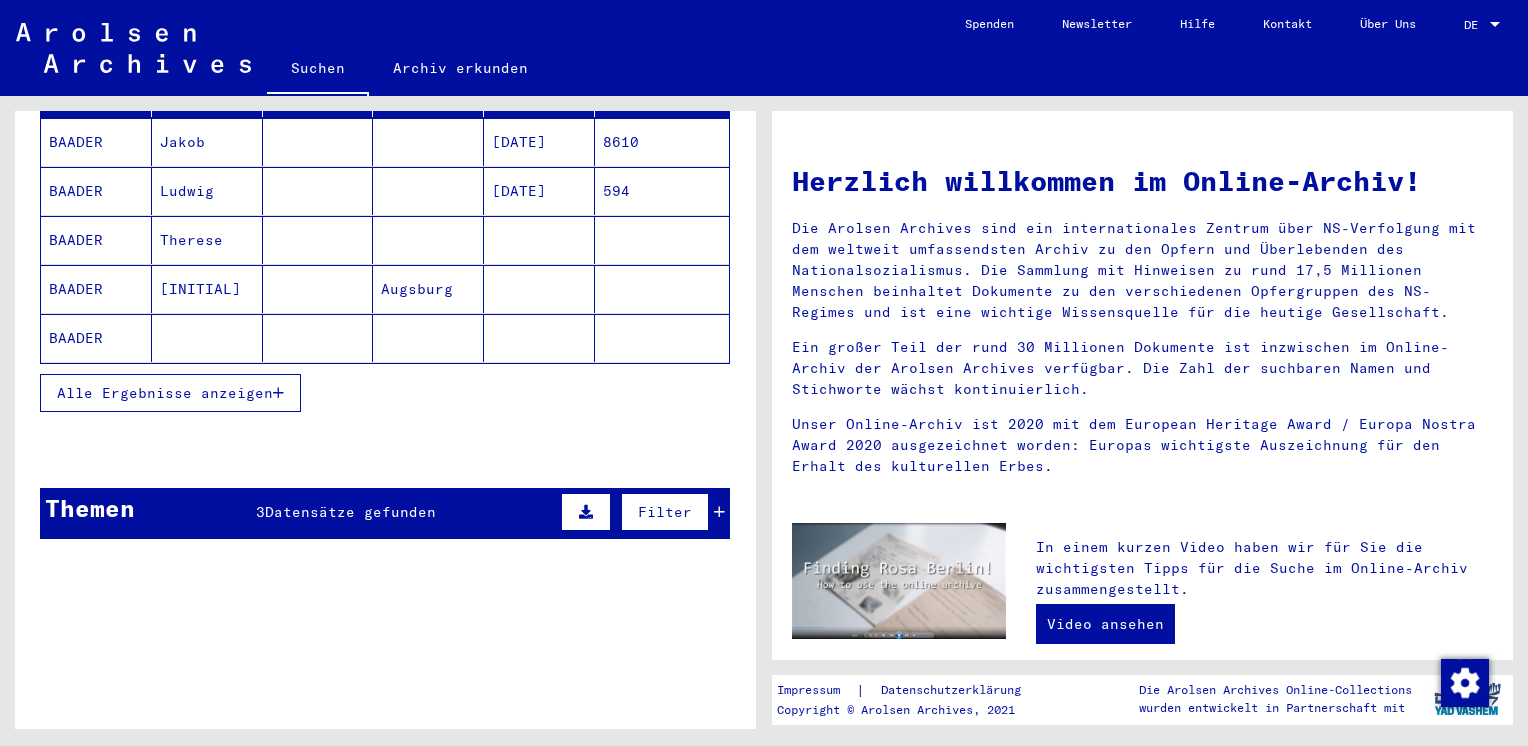 click on "Alle Ergebnisse anzeigen" at bounding box center [165, 393] 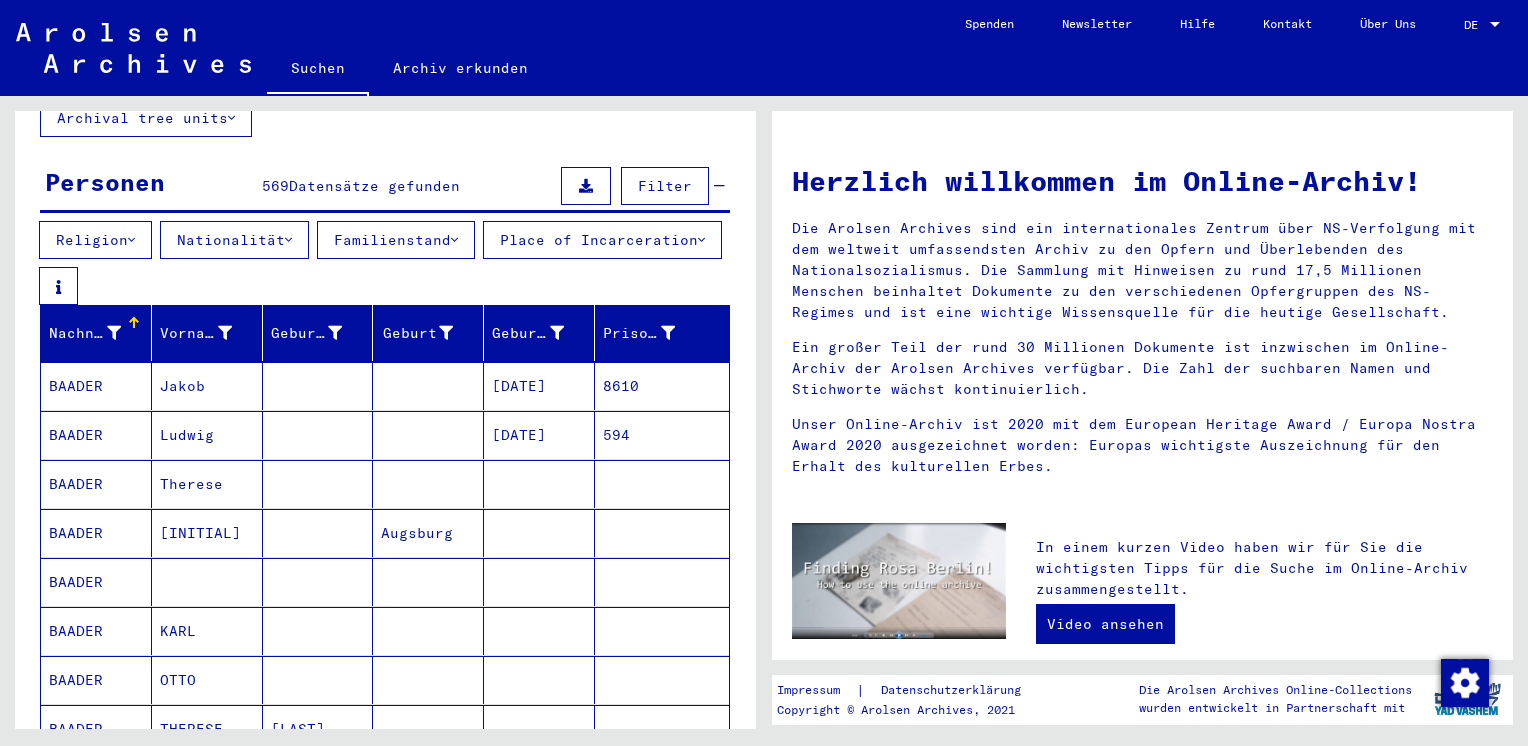 scroll, scrollTop: 0, scrollLeft: 0, axis: both 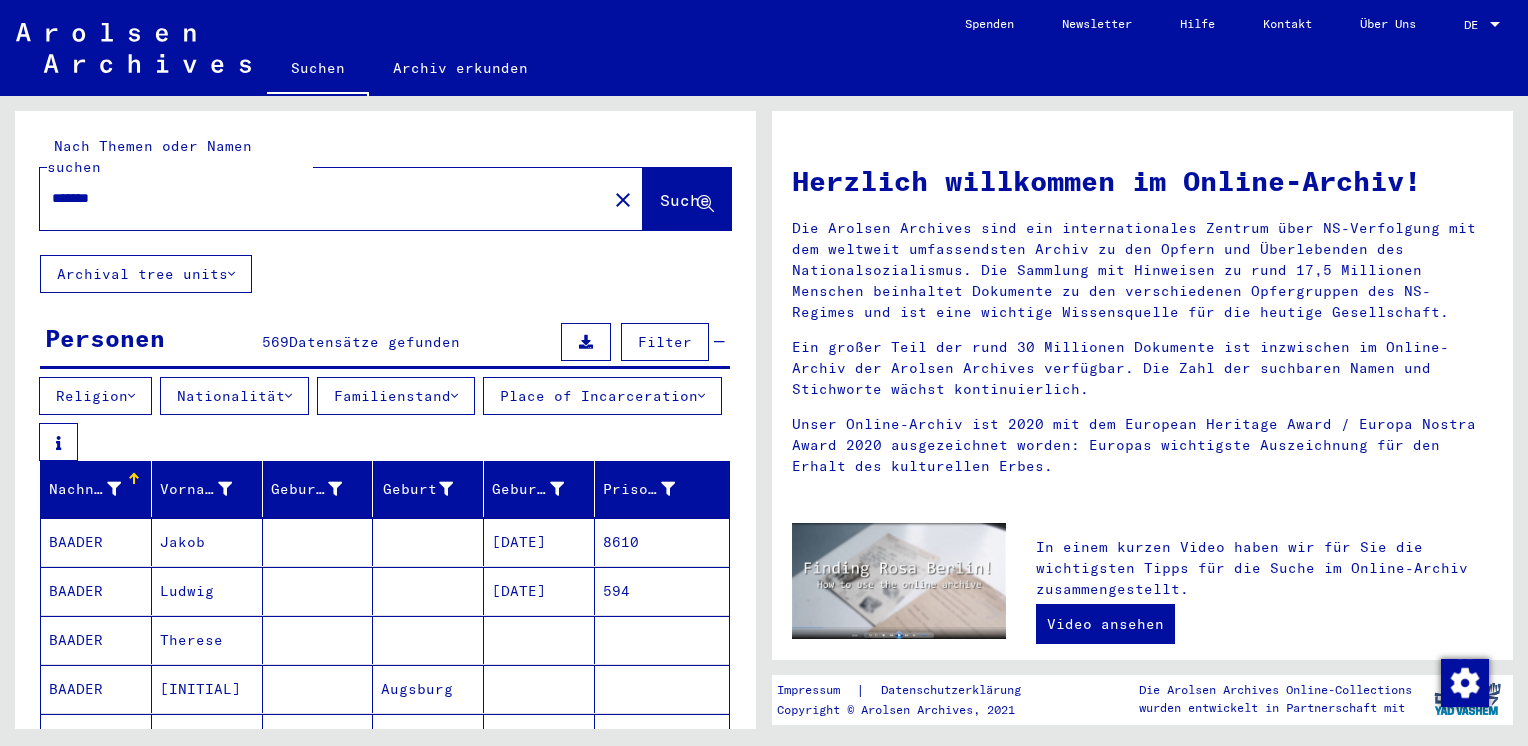 click on "*******" at bounding box center (317, 198) 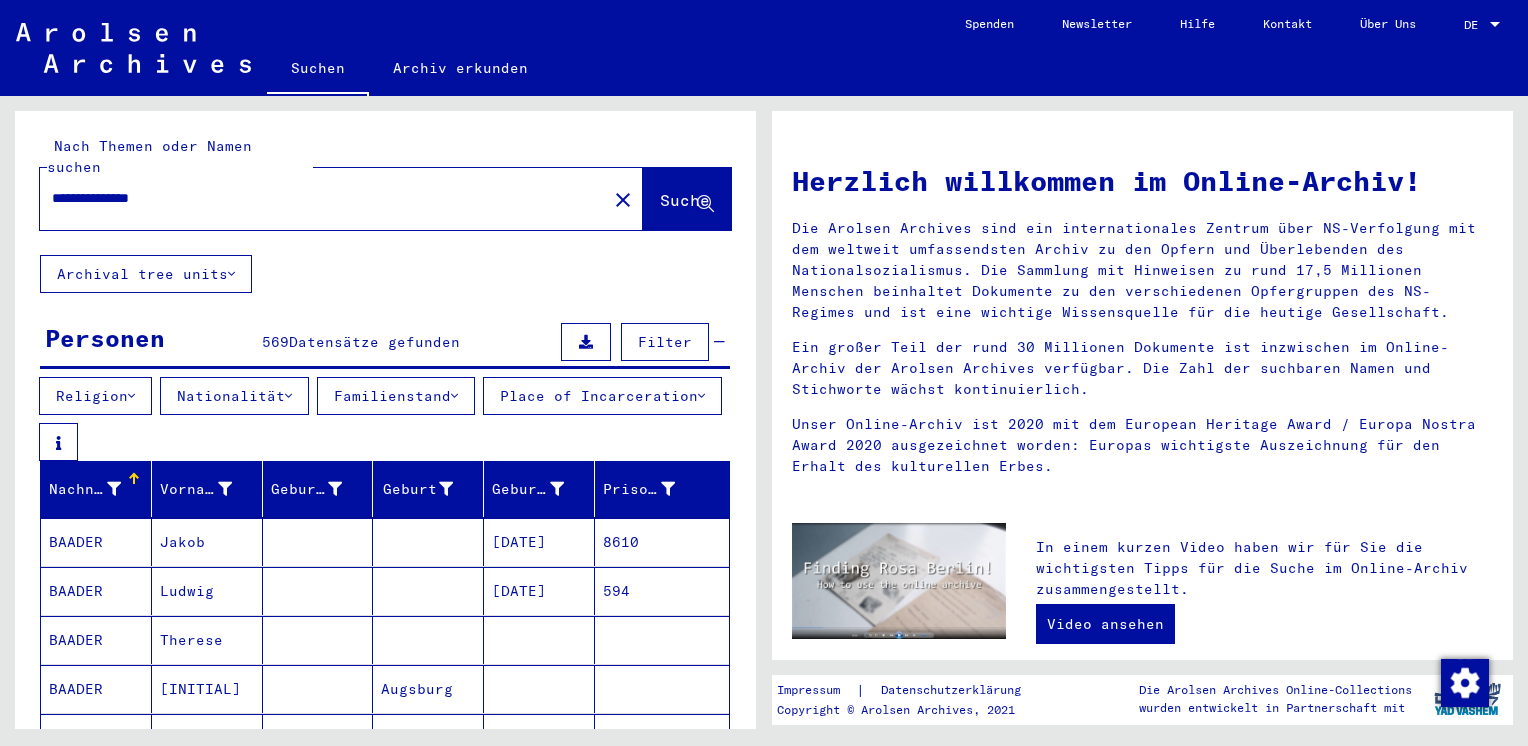 type on "**********" 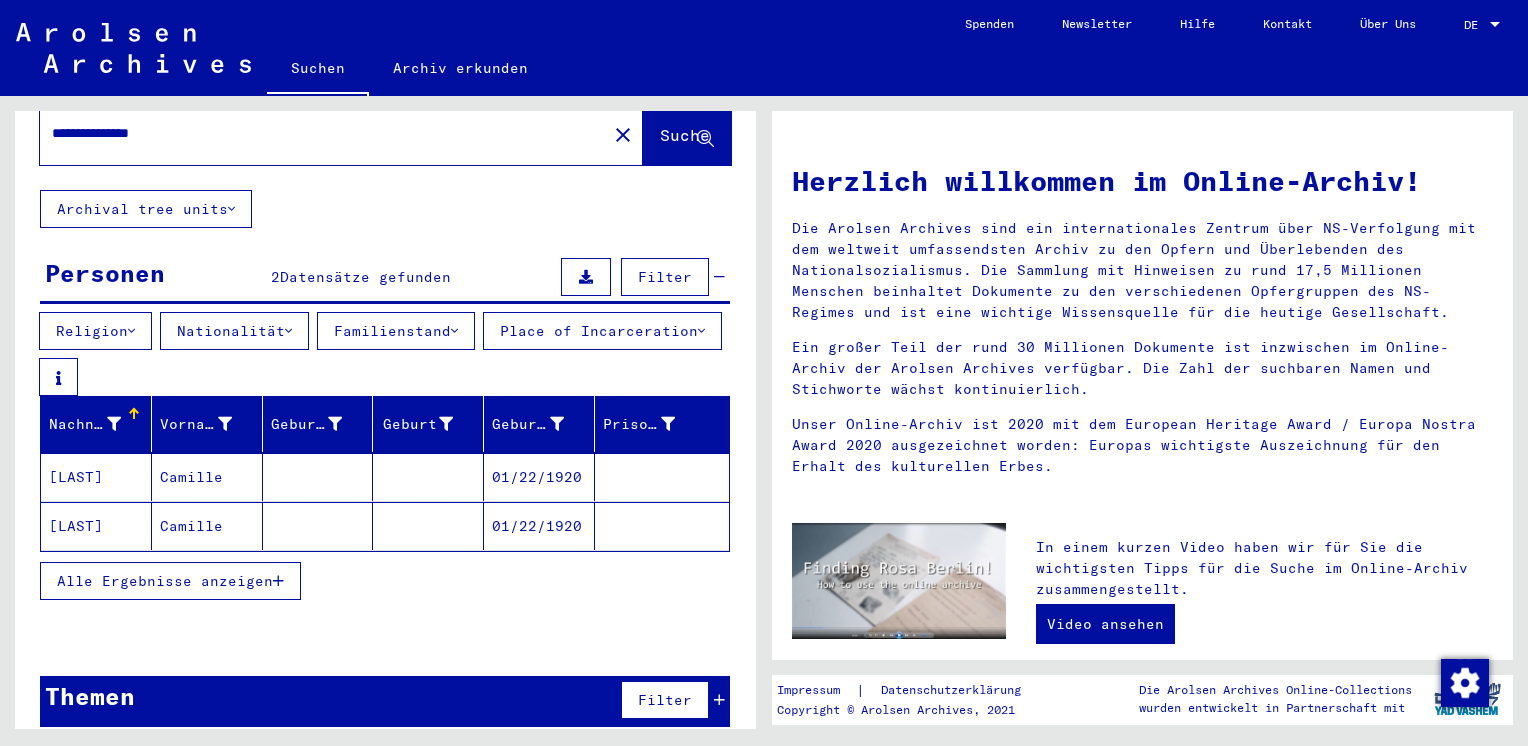scroll, scrollTop: 0, scrollLeft: 0, axis: both 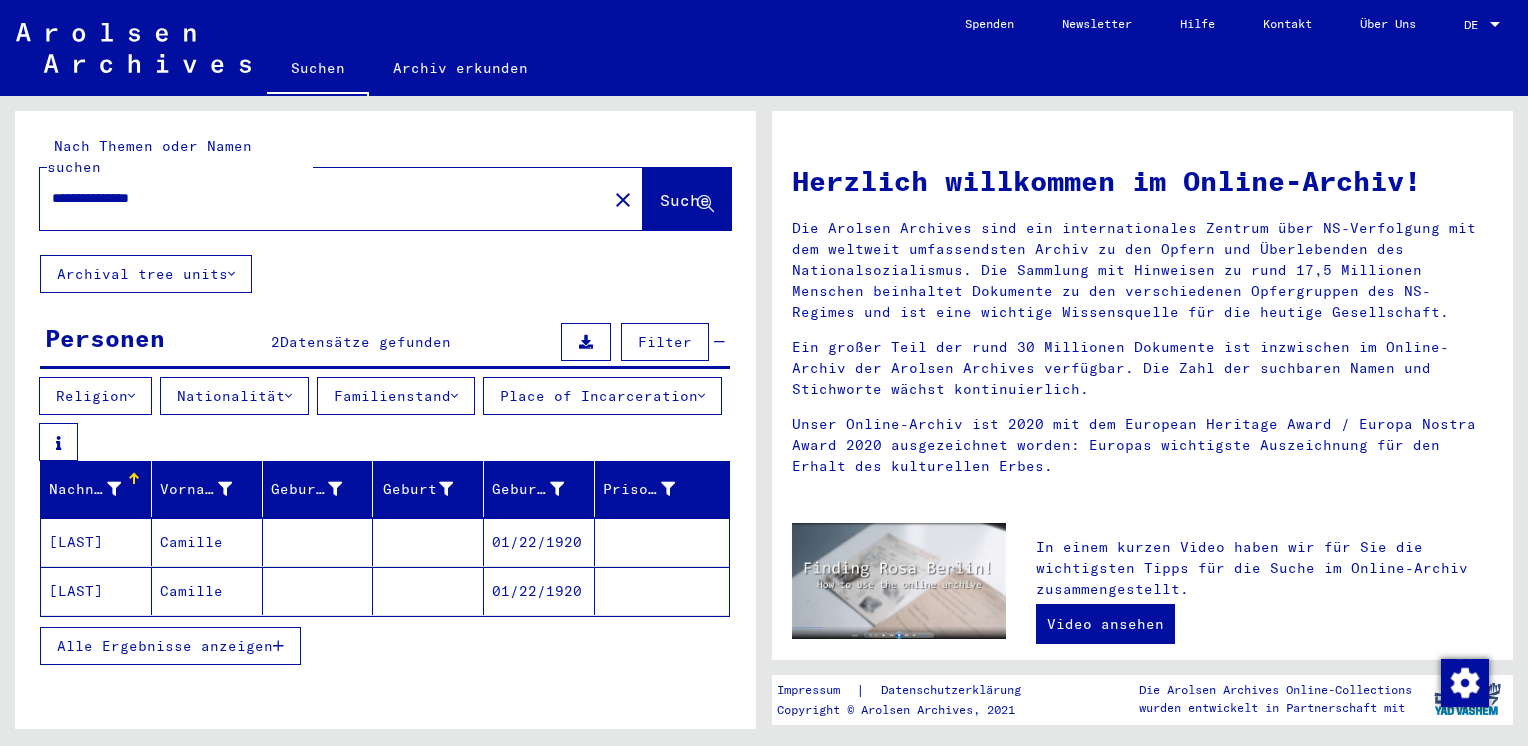 click on "[LAST]" at bounding box center (96, 591) 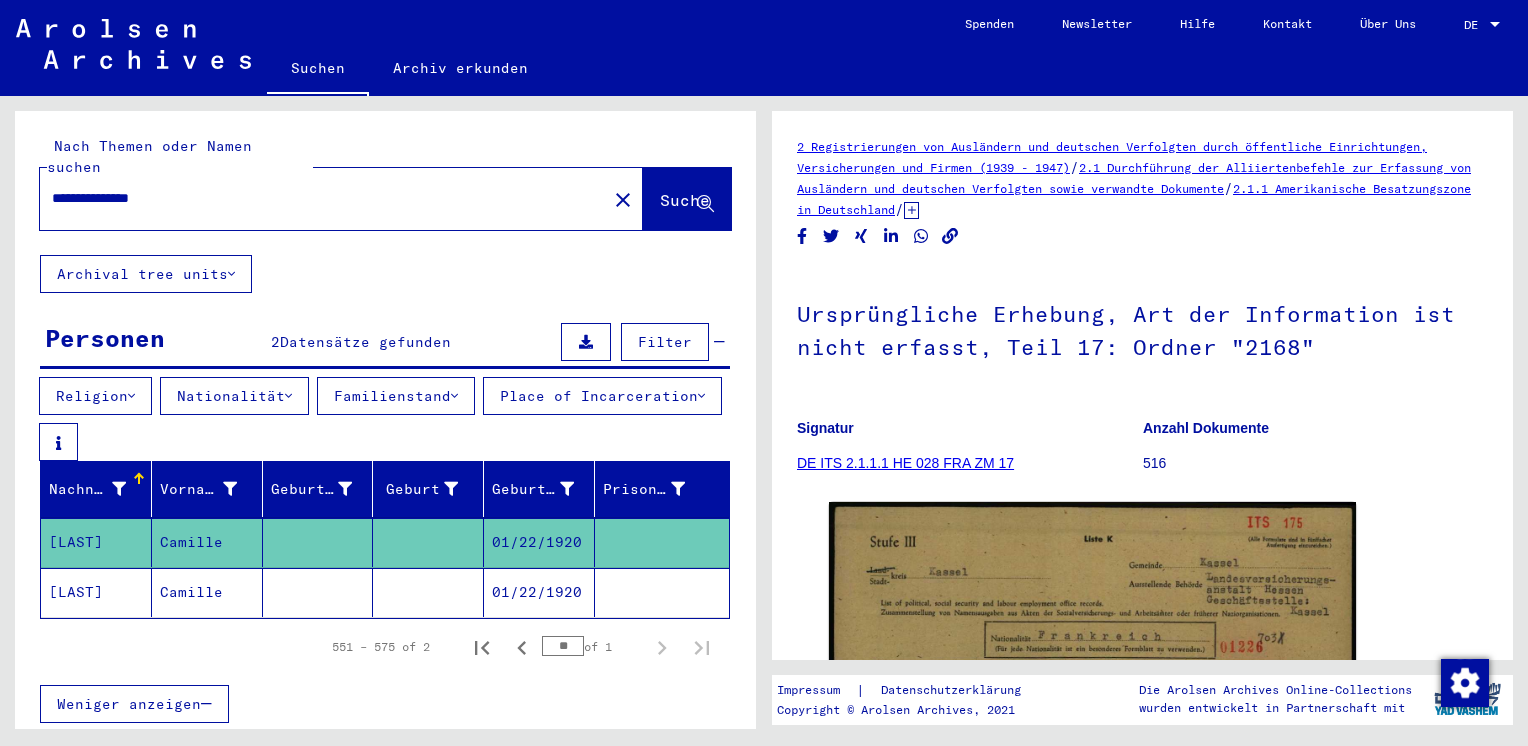 scroll, scrollTop: 0, scrollLeft: 0, axis: both 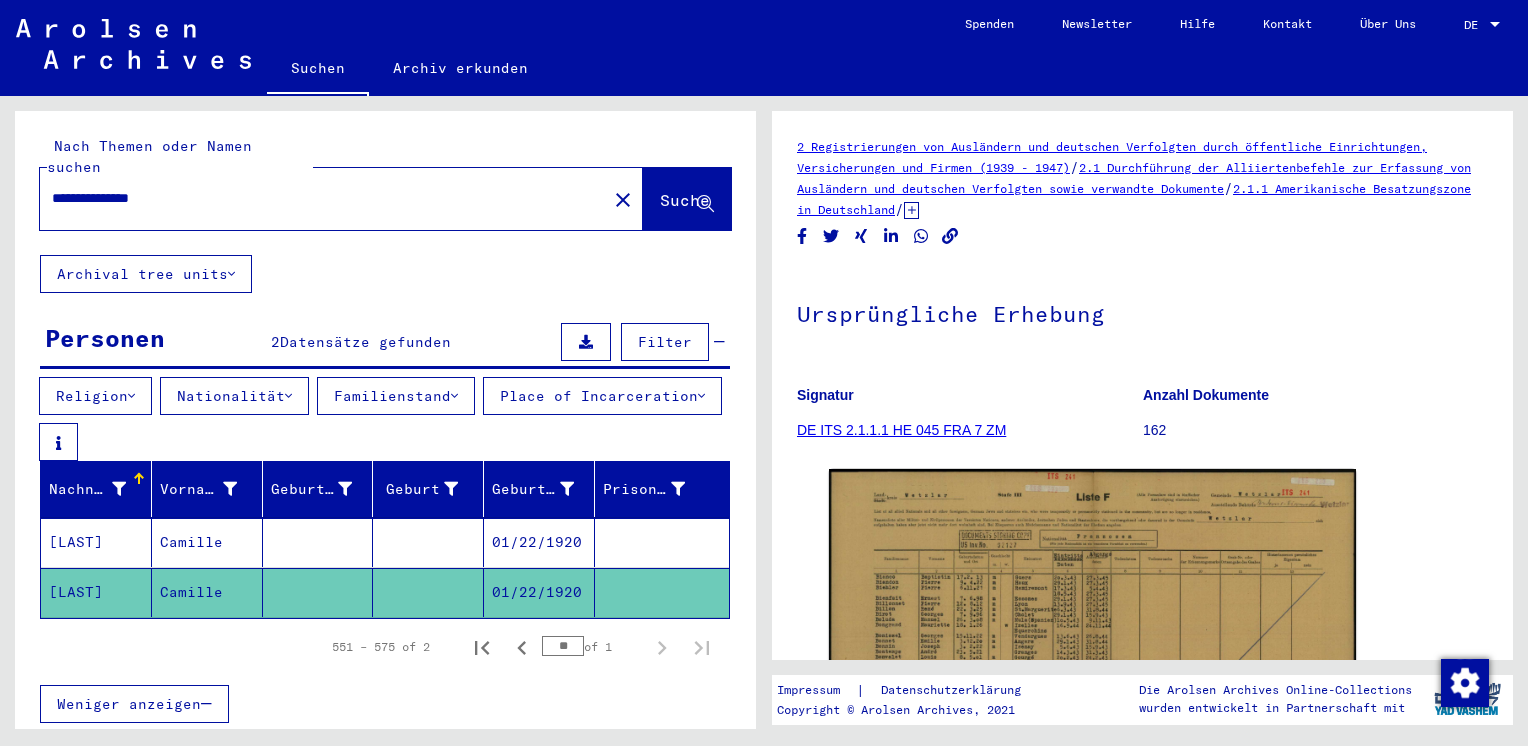 click on "**********" 